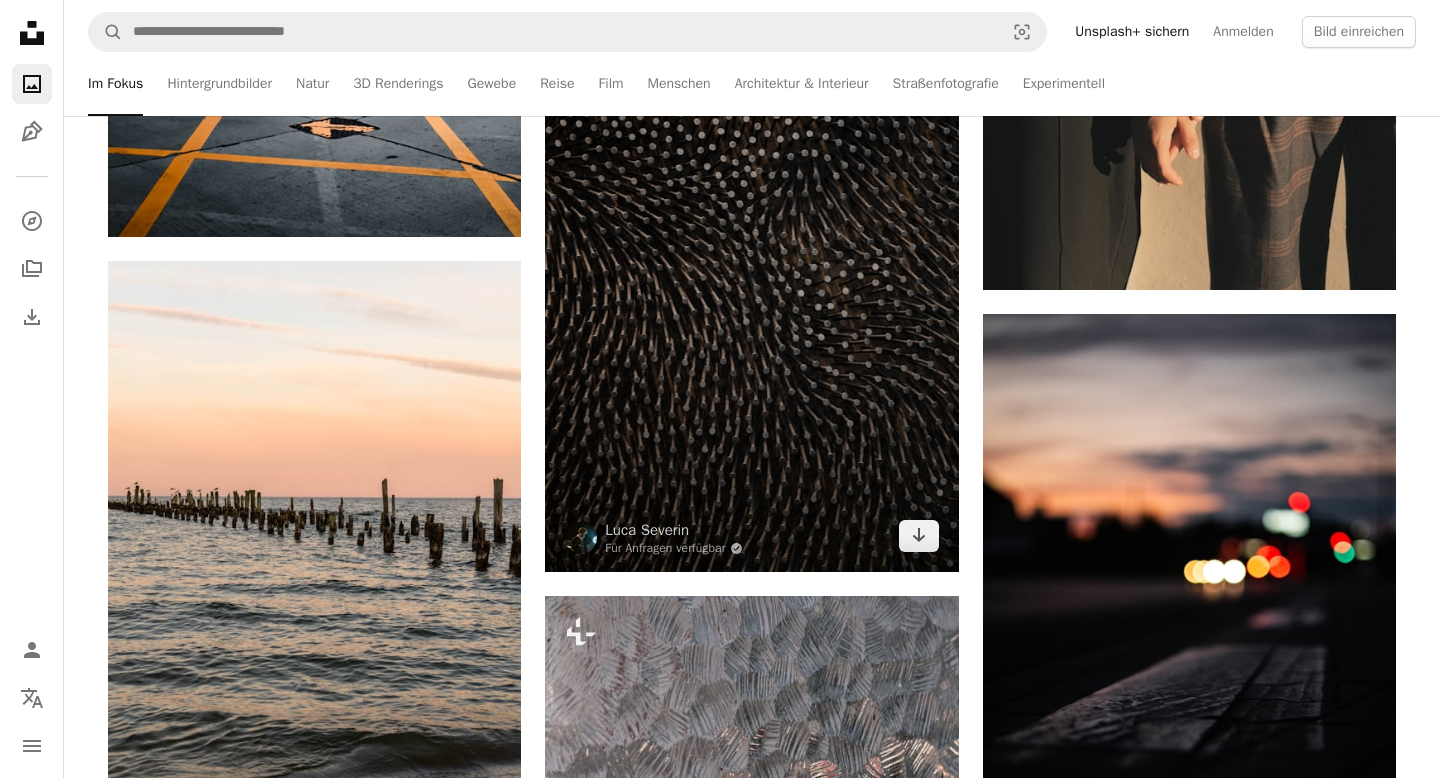 scroll, scrollTop: 37575, scrollLeft: 0, axis: vertical 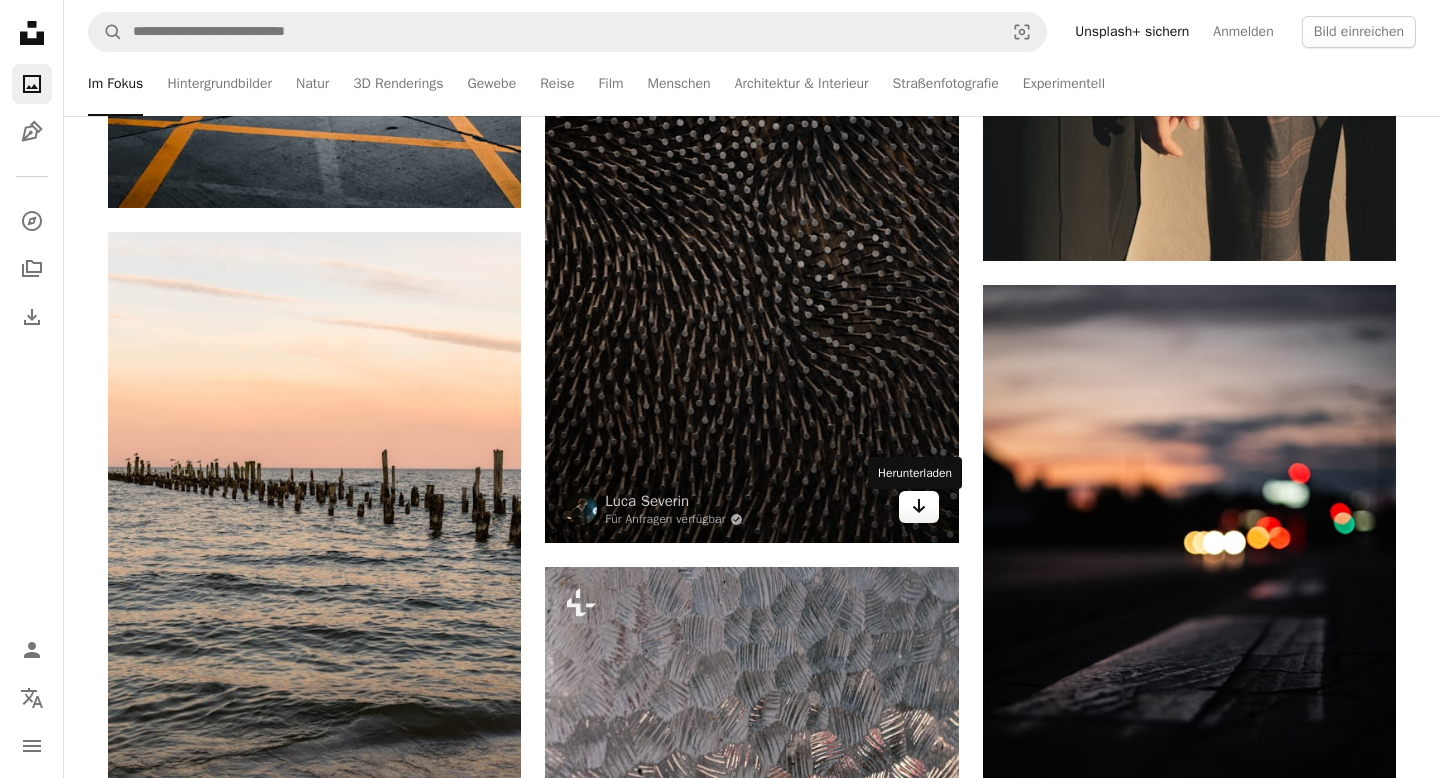click on "Arrow pointing down" 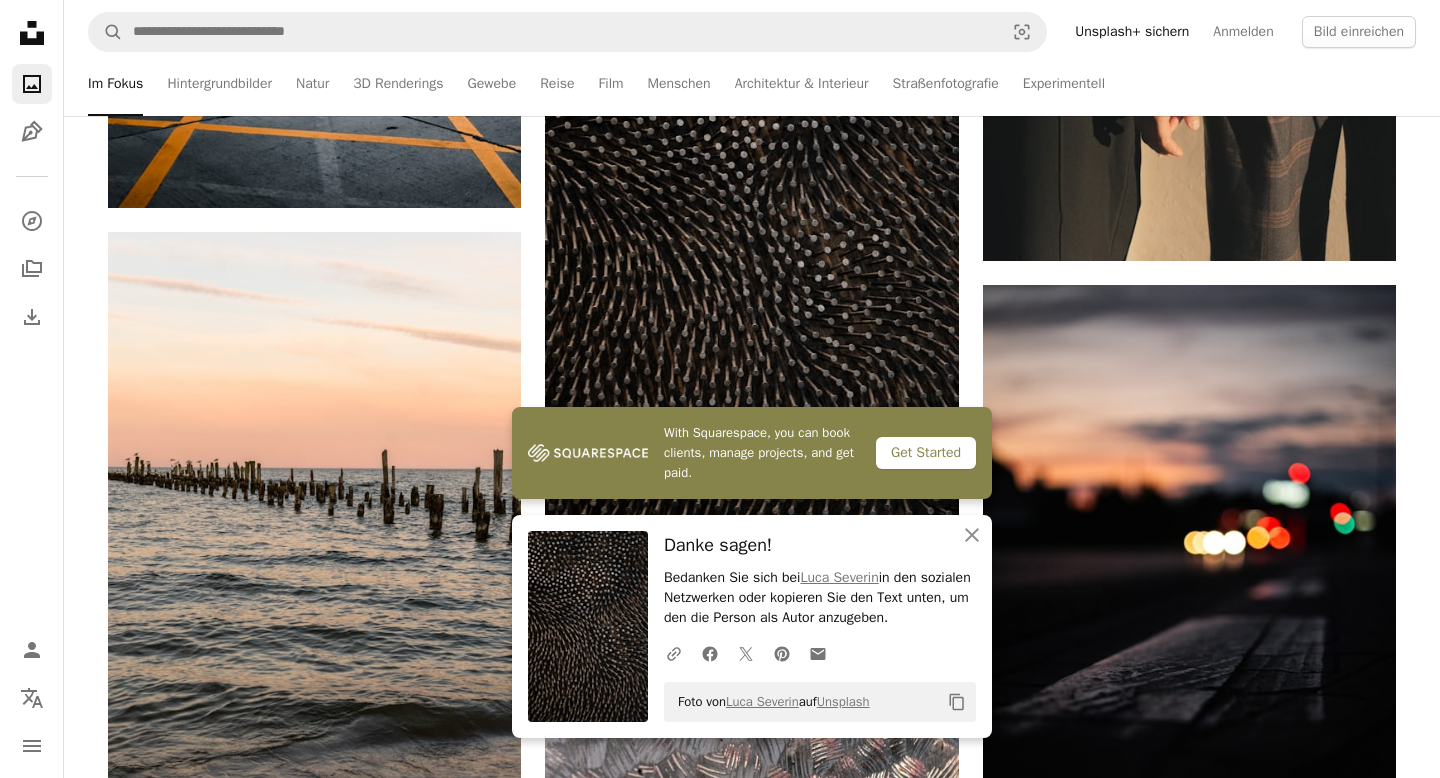 click on "[FIRST] [LAST]" at bounding box center (752, -16870) 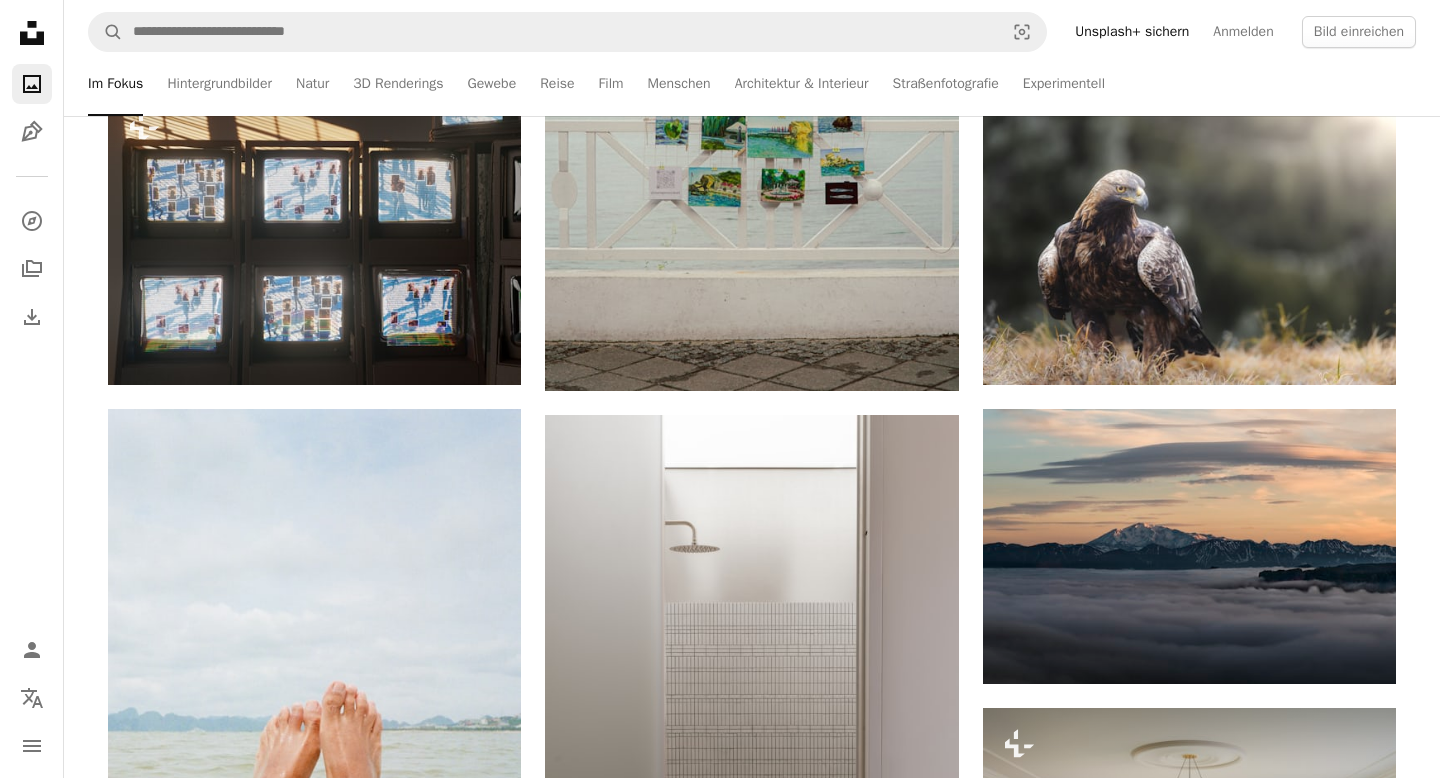 scroll, scrollTop: 41170, scrollLeft: 0, axis: vertical 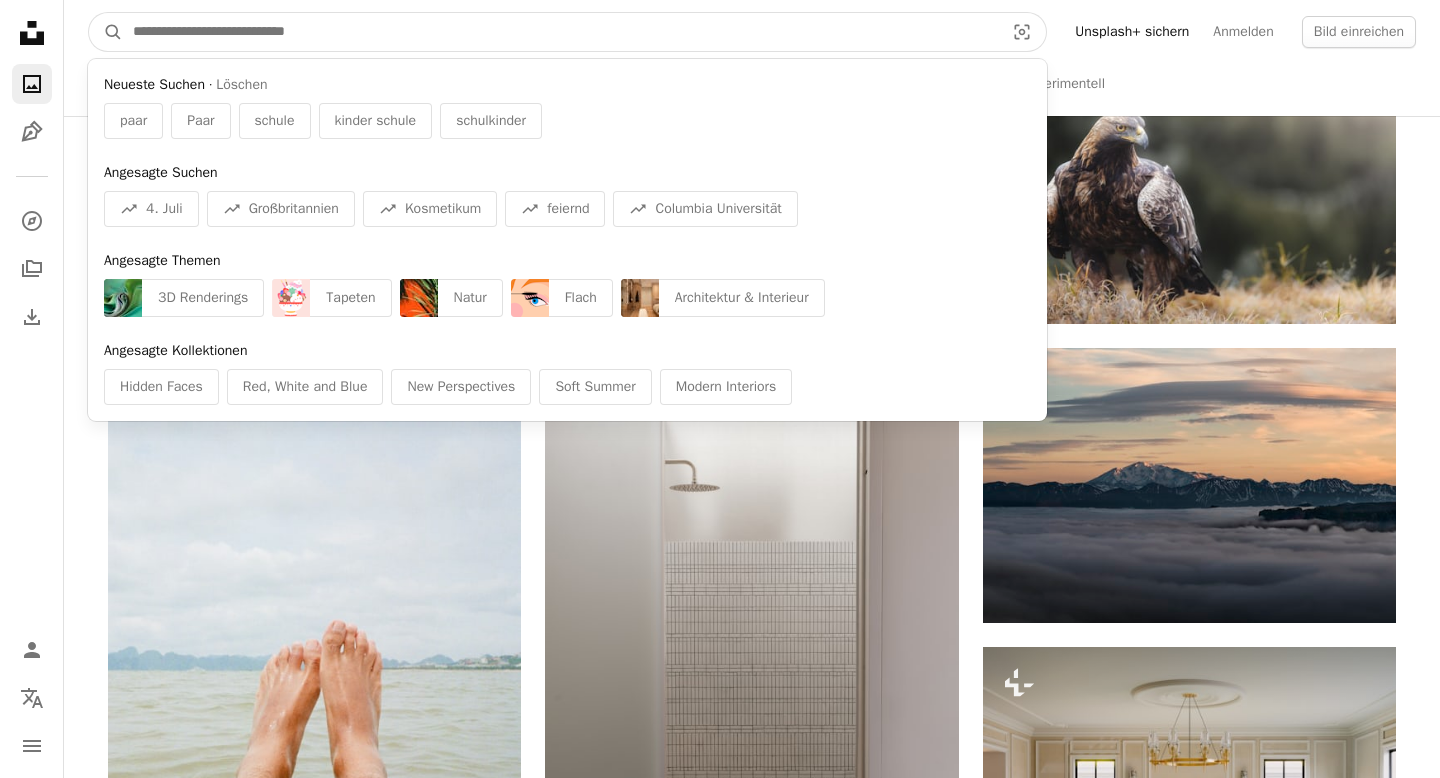 click at bounding box center [560, 32] 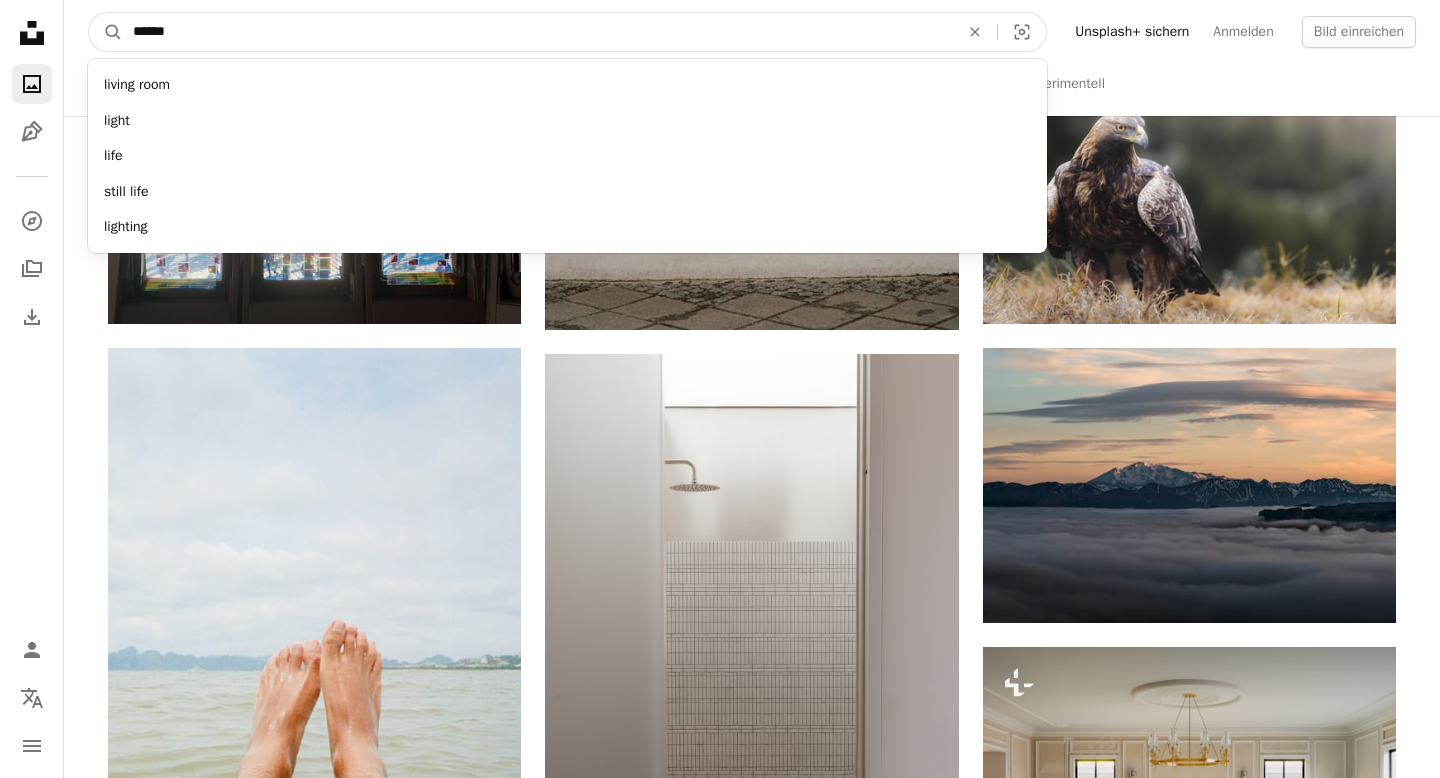 type on "******" 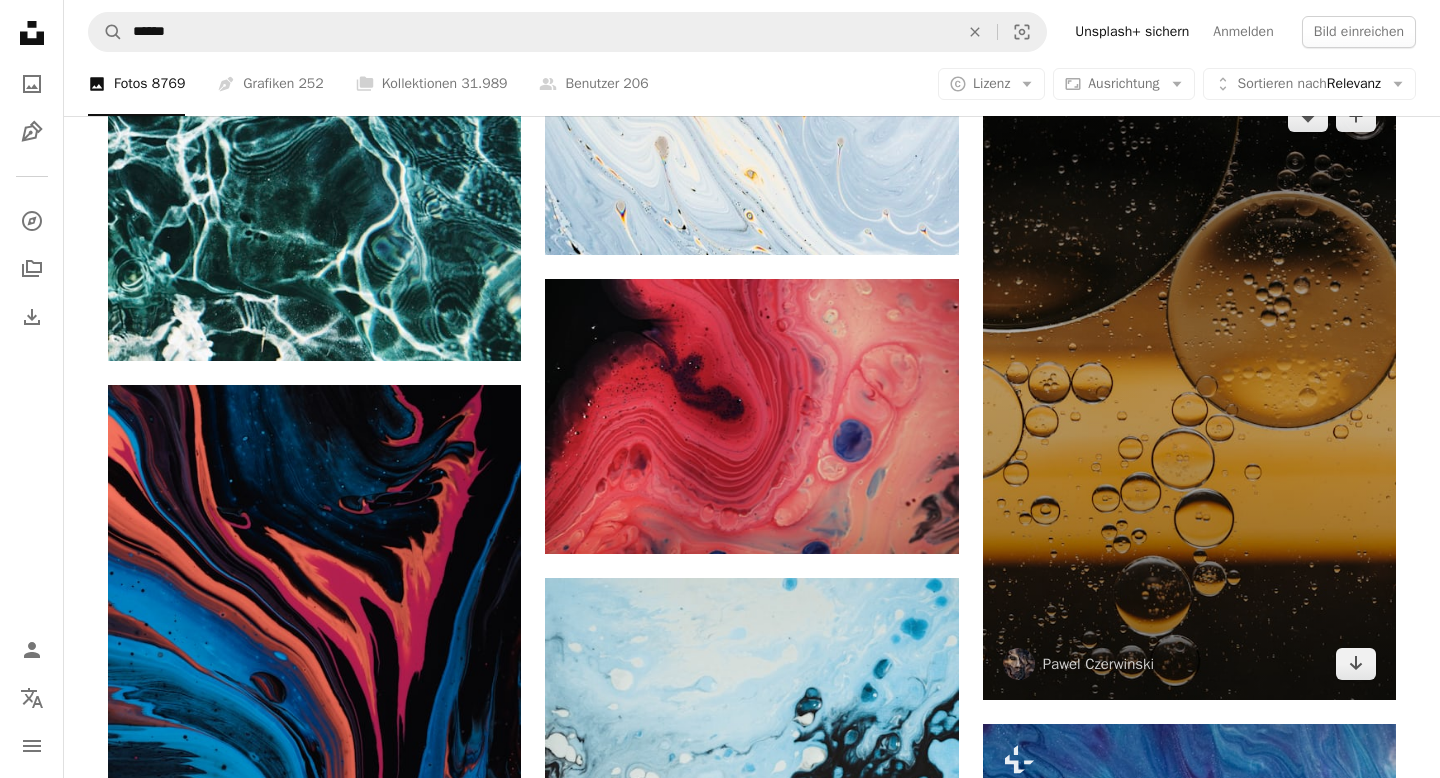 scroll, scrollTop: 986, scrollLeft: 0, axis: vertical 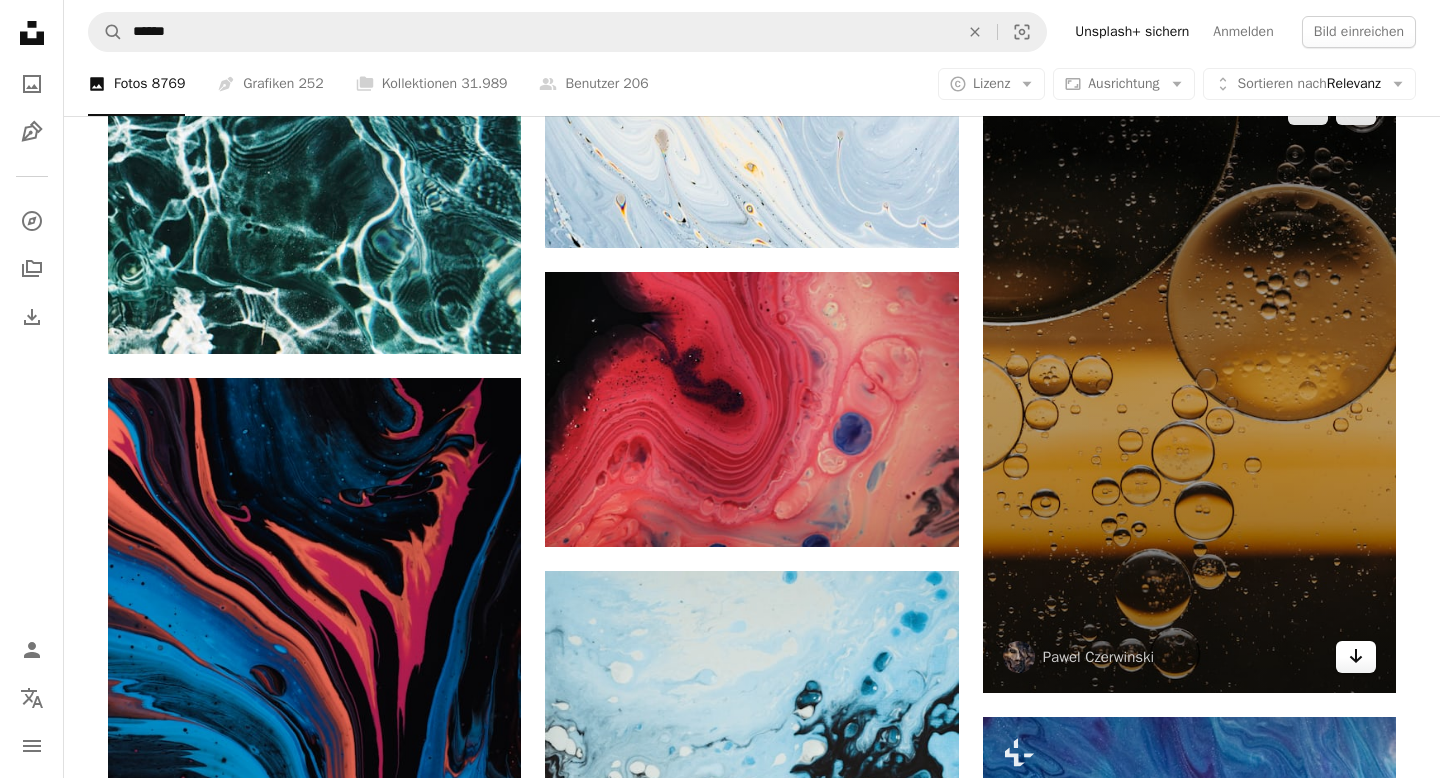 click on "Arrow pointing down" at bounding box center (1356, 657) 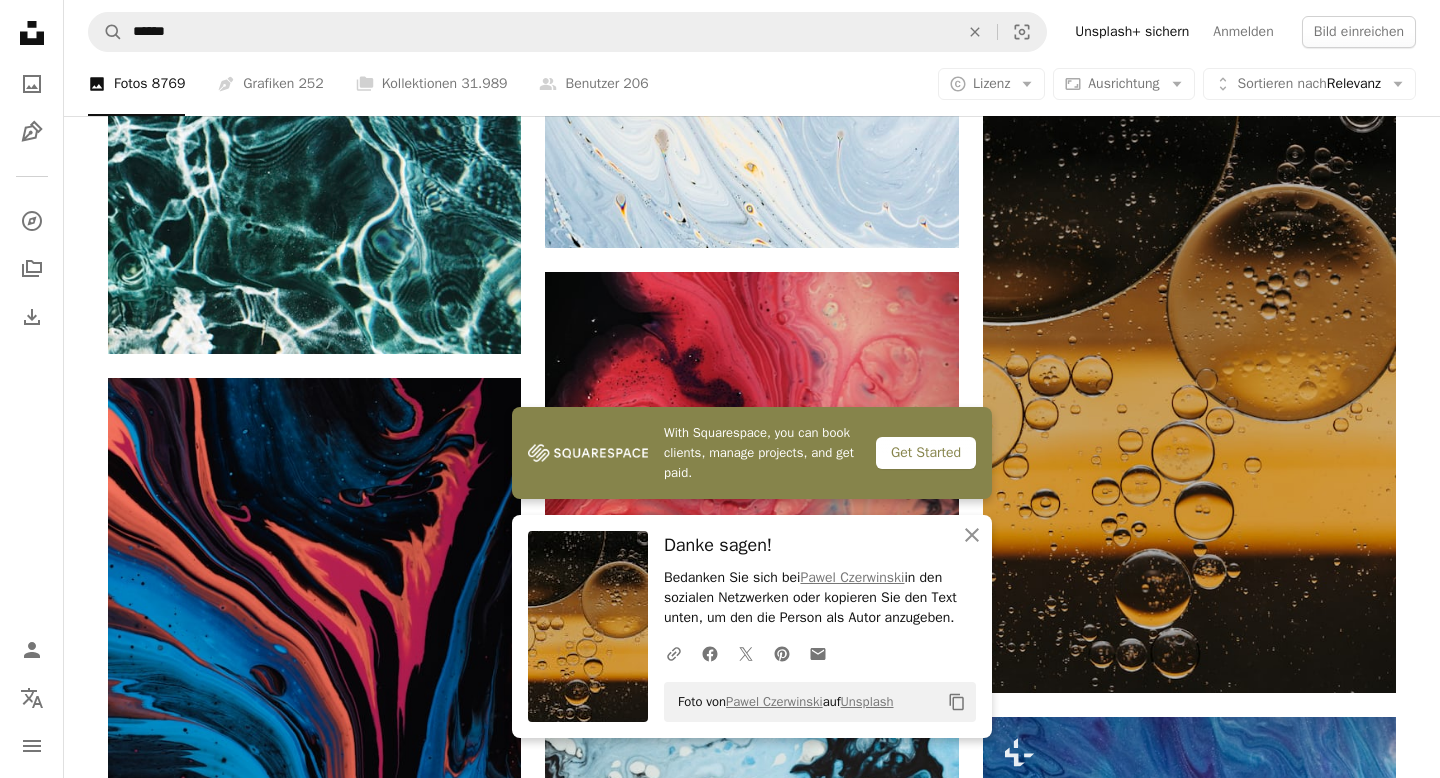 click on "[FIRST] [LAST]" at bounding box center [752, 1622] 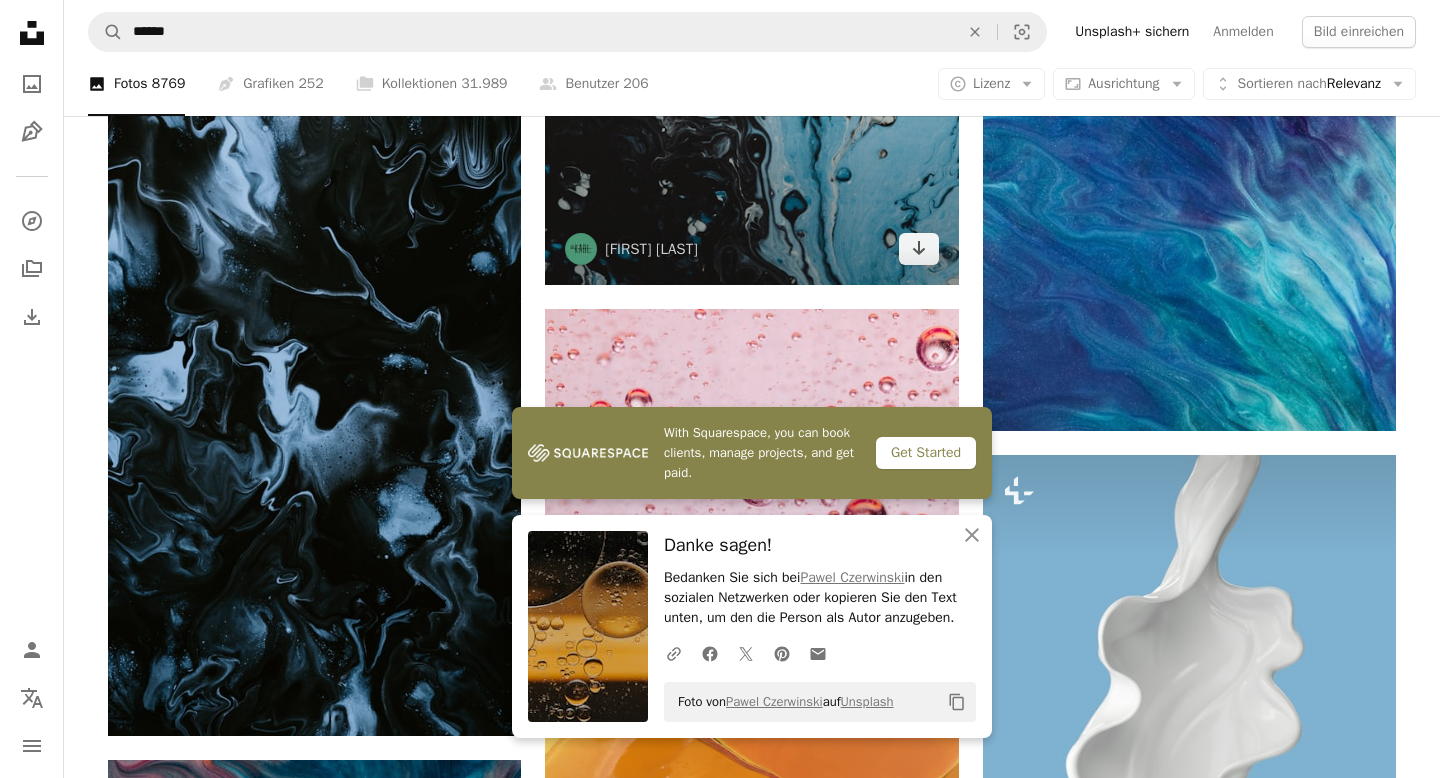 scroll, scrollTop: 1748, scrollLeft: 0, axis: vertical 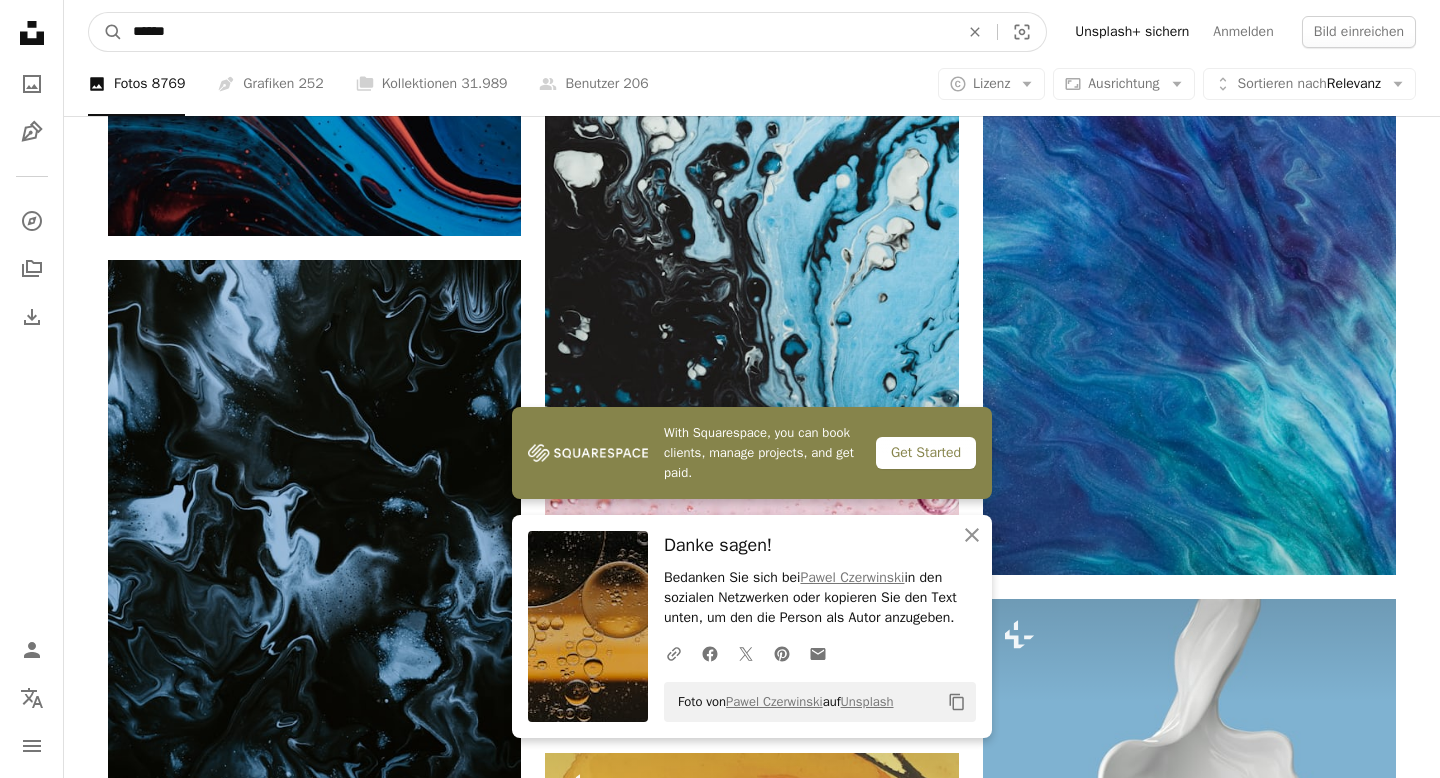 drag, startPoint x: 253, startPoint y: 30, endPoint x: 60, endPoint y: 26, distance: 193.04144 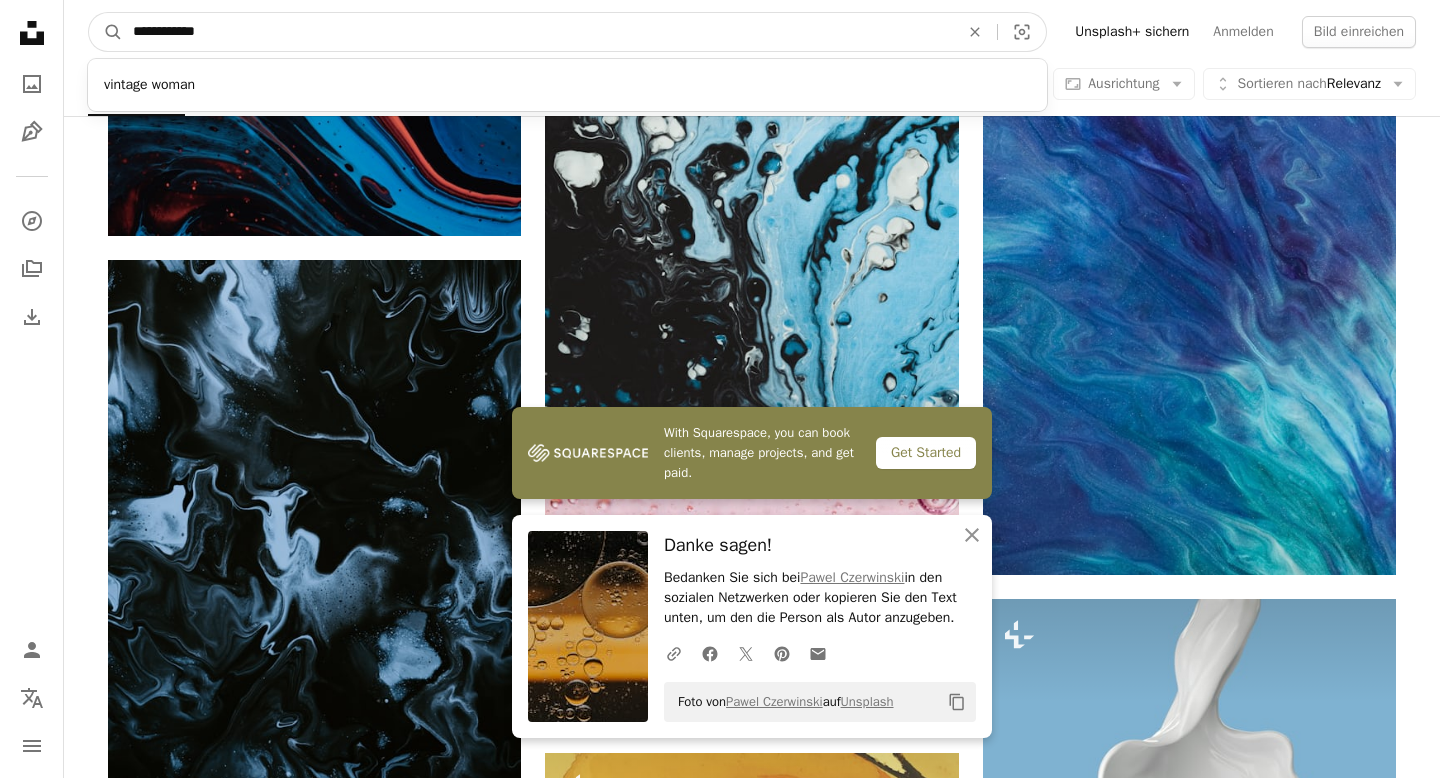 type on "**********" 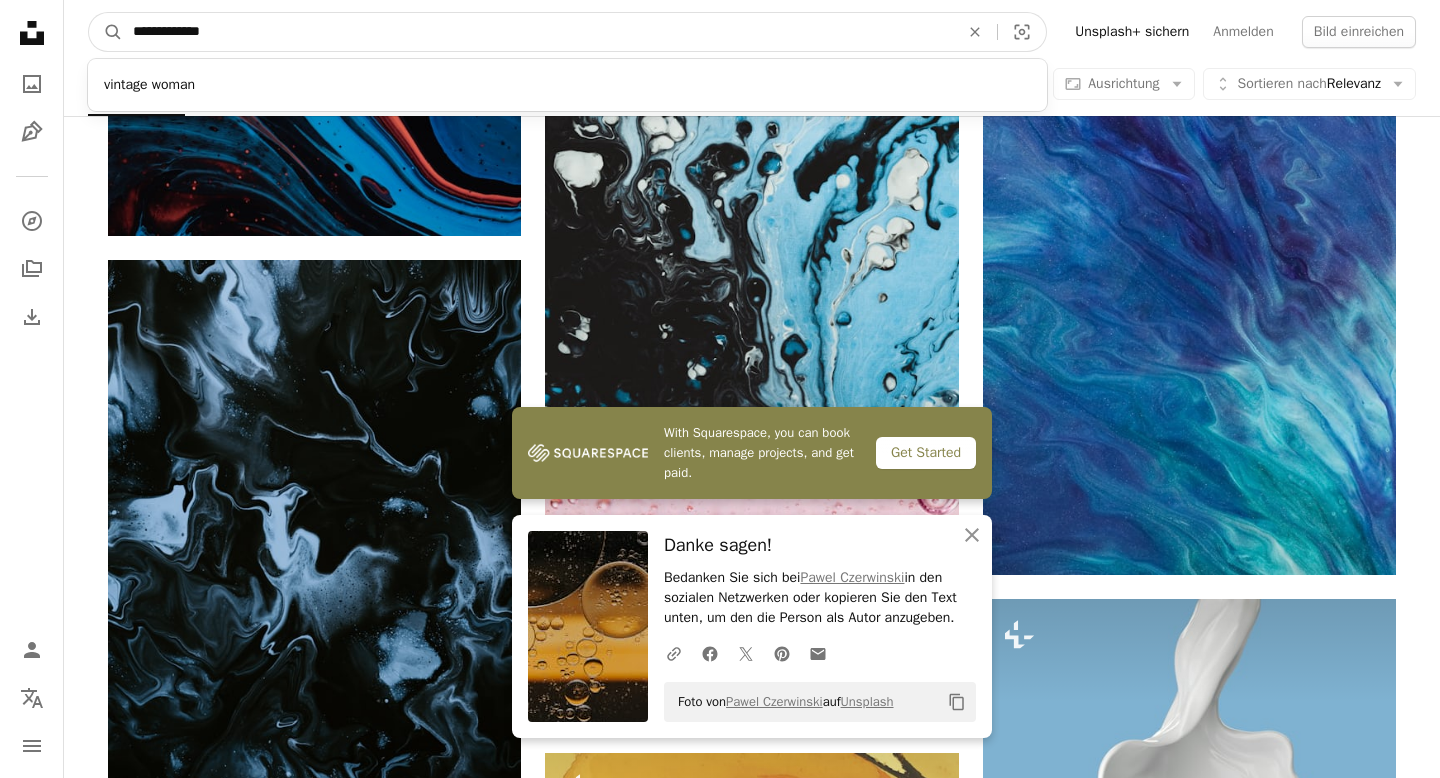 click on "A magnifying glass" at bounding box center [106, 32] 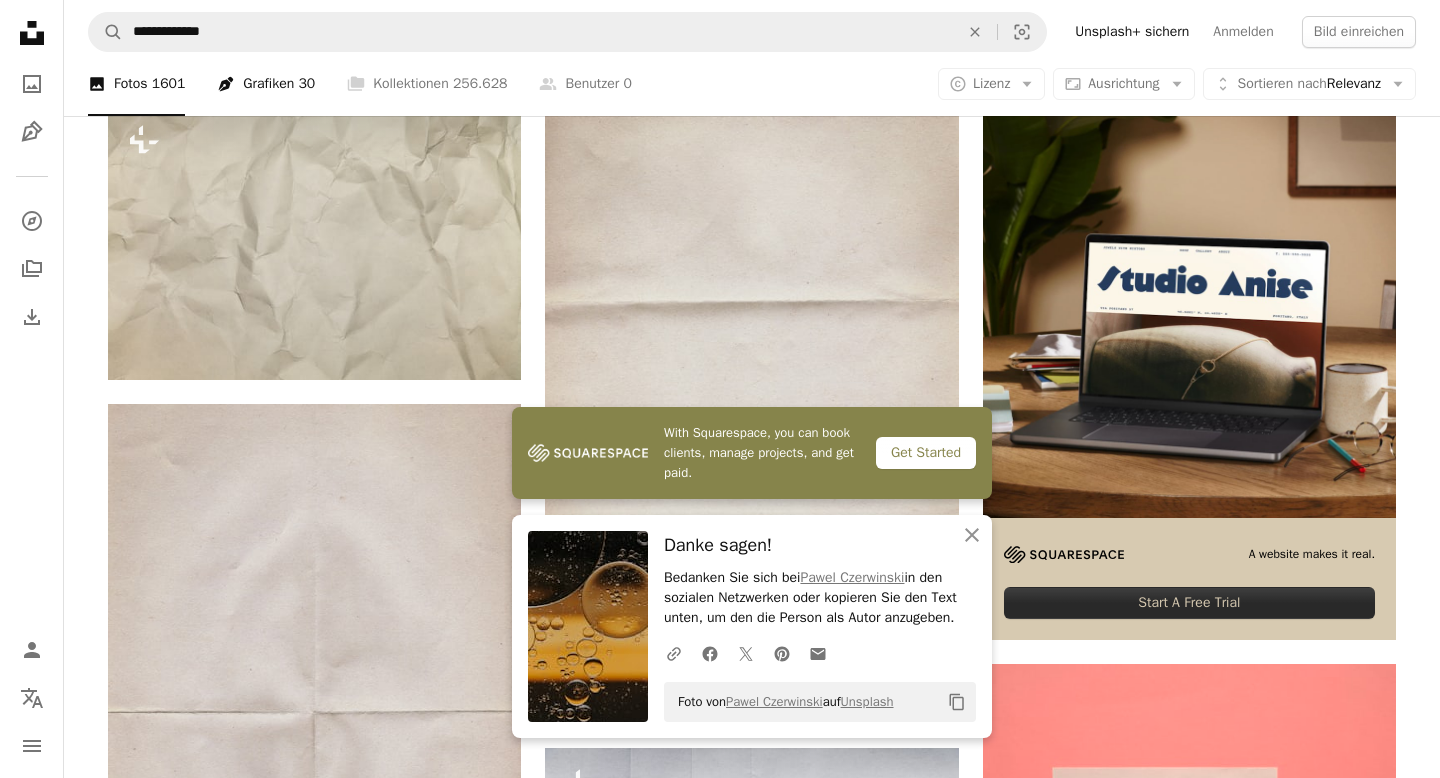 scroll, scrollTop: 407, scrollLeft: 0, axis: vertical 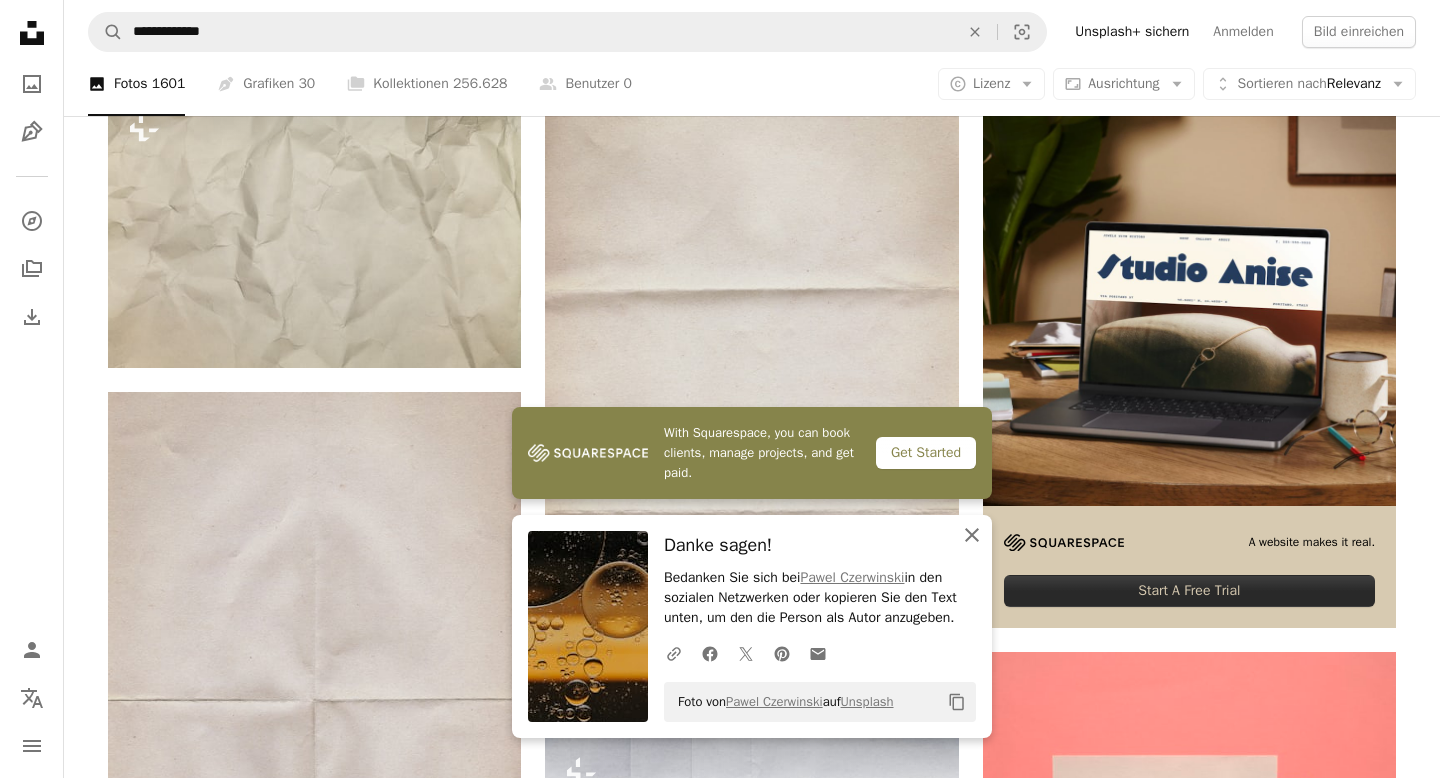 click 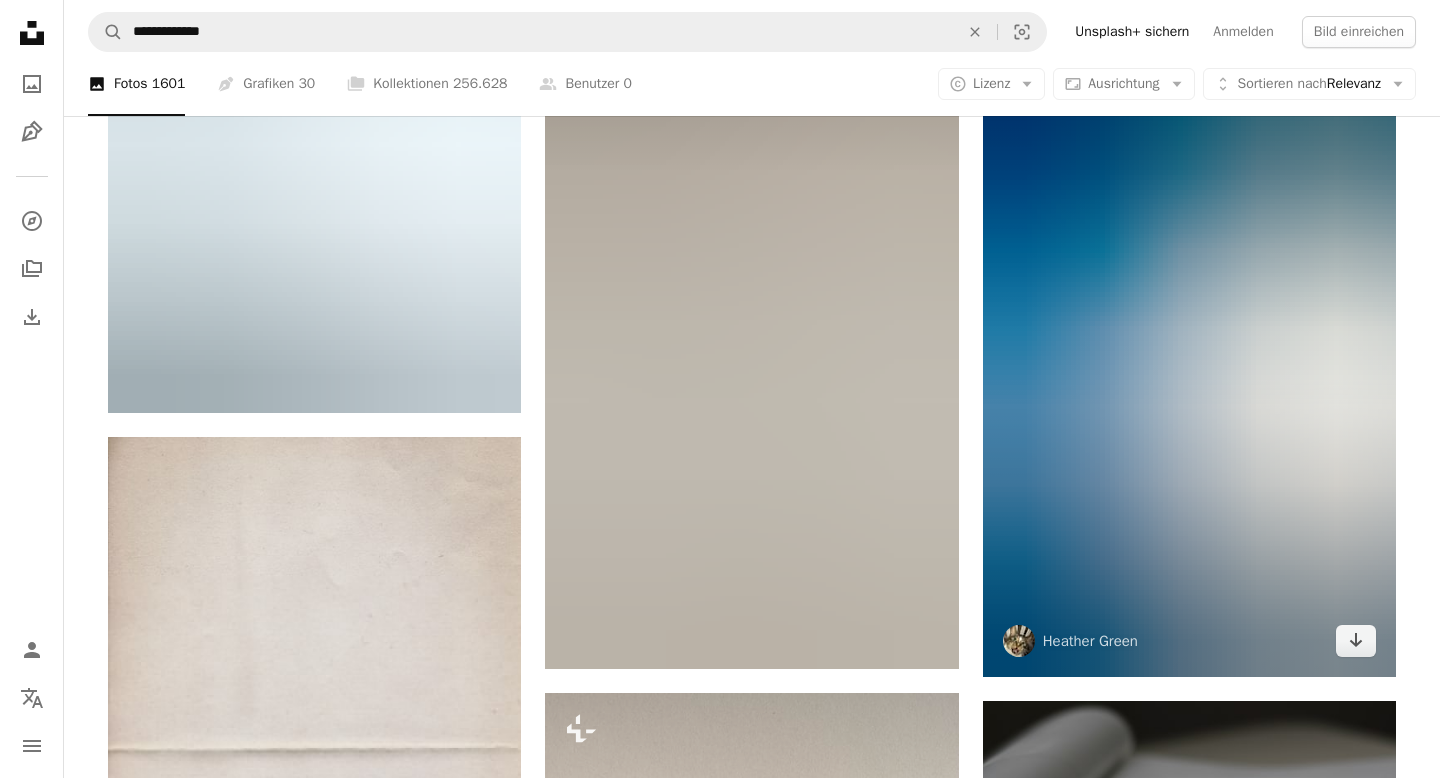 scroll, scrollTop: 1719, scrollLeft: 0, axis: vertical 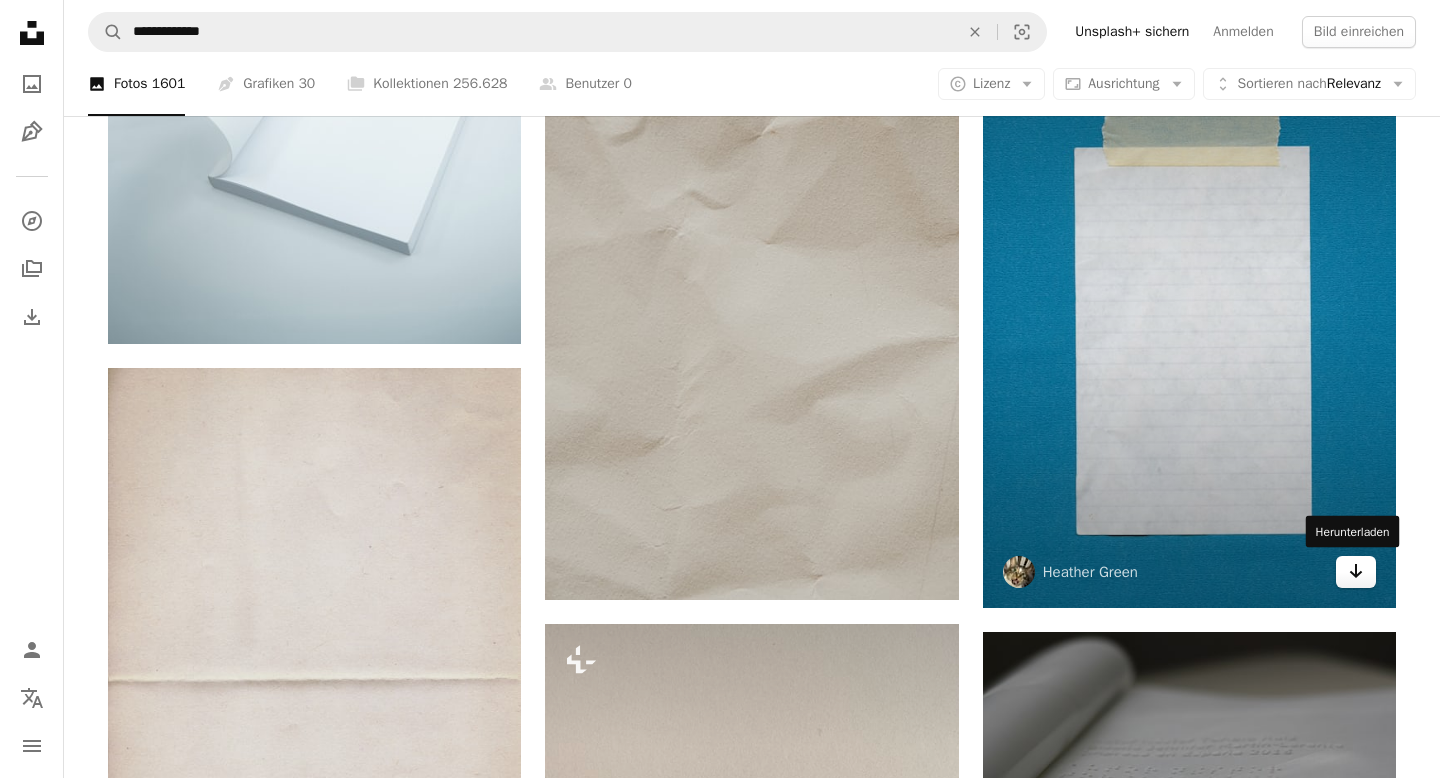 click on "Arrow pointing down" 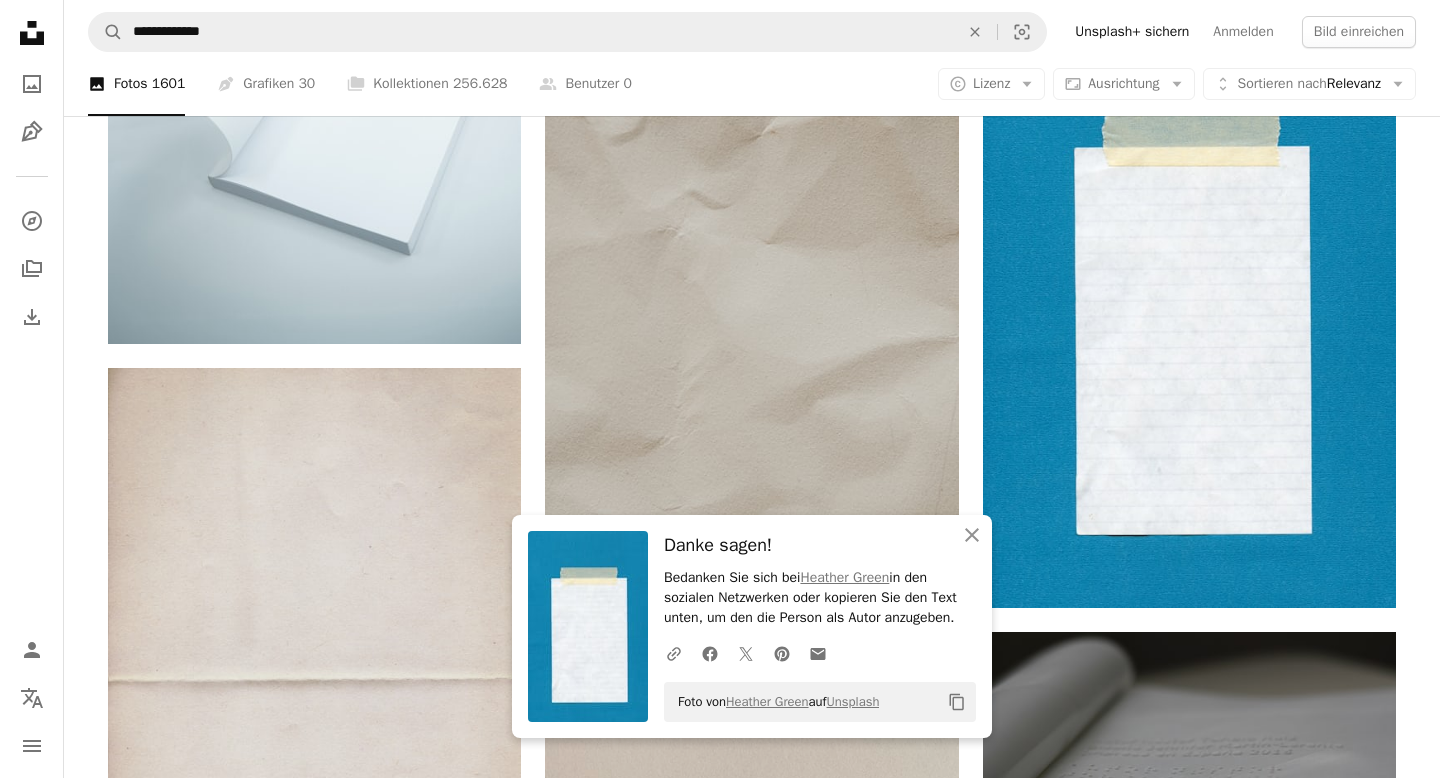 click on "[FIRST] [LAST]" at bounding box center [752, 666] 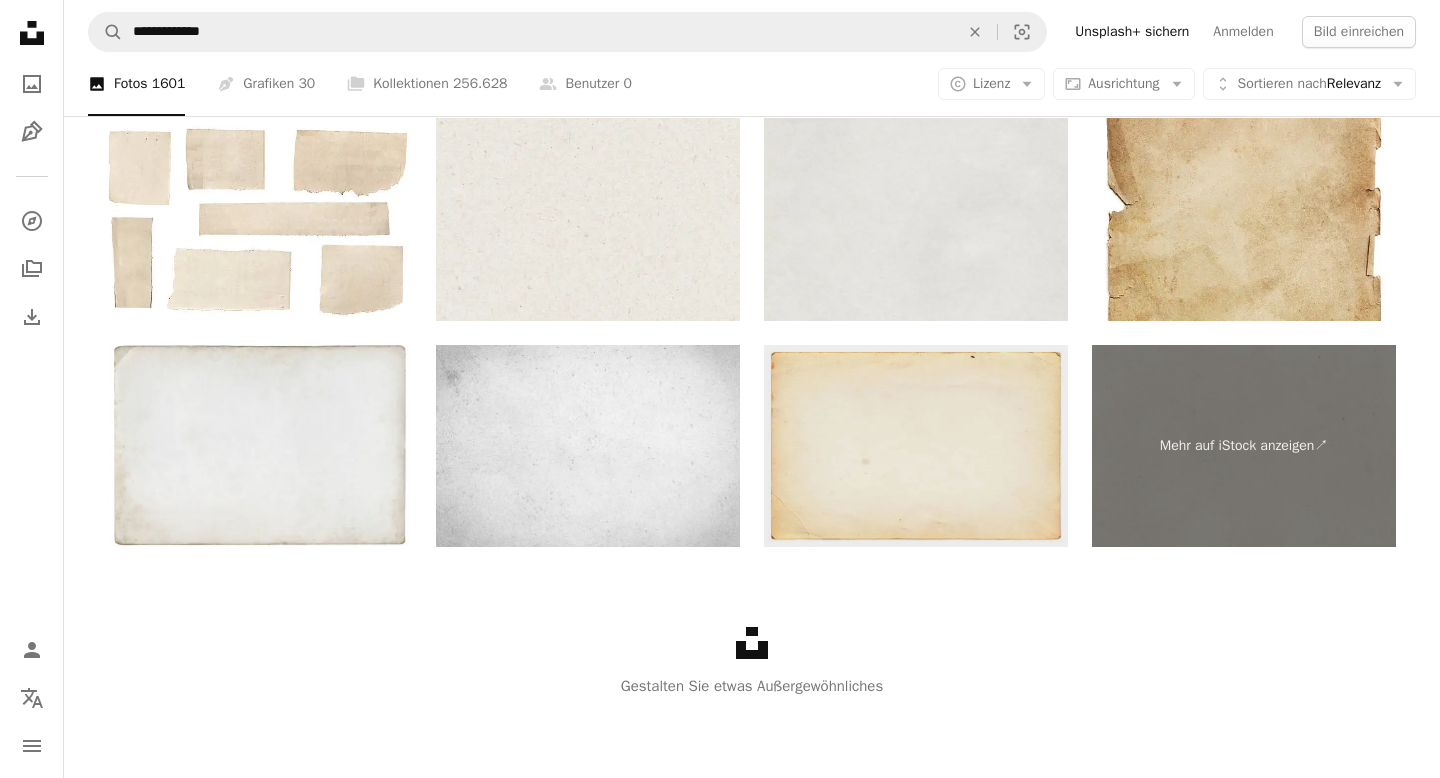 scroll, scrollTop: 3753, scrollLeft: 0, axis: vertical 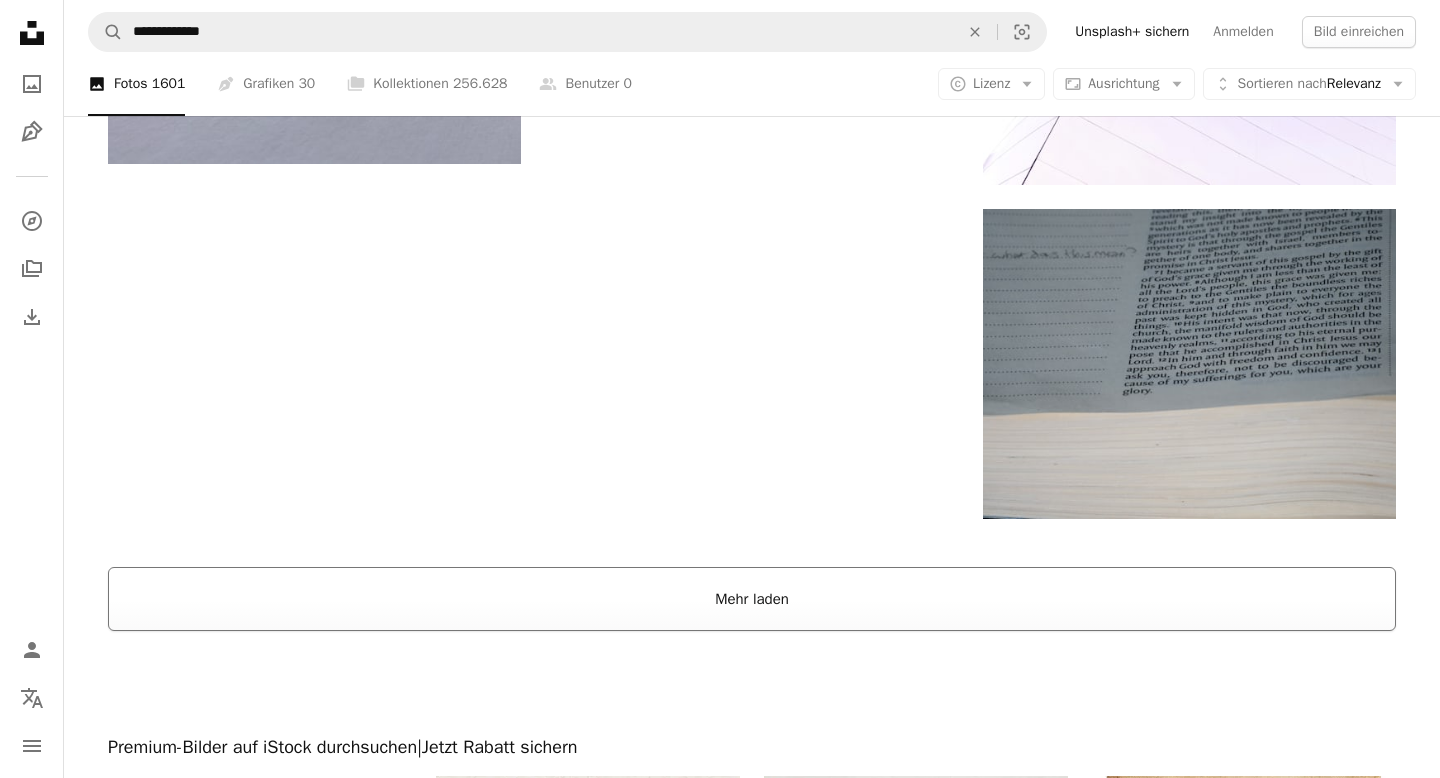click on "Mehr laden" at bounding box center [752, 599] 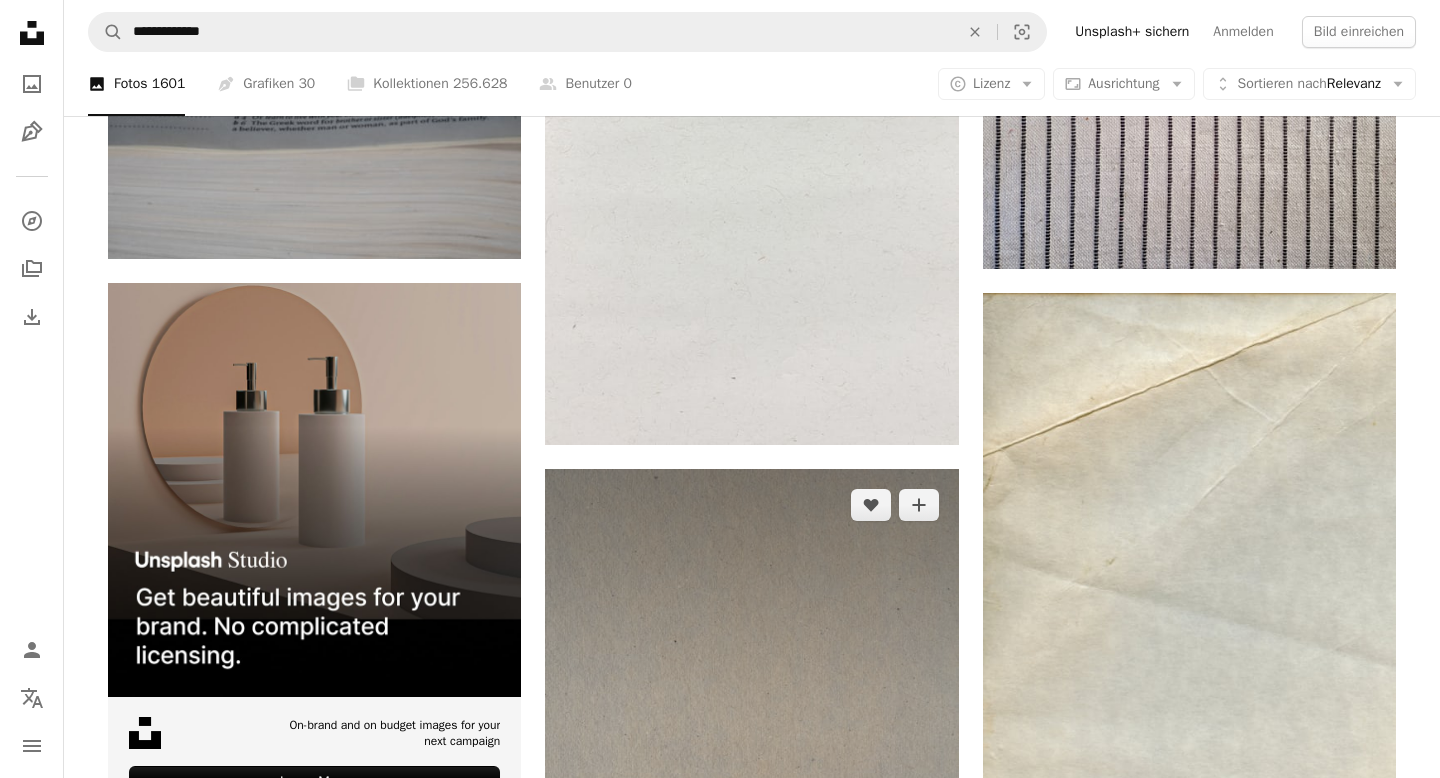scroll, scrollTop: 5307, scrollLeft: 0, axis: vertical 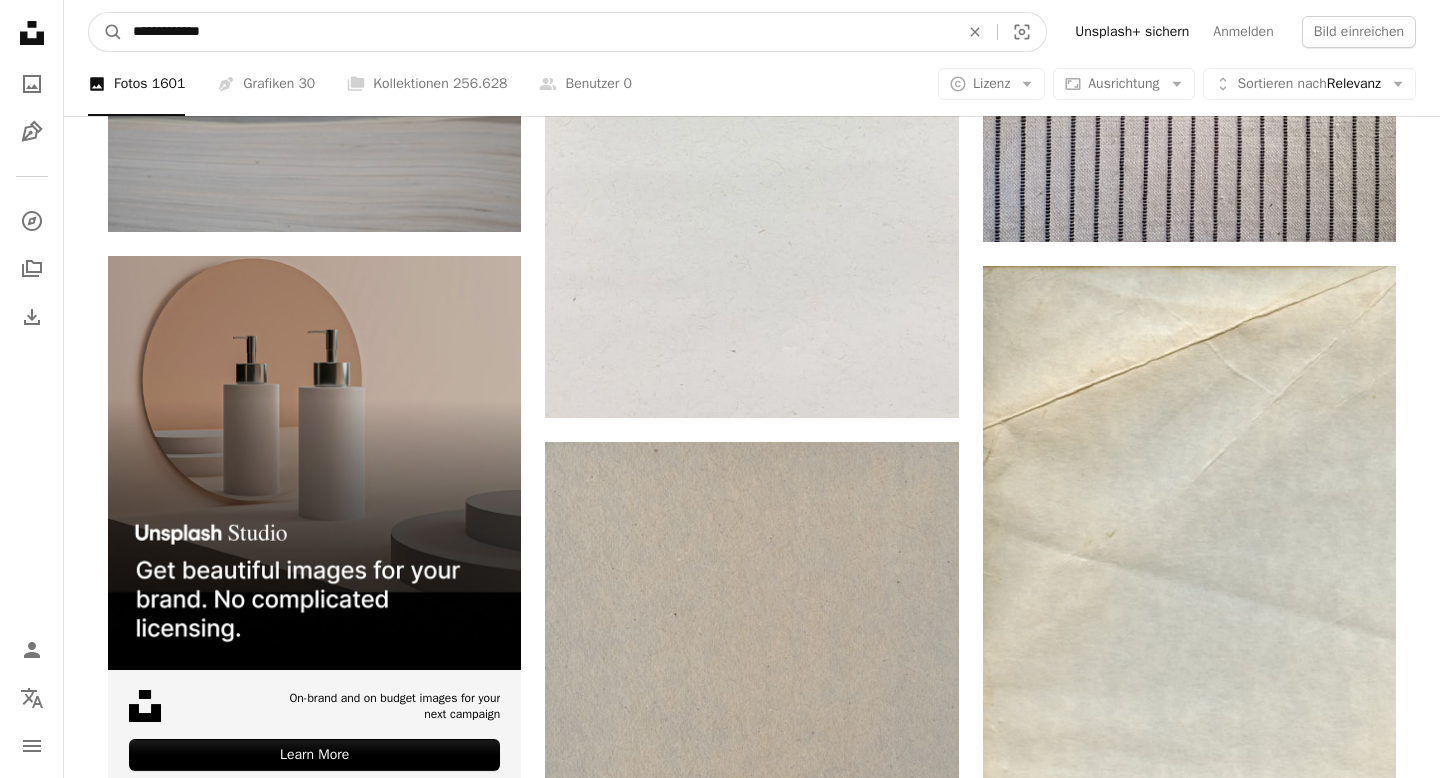 click on "**********" at bounding box center (538, 32) 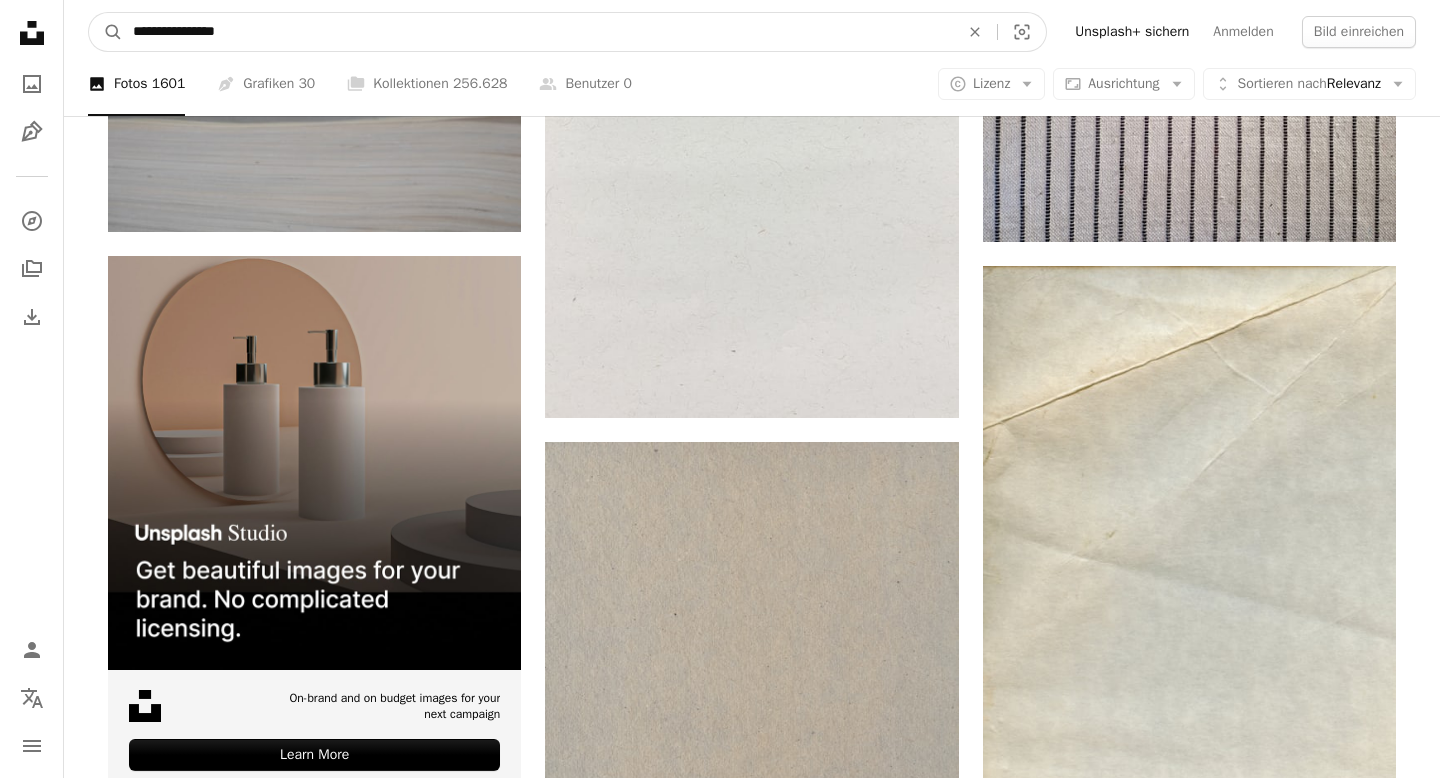 type on "**********" 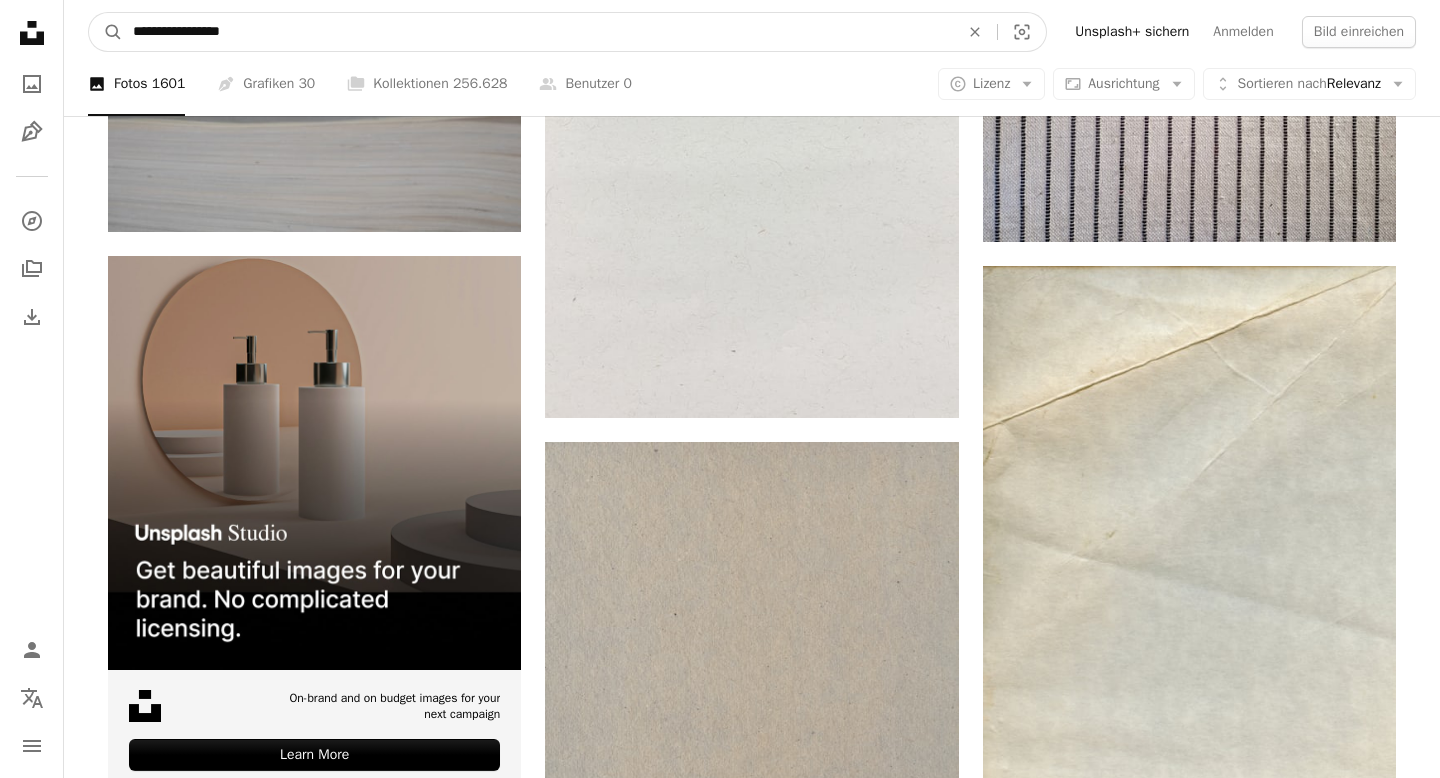 click on "A magnifying glass" at bounding box center (106, 32) 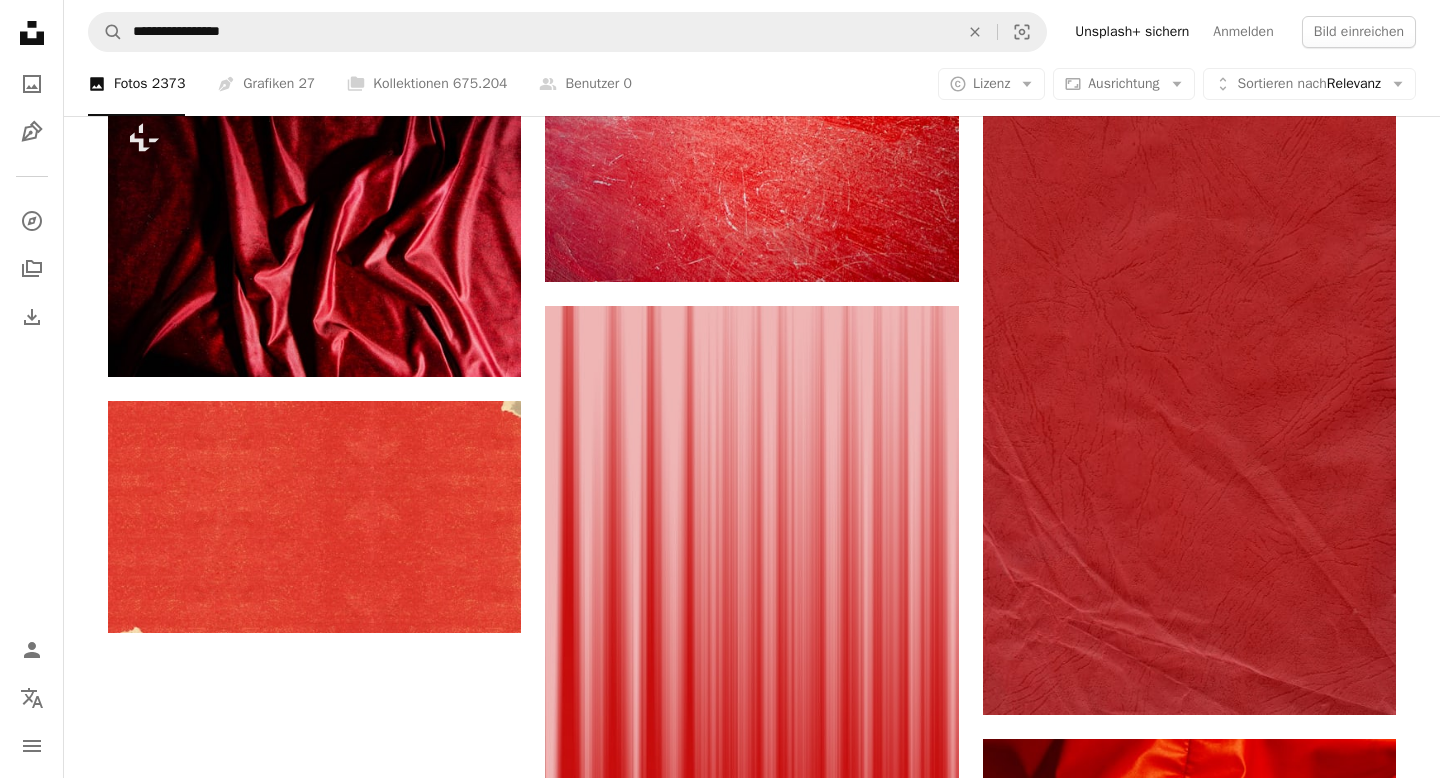 scroll, scrollTop: 2852, scrollLeft: 0, axis: vertical 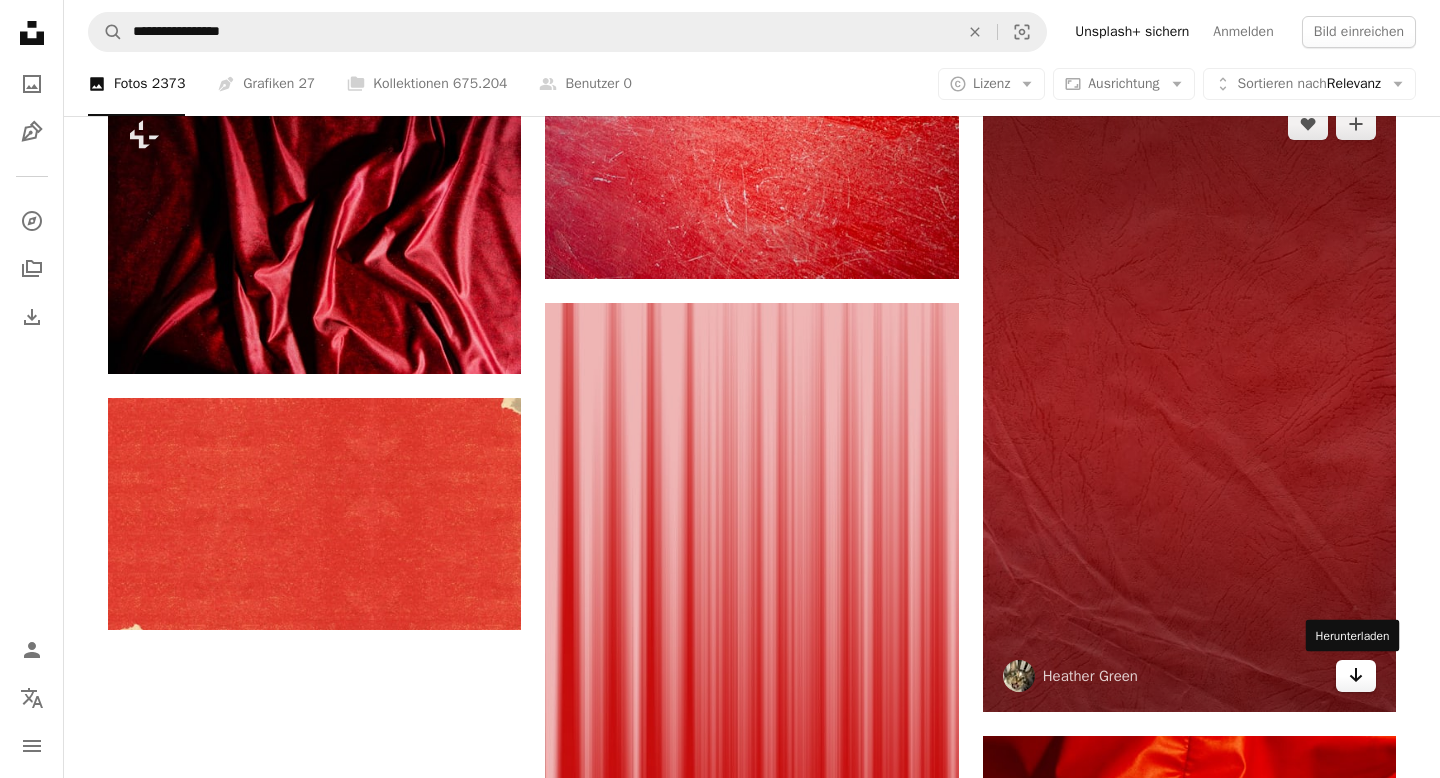 click 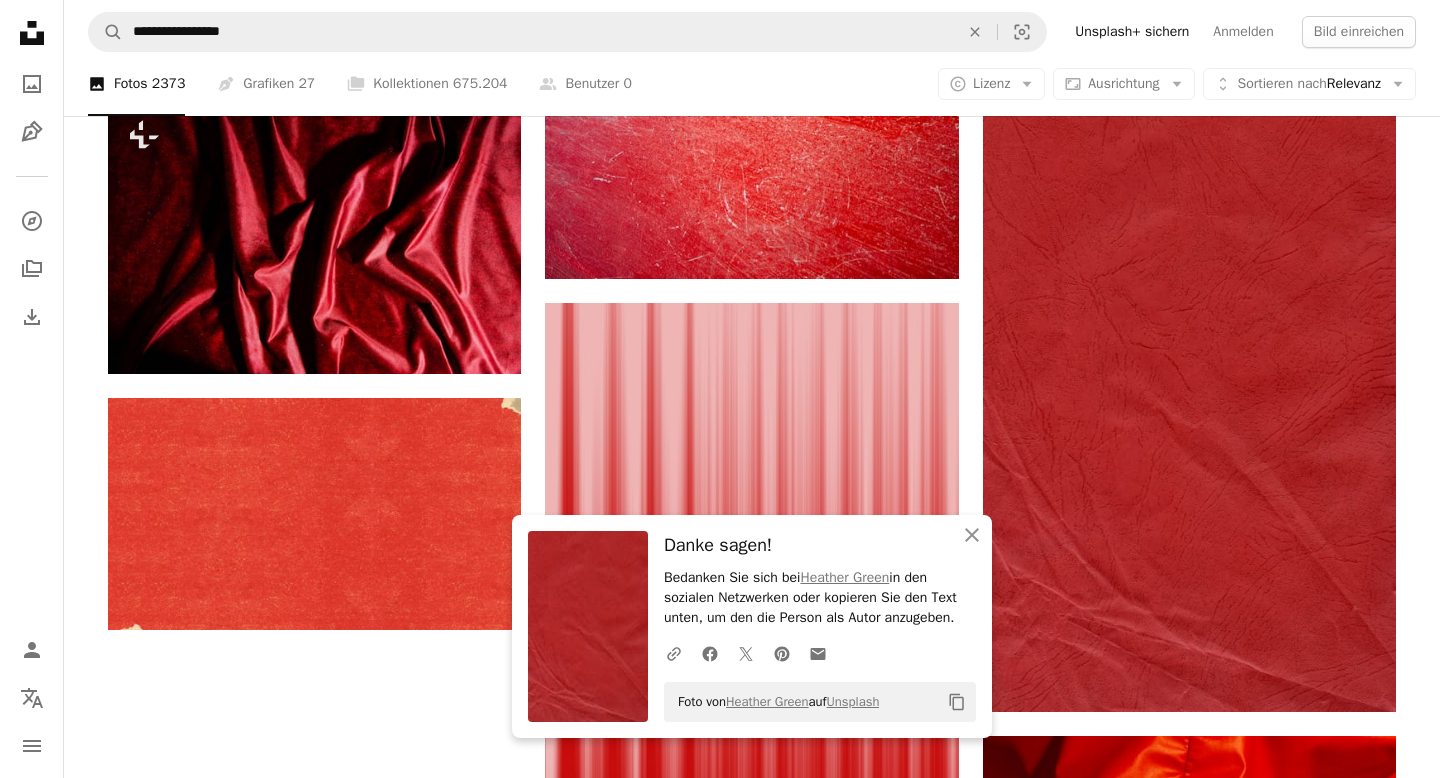 click on "Plus sign for Unsplash+ A heart A plus sign Maryam Sicard Für  Unsplash+ A lock Herunterladen Plus sign for Unsplash+ A heart A plus sign Karolina Grabowska Für  Unsplash+ A lock Herunterladen A heart A plus sign engin akyurt Für Anfragen verfügbar A checkmark inside of a circle Arrow pointing down Plus sign for Unsplash+ A heart A plus sign Getty Images Für  Unsplash+ A lock Herunterladen A heart A plus sign MontyLov Arrow pointing down A heart A plus sign Kelly Sikkema Arrow pointing down Plus sign for Unsplash+ A heart A plus sign Pablo Merchán Montes Für  Unsplash+ A lock Herunterladen A heart A plus sign Plufow Le Studio Für Anfragen verfügbar A checkmark inside of a circle Arrow pointing down A heart A plus sign Heather Green Arrow pointing down A heart A plus sign Allec Gomes Für Anfragen verfügbar A checkmark inside of a circle Arrow pointing down A heart A plus sign Aaron Boucicault Für Anfragen verfügbar A checkmark inside of a circle Arrow pointing down Plus sign for Unsplash+ A heart" at bounding box center (752, -500) 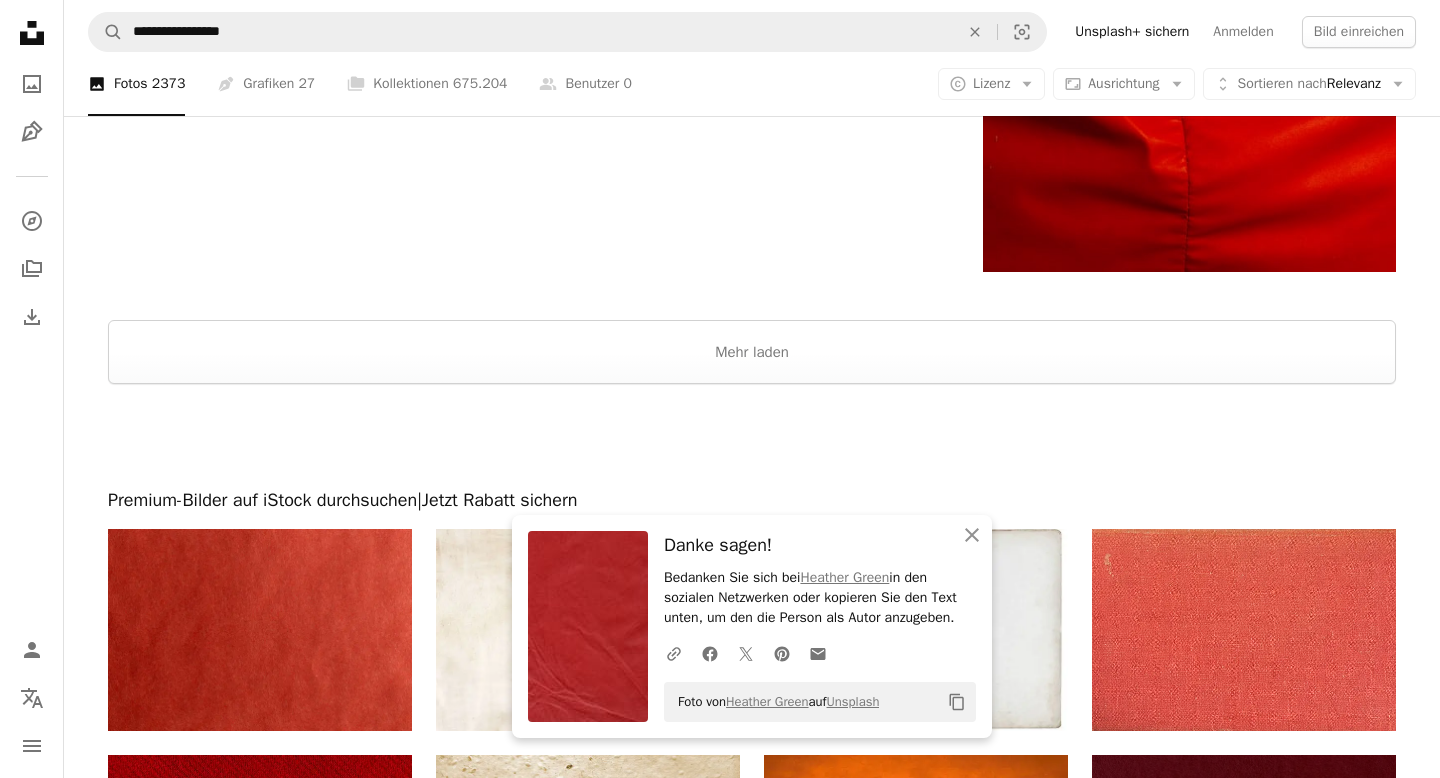 scroll, scrollTop: 3958, scrollLeft: 0, axis: vertical 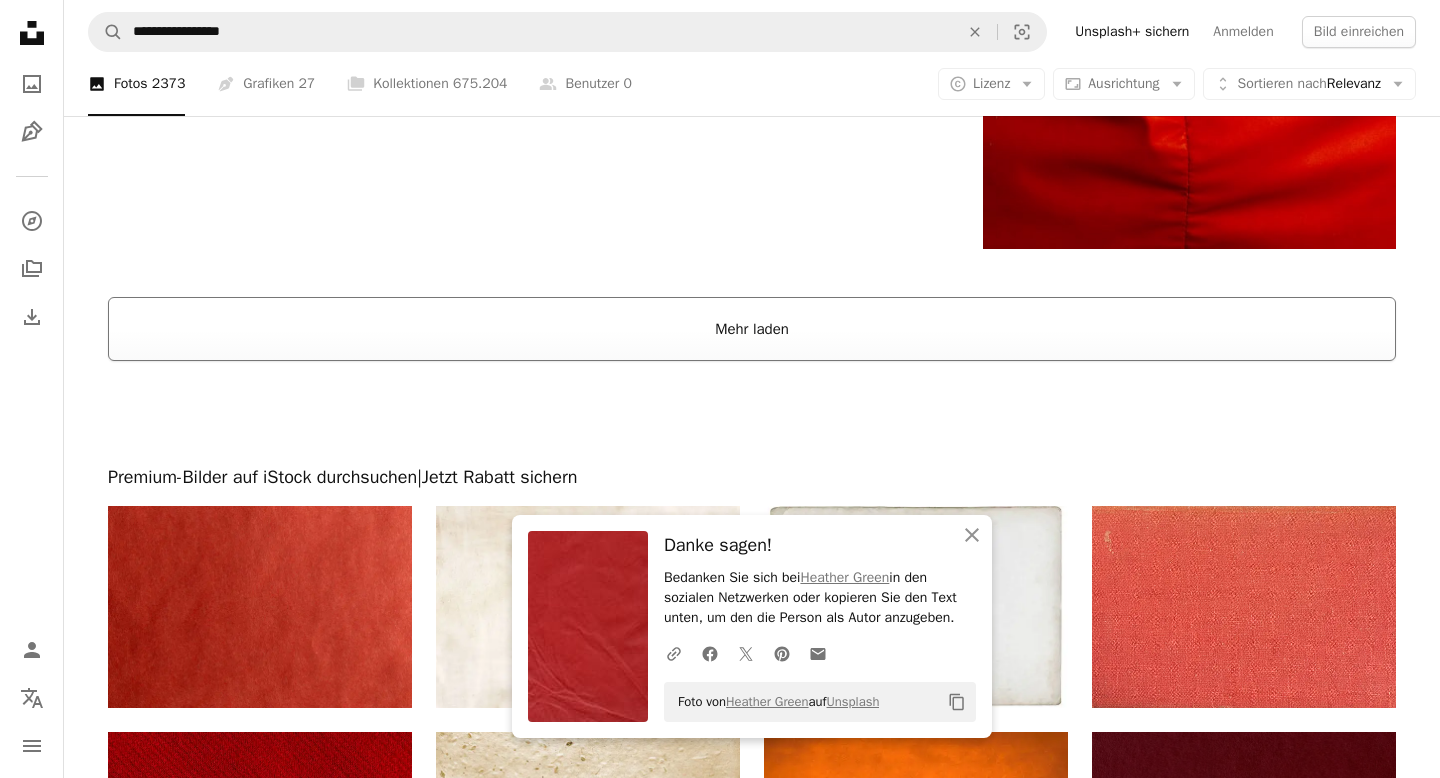 click on "Mehr laden" at bounding box center (752, 329) 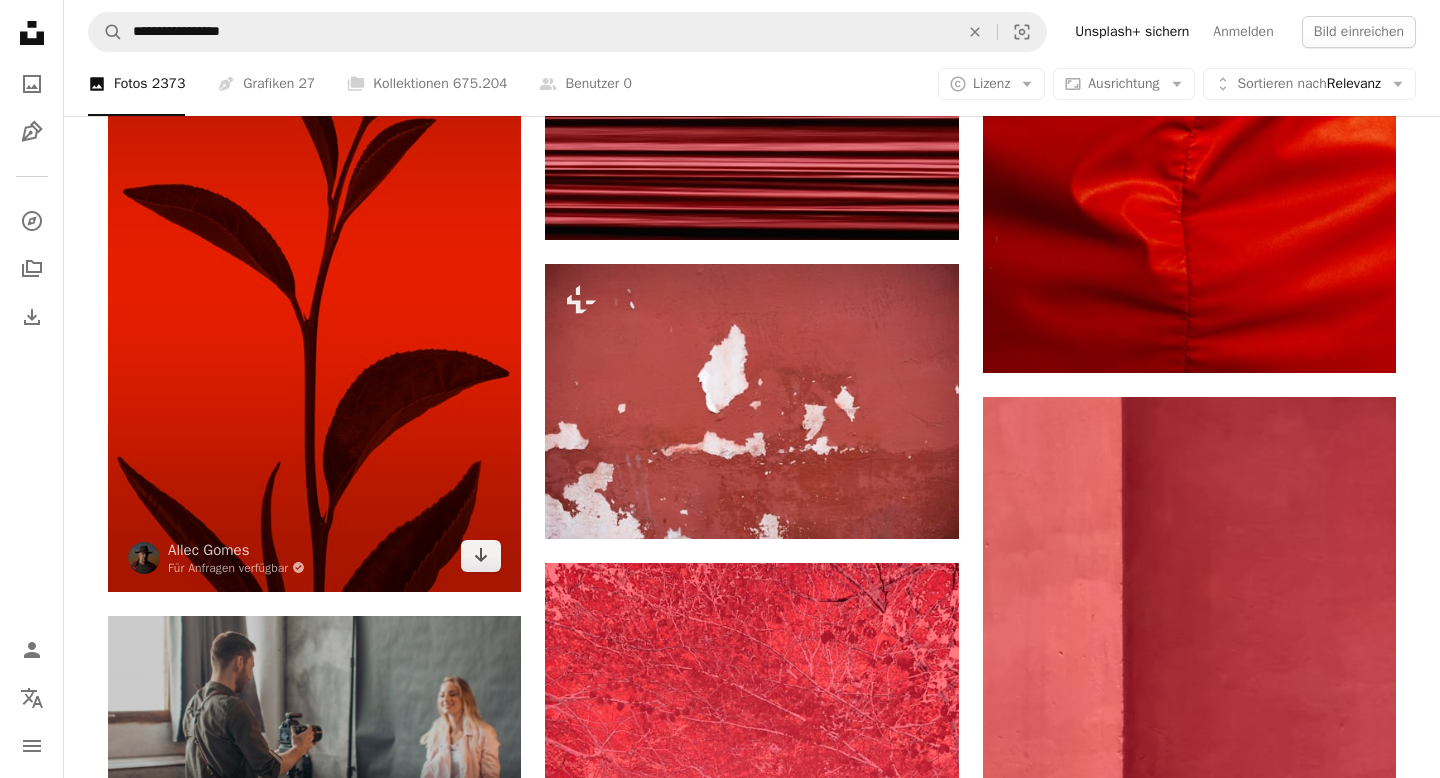scroll, scrollTop: 3817, scrollLeft: 0, axis: vertical 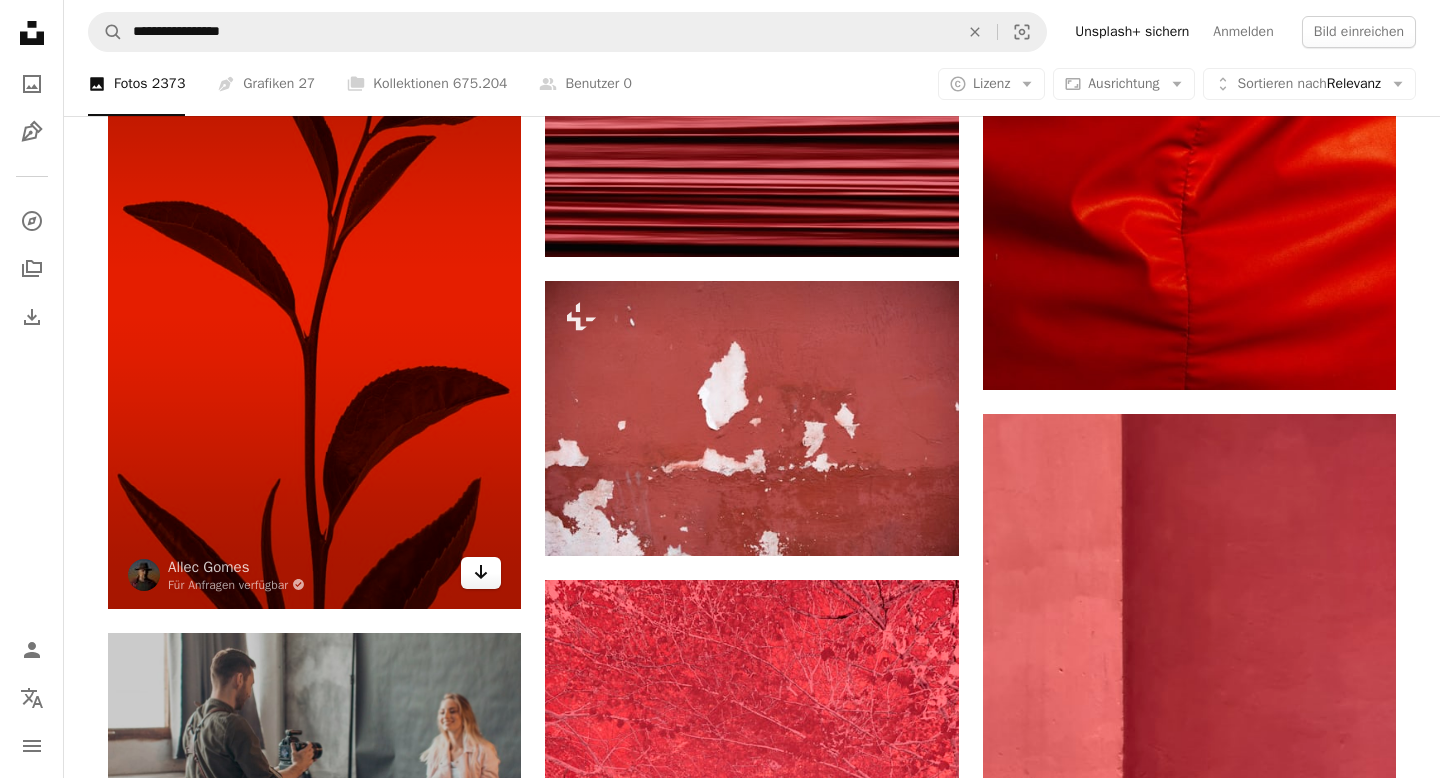 click on "Arrow pointing down" 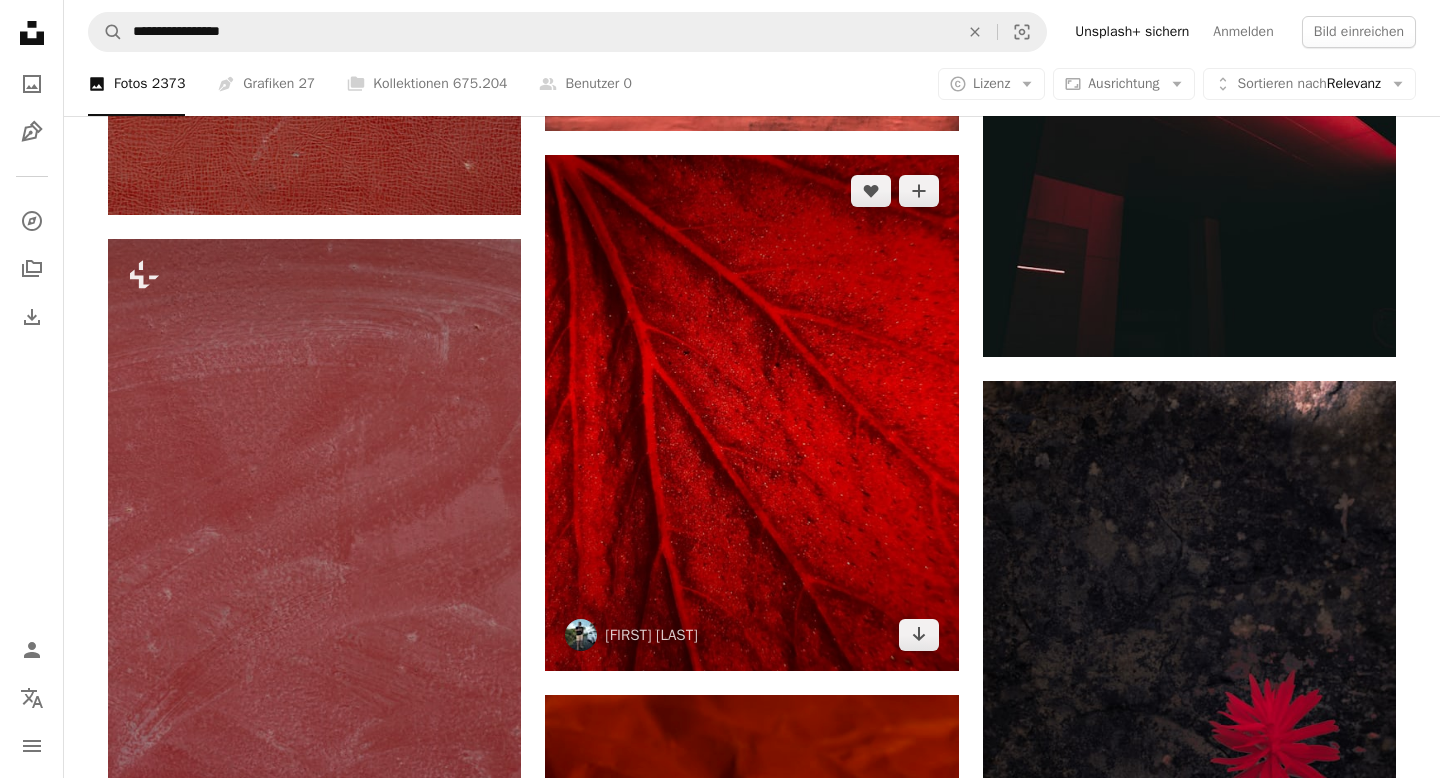 scroll, scrollTop: 6999, scrollLeft: 0, axis: vertical 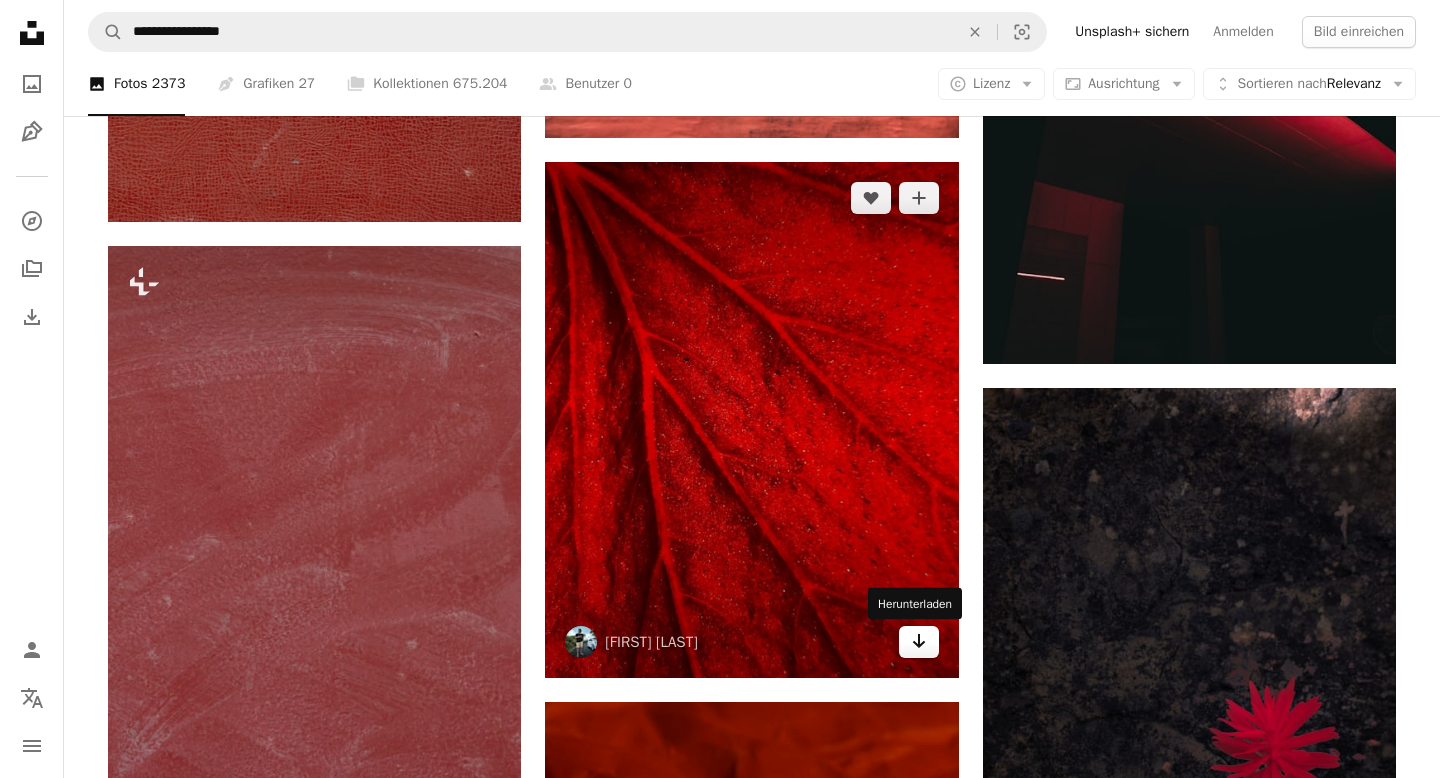 click 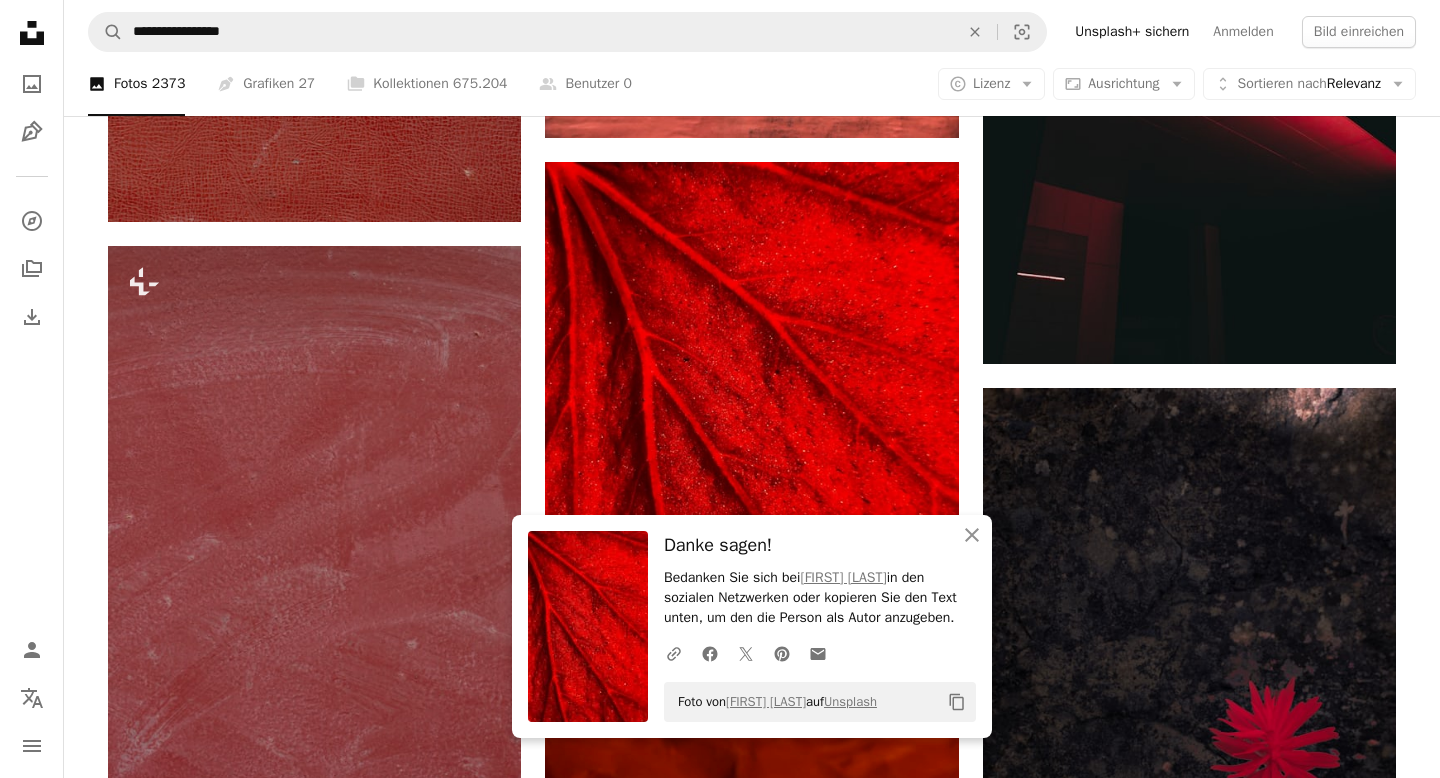 click on "[FIRST] [LAST]" at bounding box center (752, -1021) 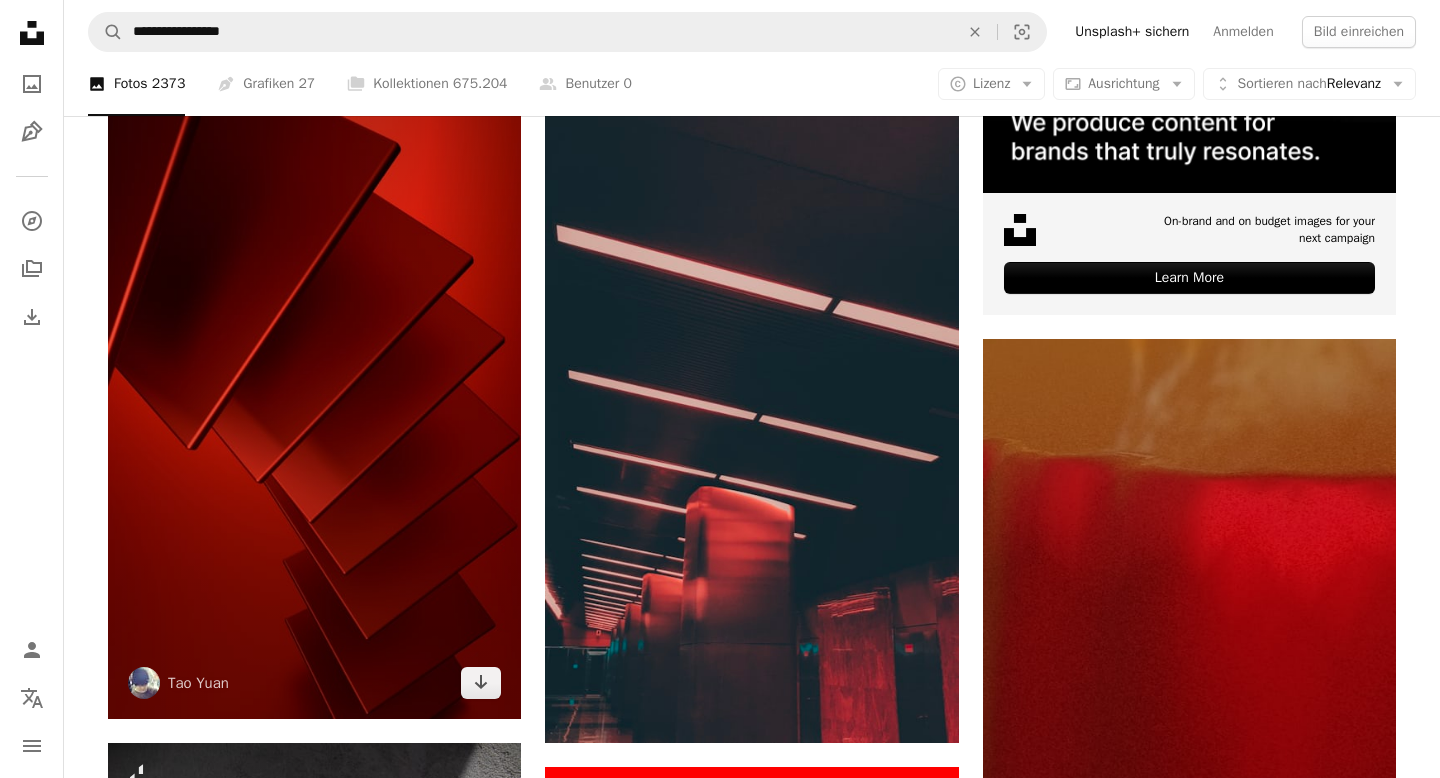 scroll, scrollTop: 10406, scrollLeft: 0, axis: vertical 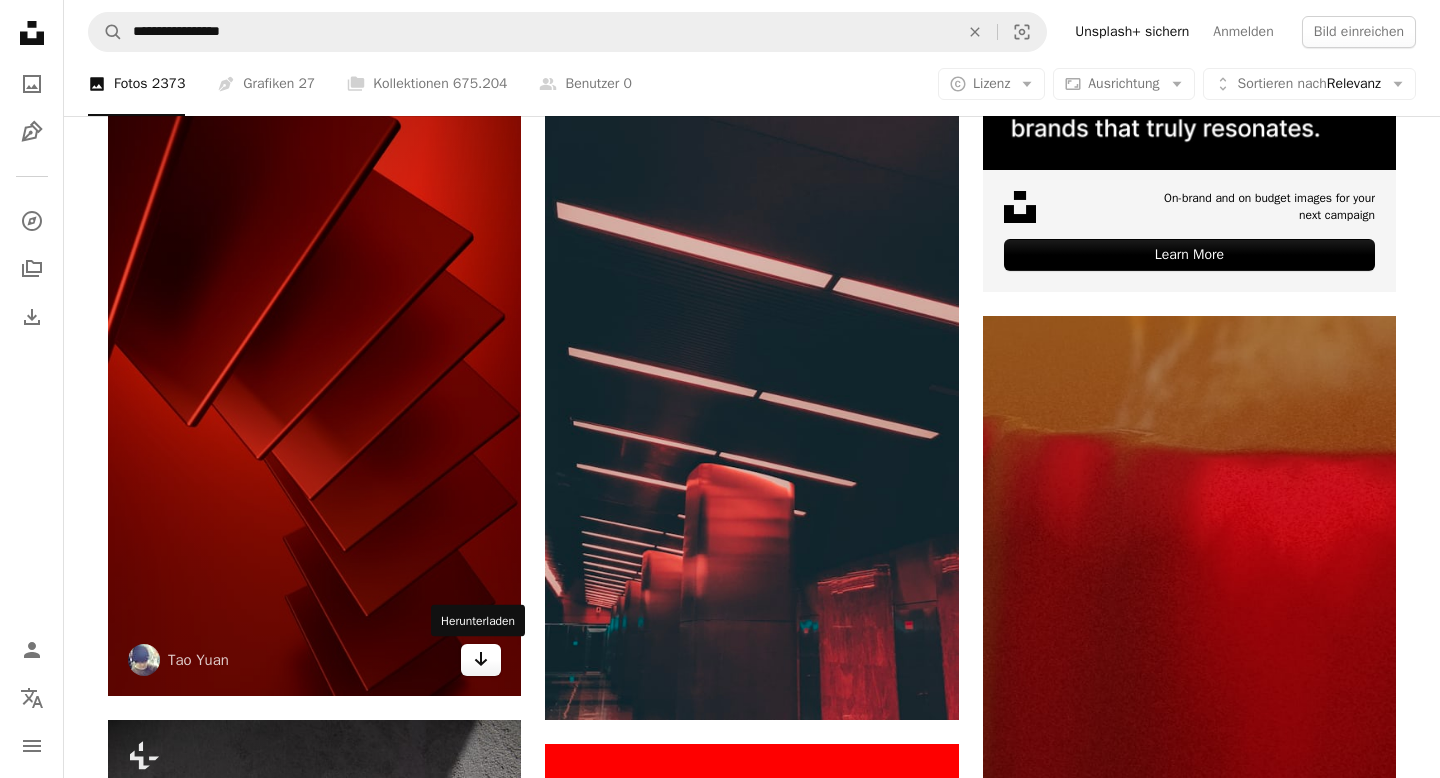 click on "Arrow pointing down" at bounding box center (481, 660) 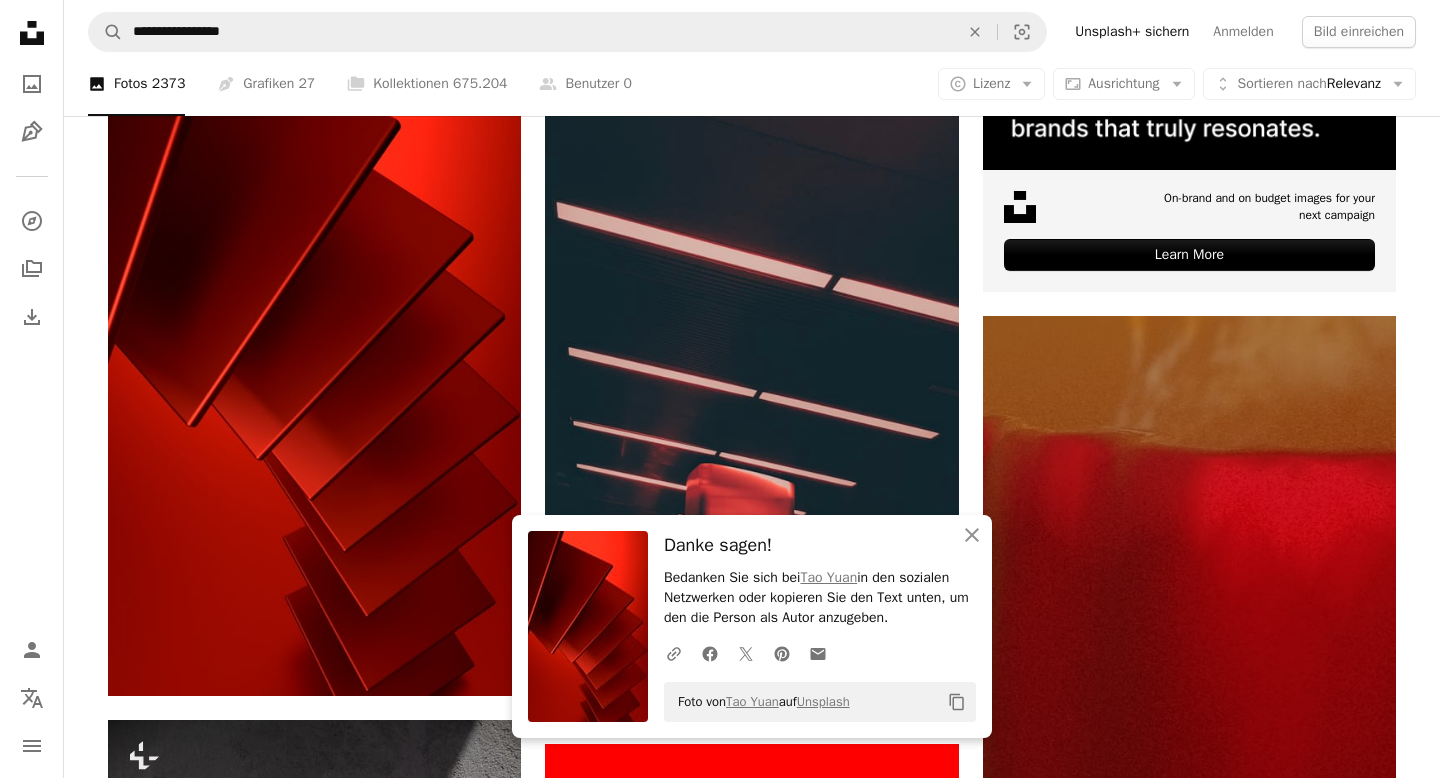 click on "[FIRST] [LAST]" at bounding box center (752, -2902) 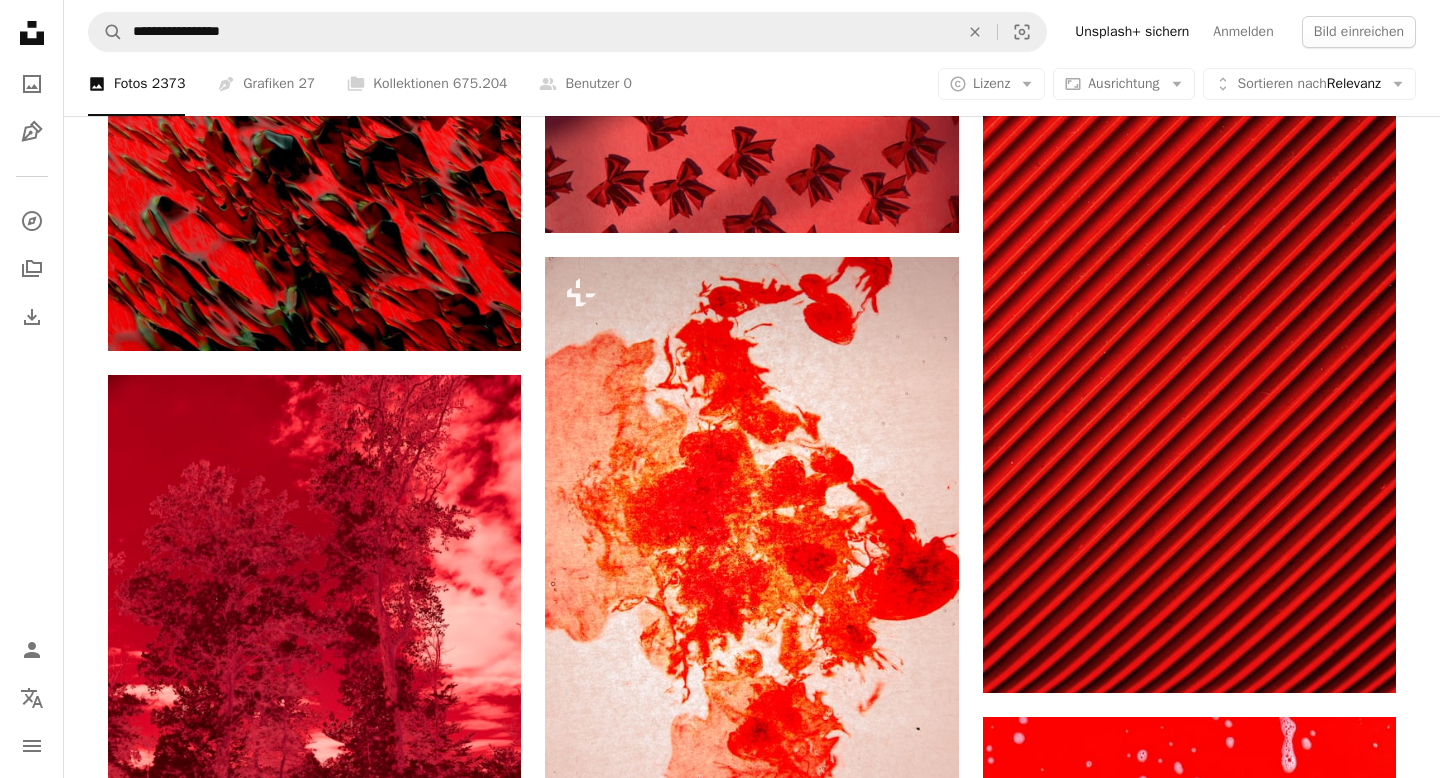 scroll, scrollTop: 13474, scrollLeft: 0, axis: vertical 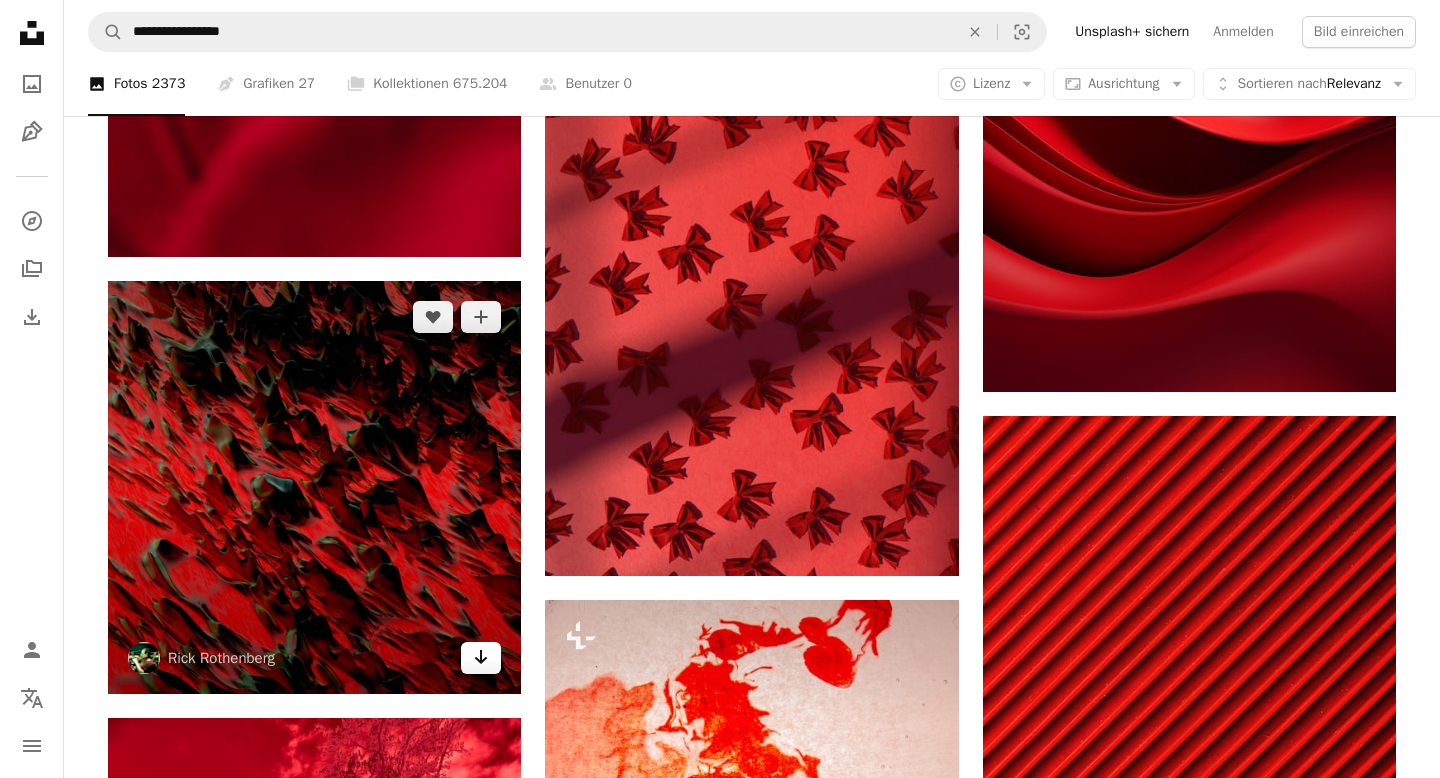 click on "Arrow pointing down" 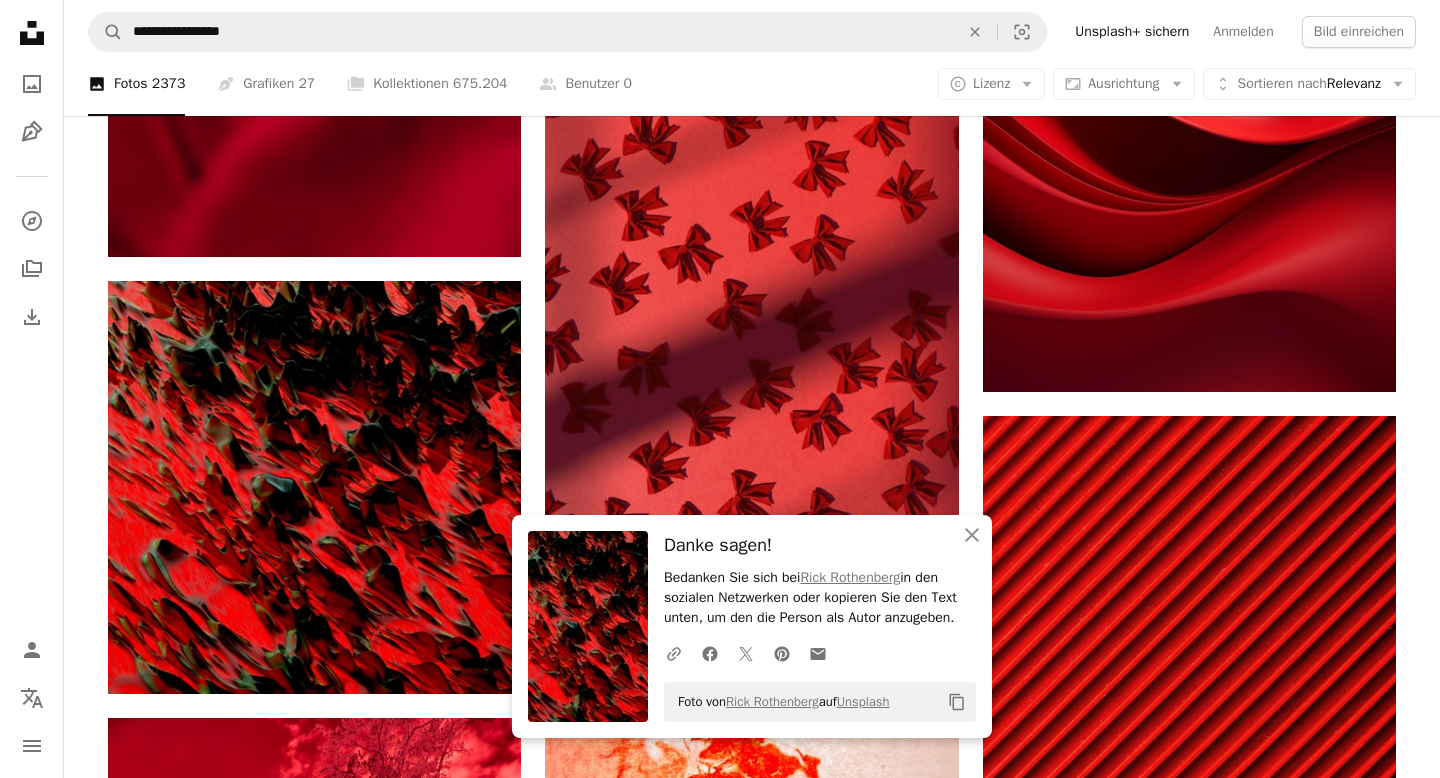 click on "[FIRST] [LAST]" at bounding box center [752, -4350] 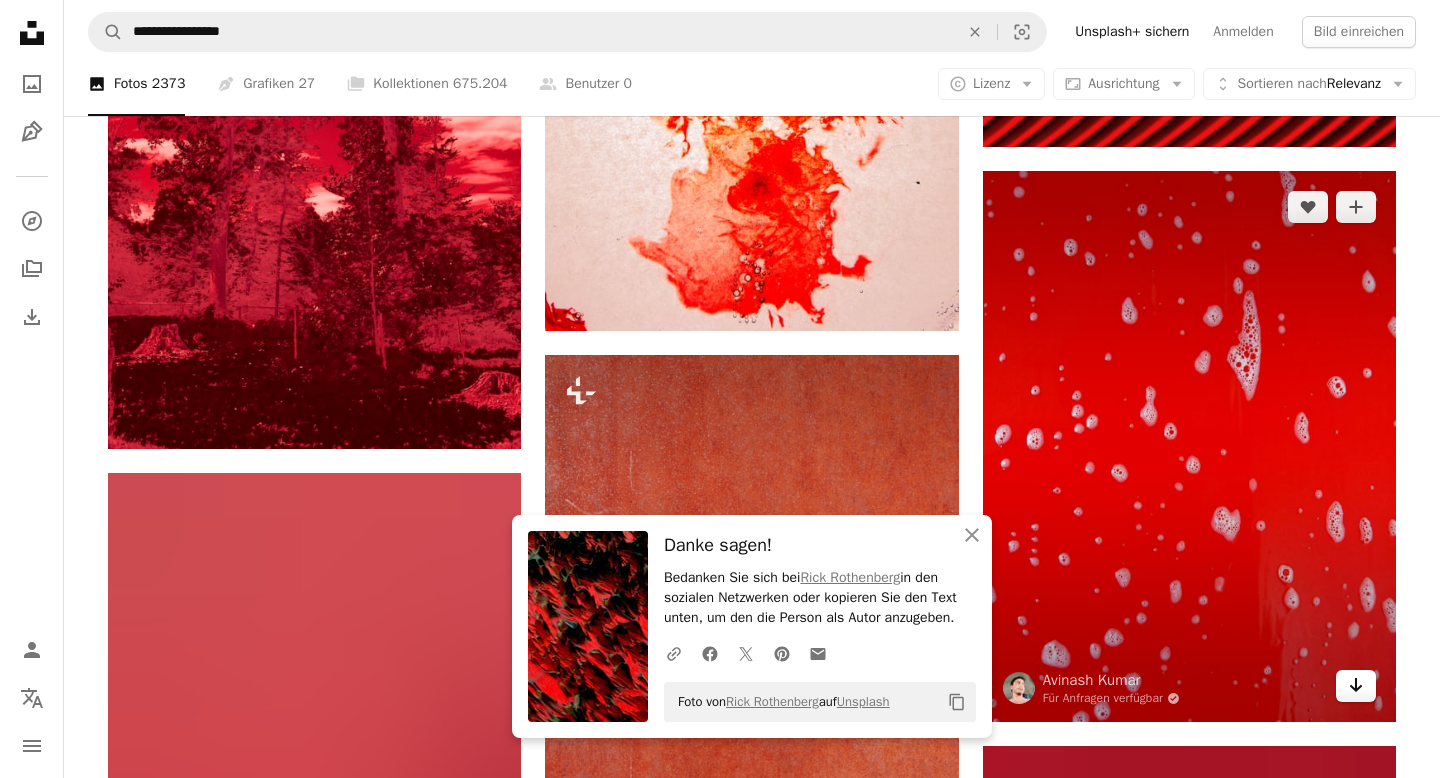 scroll, scrollTop: 14382, scrollLeft: 0, axis: vertical 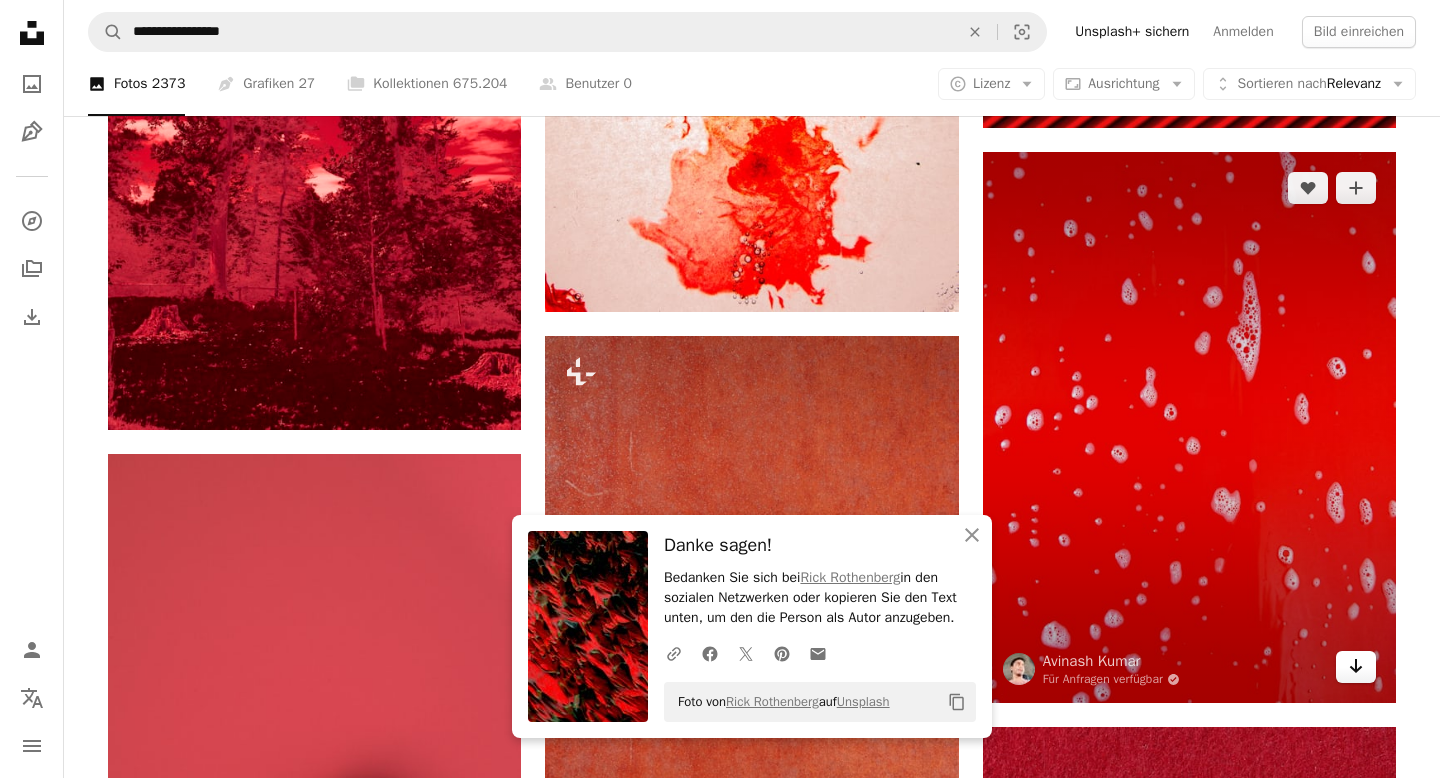 click on "Arrow pointing down" at bounding box center (1356, 667) 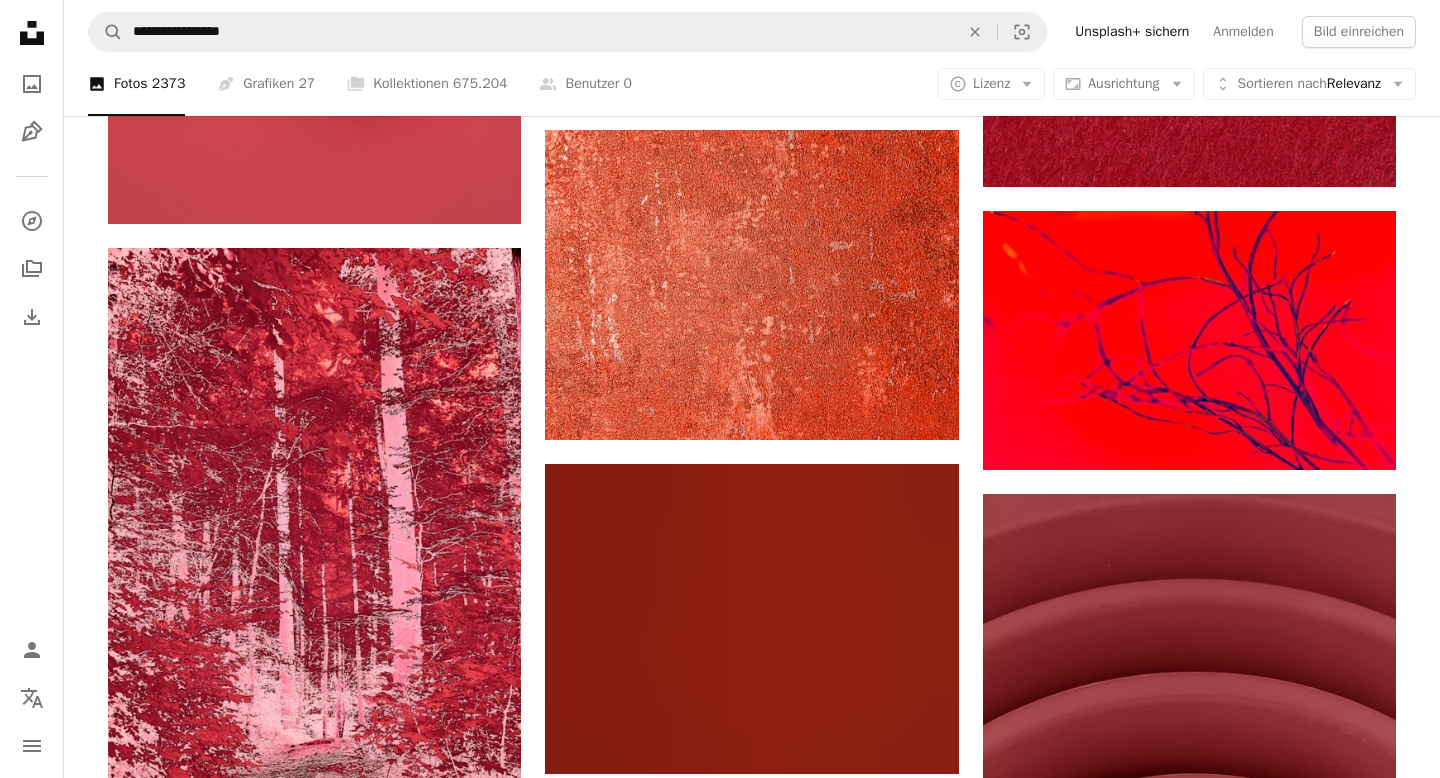 scroll, scrollTop: 15036, scrollLeft: 0, axis: vertical 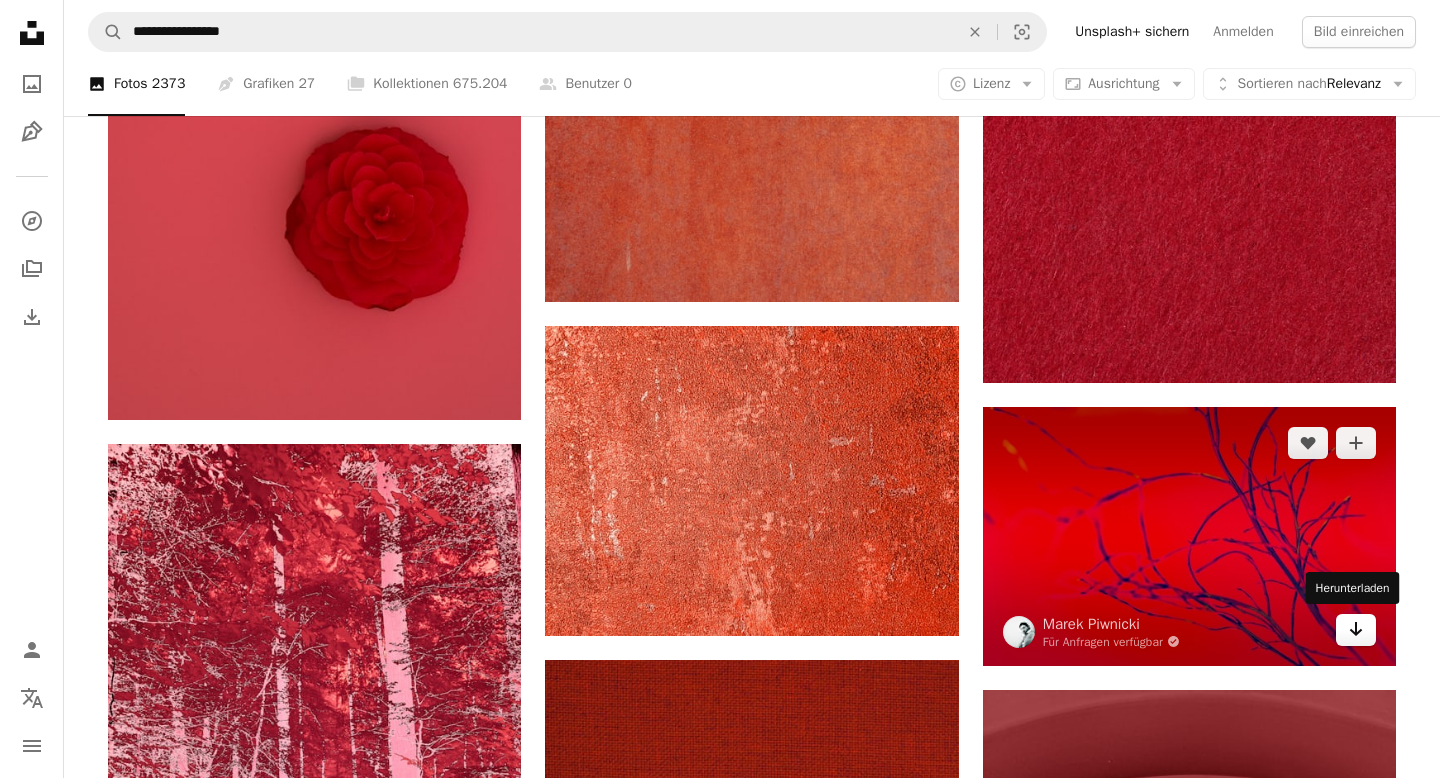 click 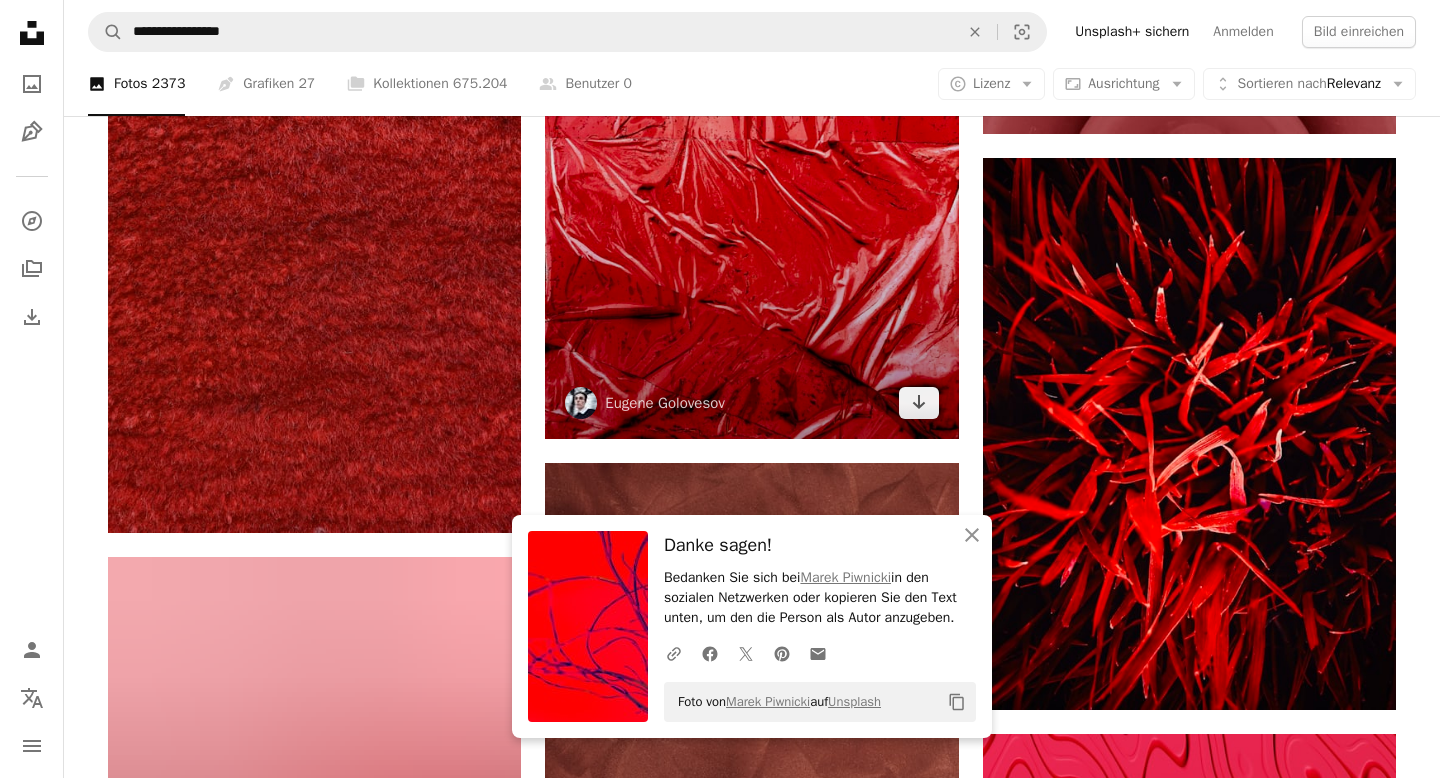scroll, scrollTop: 16145, scrollLeft: 0, axis: vertical 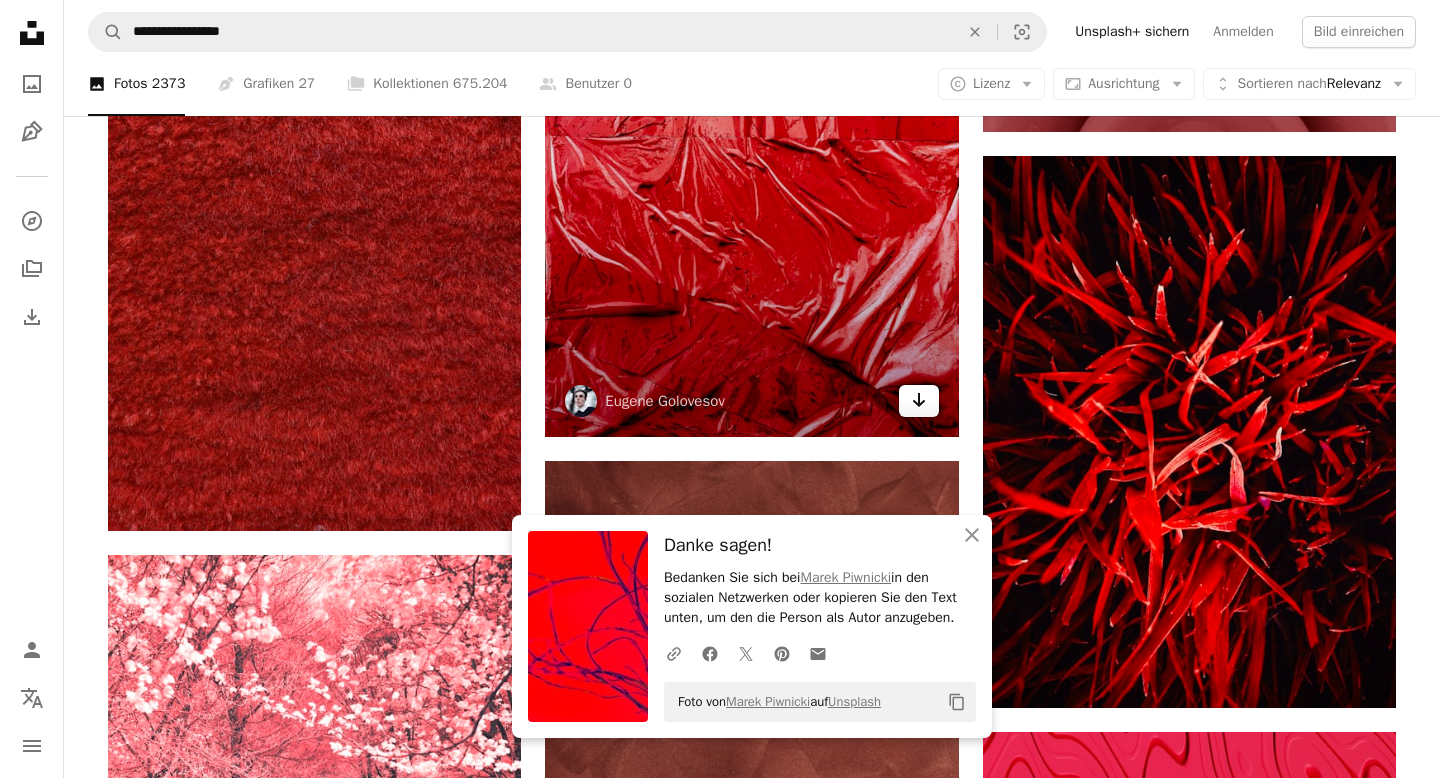 click on "Arrow pointing down" 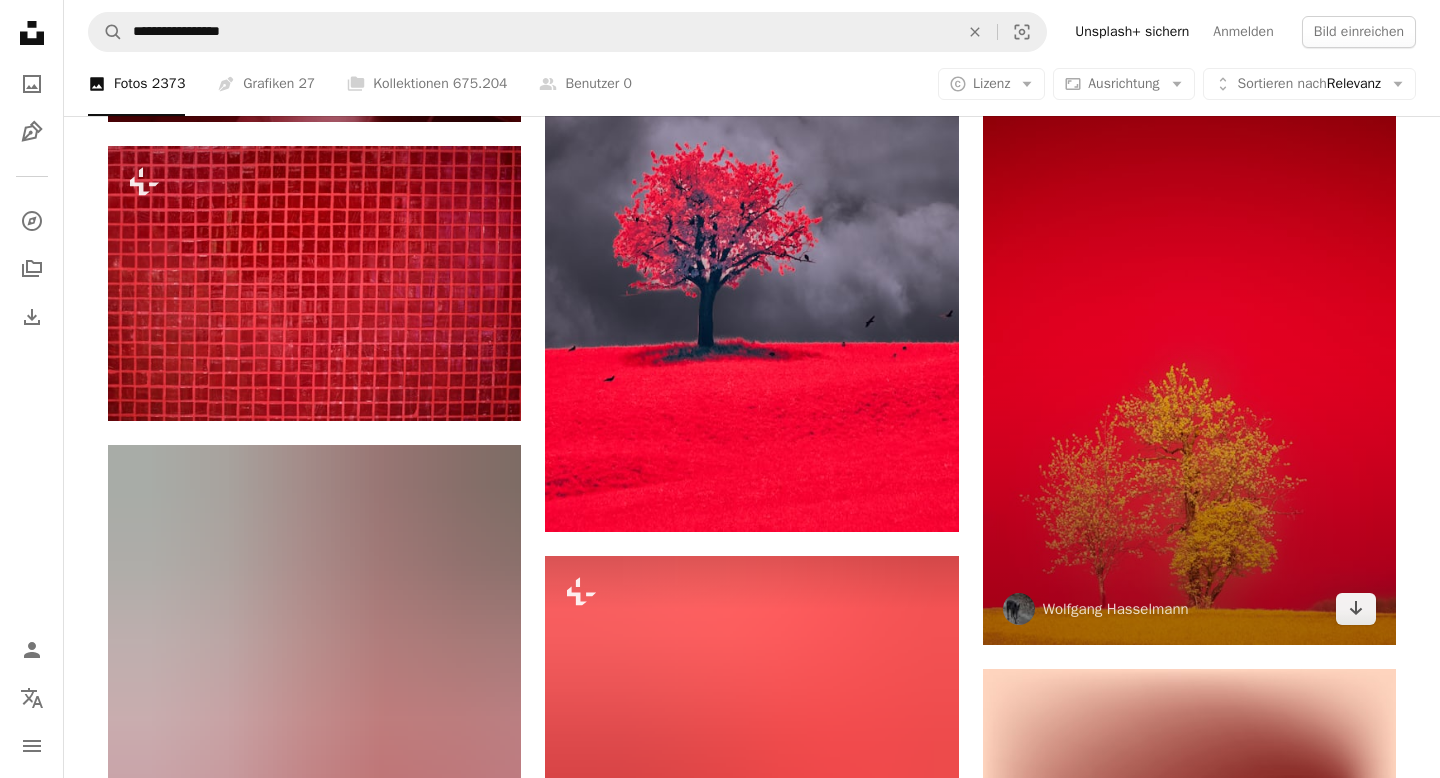 scroll, scrollTop: 21141, scrollLeft: 0, axis: vertical 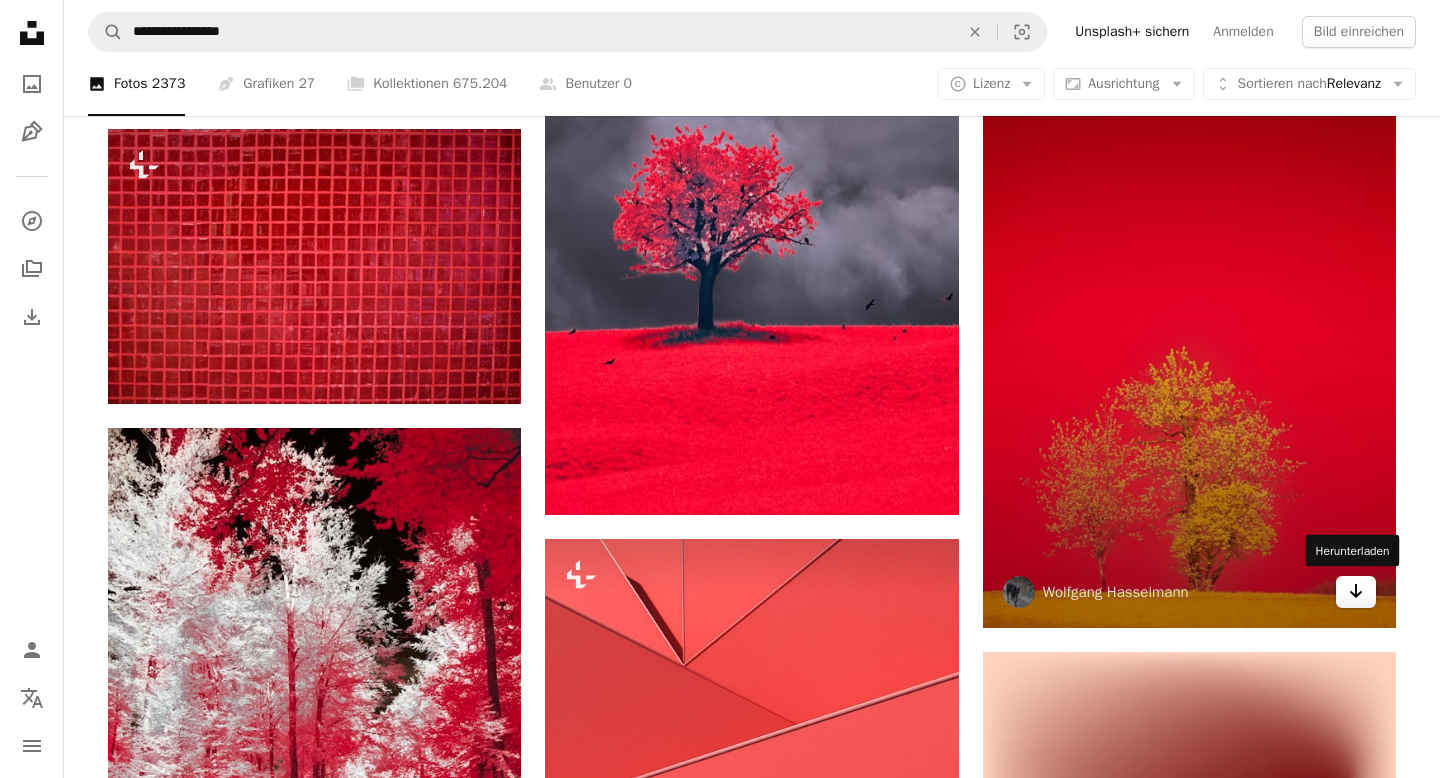 click on "Arrow pointing down" at bounding box center (1356, 592) 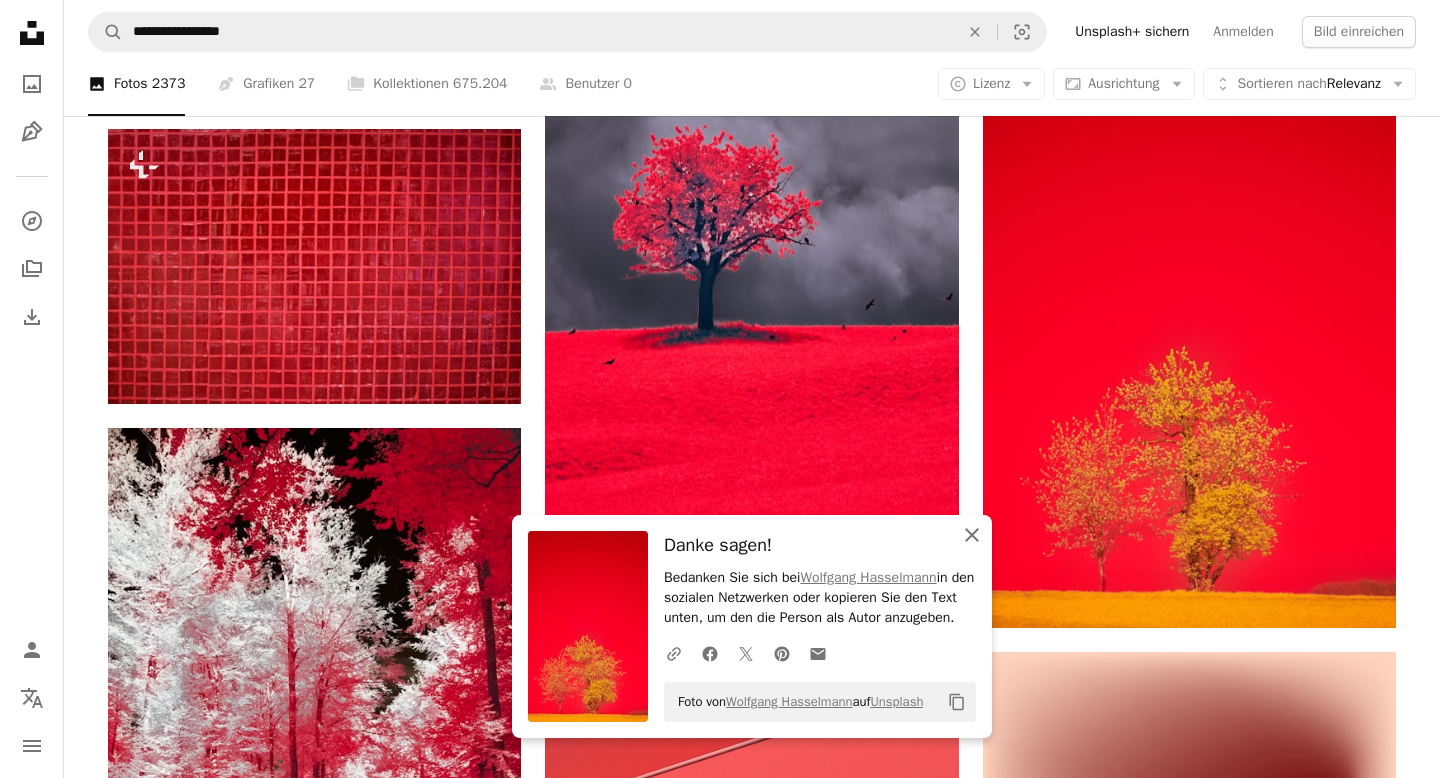 click on "An X shape" 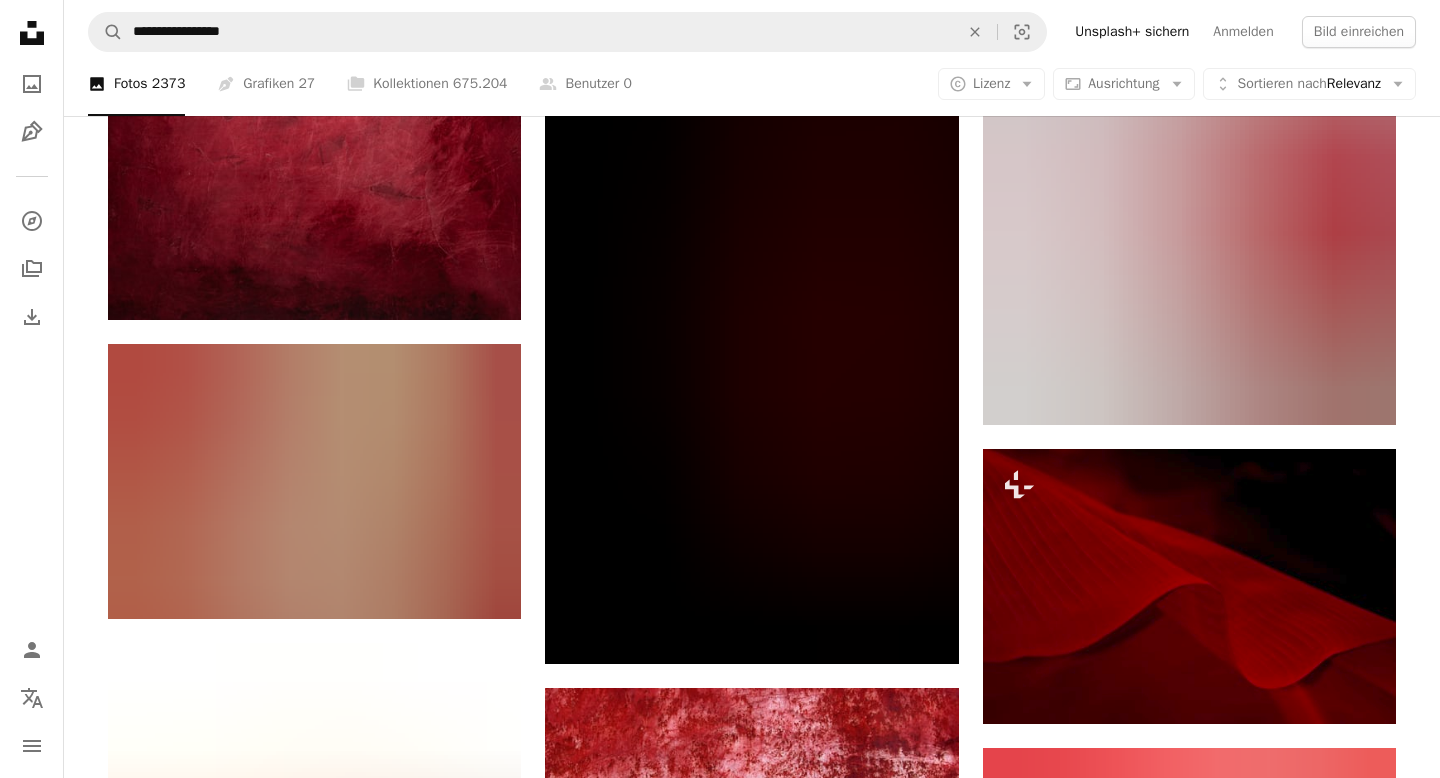 scroll, scrollTop: 23577, scrollLeft: 0, axis: vertical 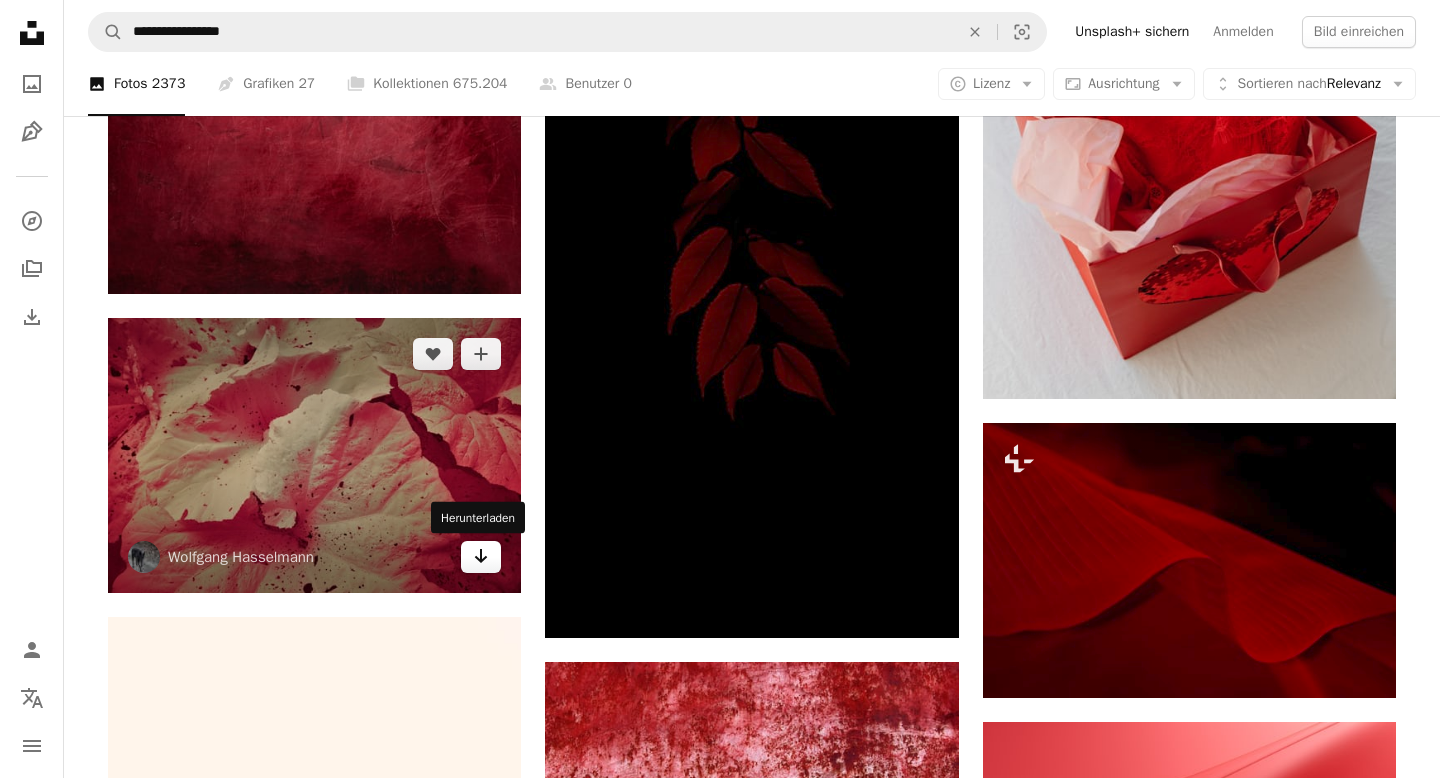 click on "Arrow pointing down" at bounding box center [481, 557] 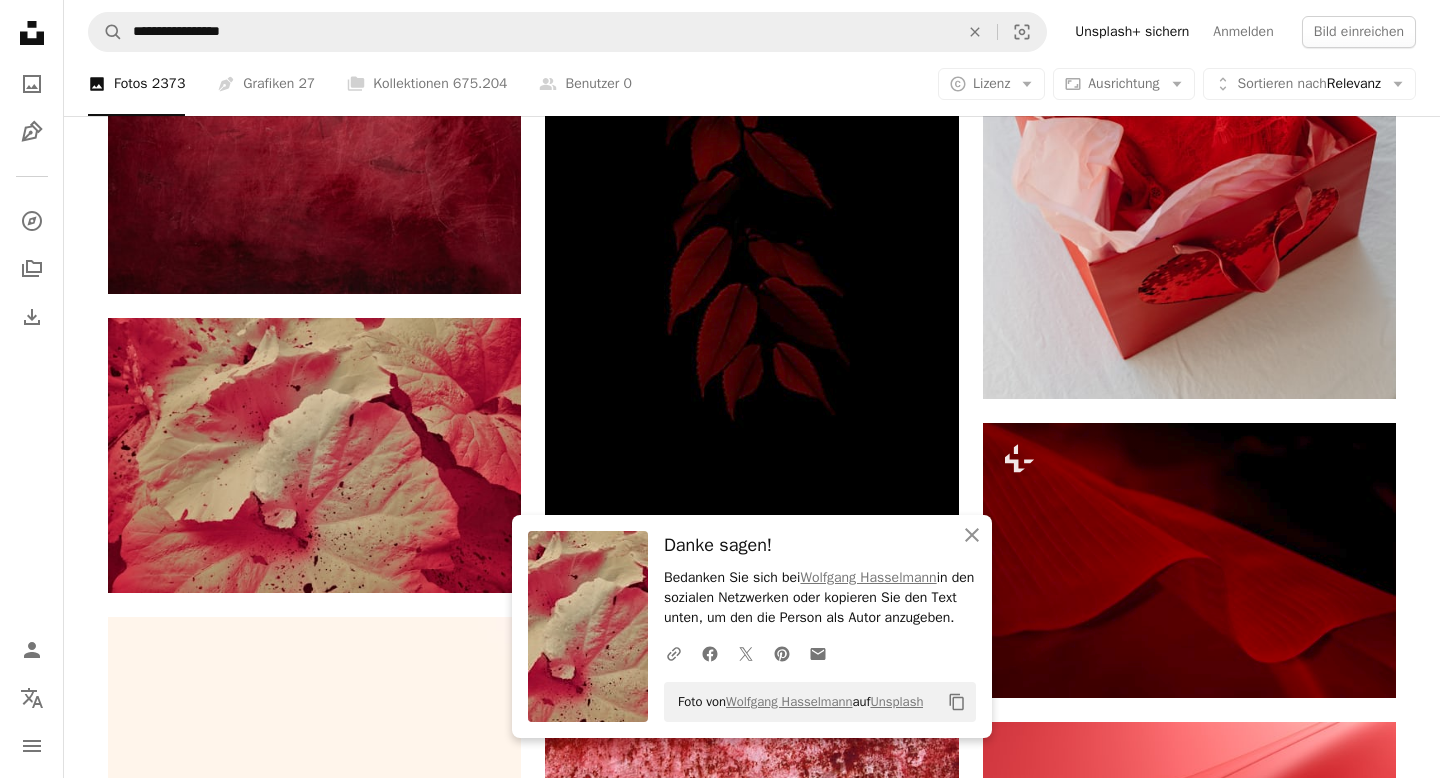 click on "[FIRST] [LAST]" at bounding box center (752, -9666) 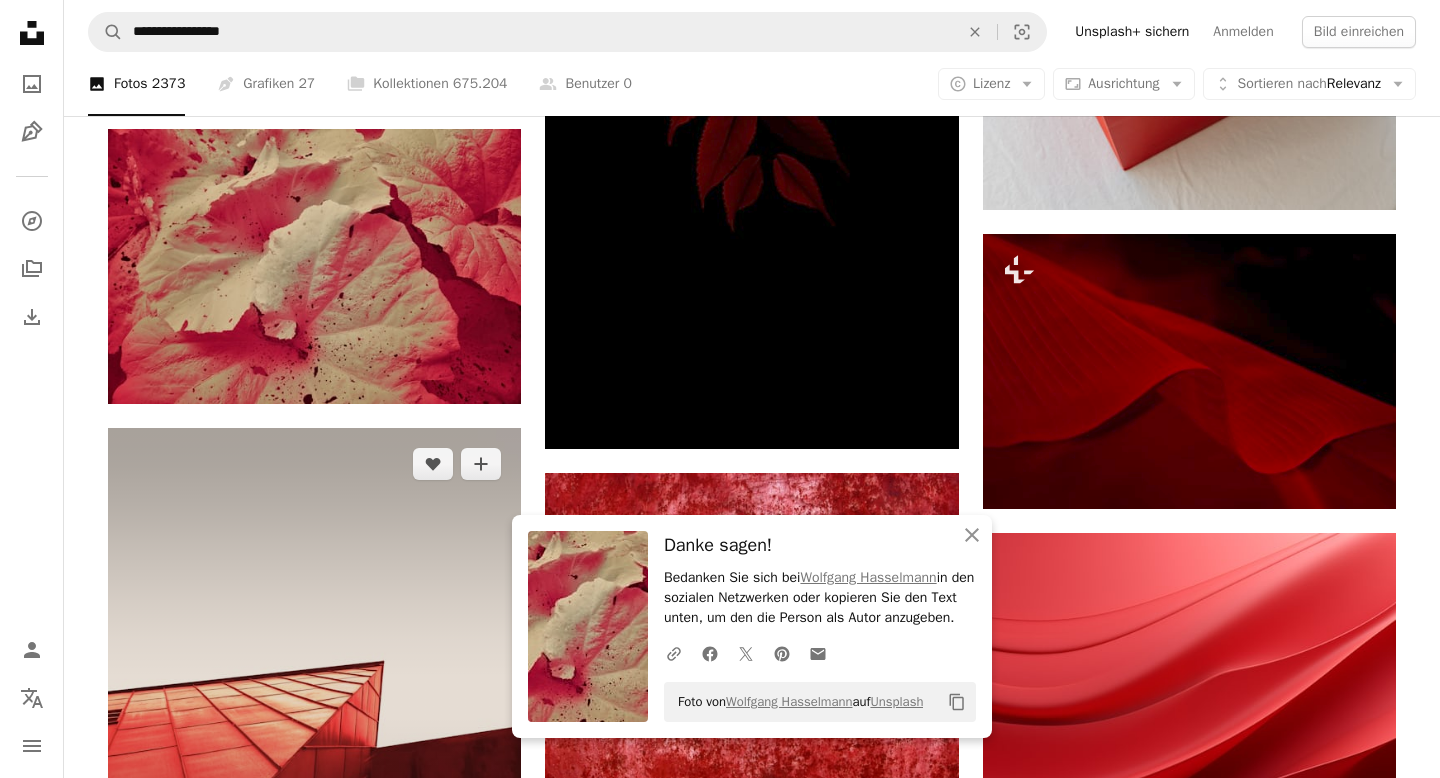 scroll, scrollTop: 23790, scrollLeft: 0, axis: vertical 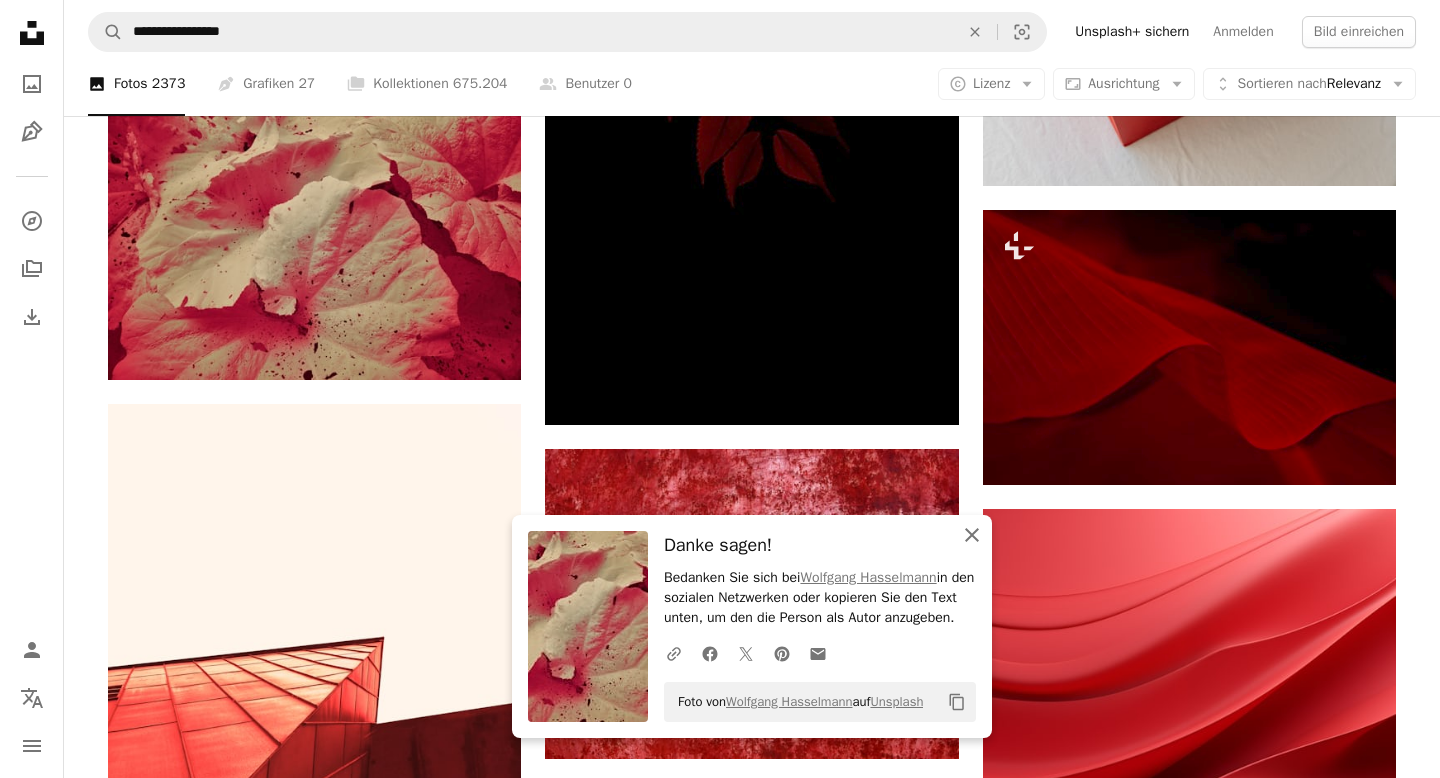 click on "An X shape" 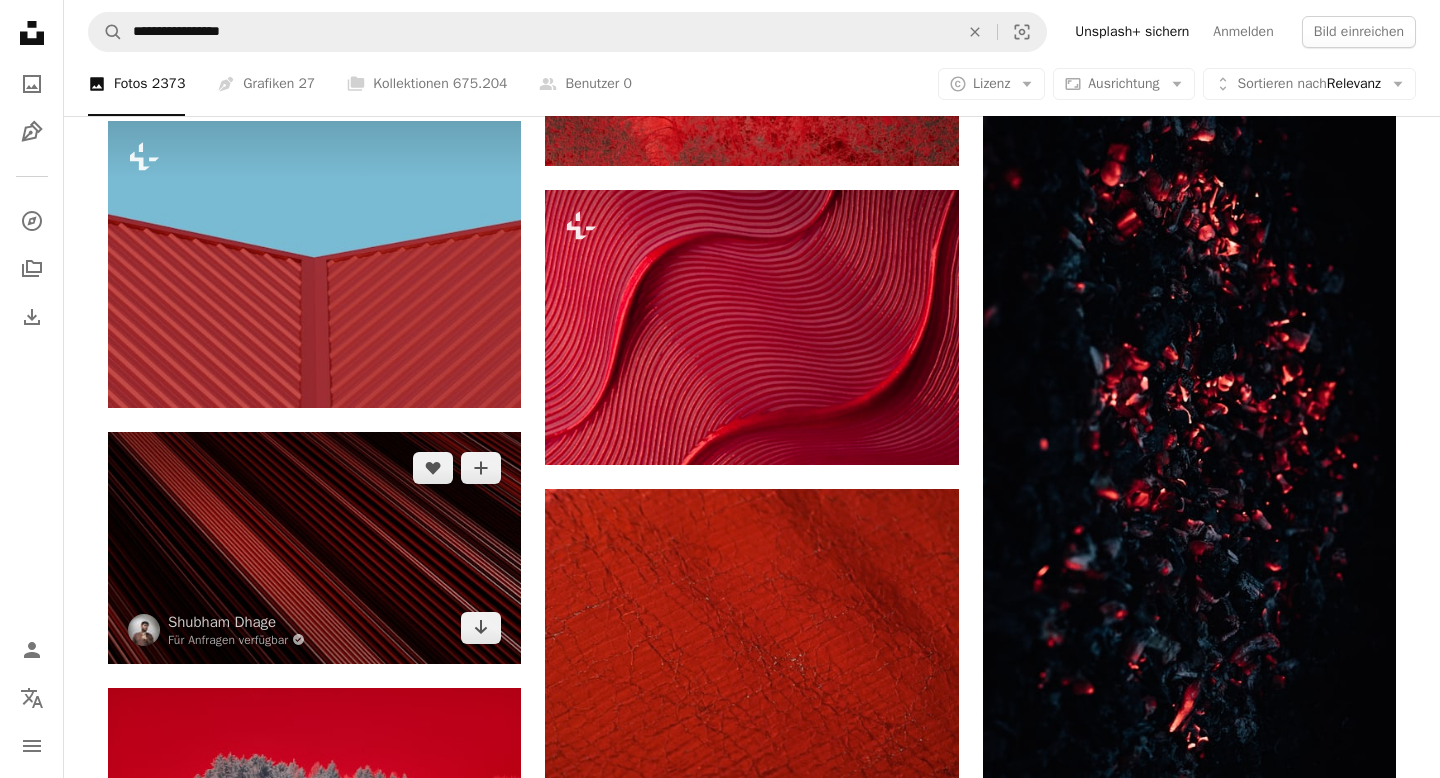 scroll, scrollTop: 26070, scrollLeft: 0, axis: vertical 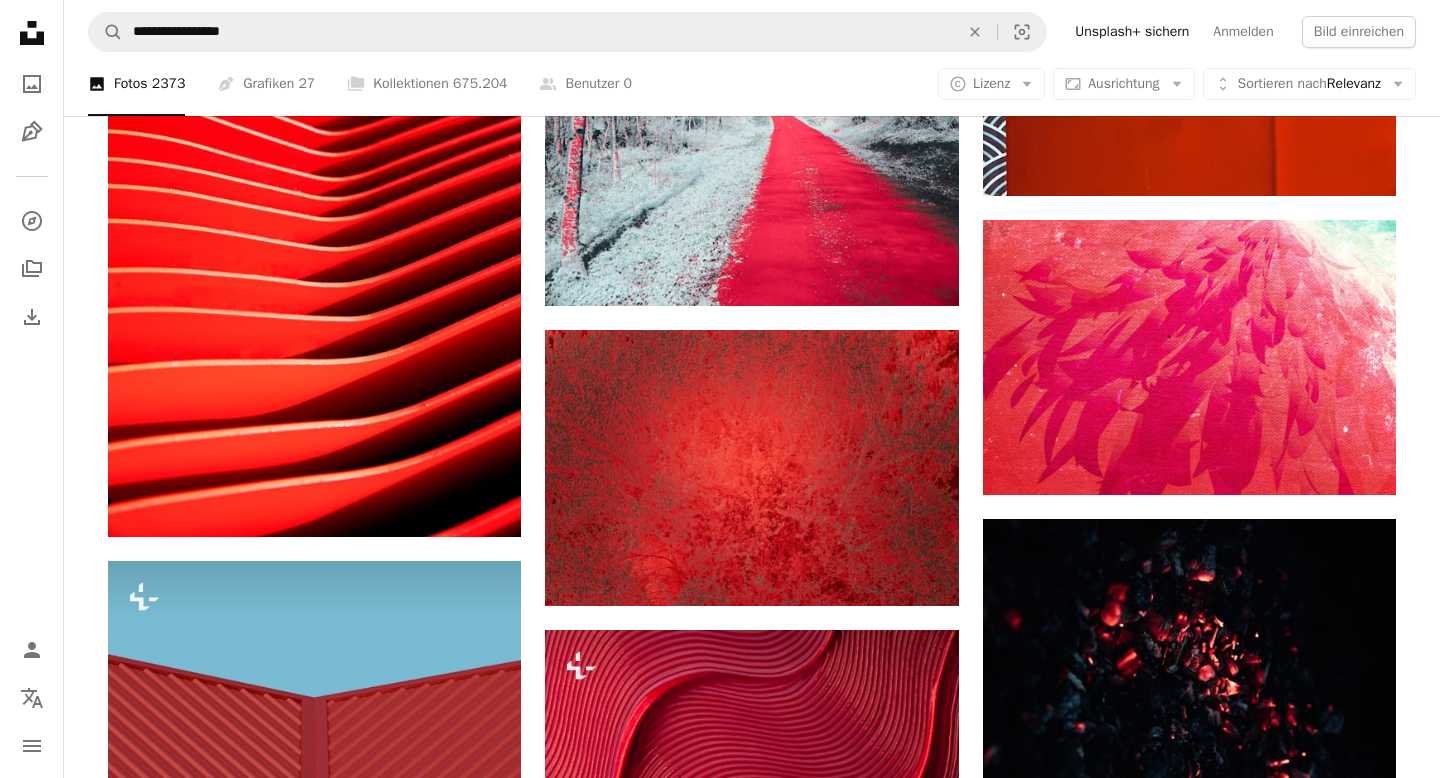 click on "[FIRST] [LAST]" at bounding box center [752, -10699] 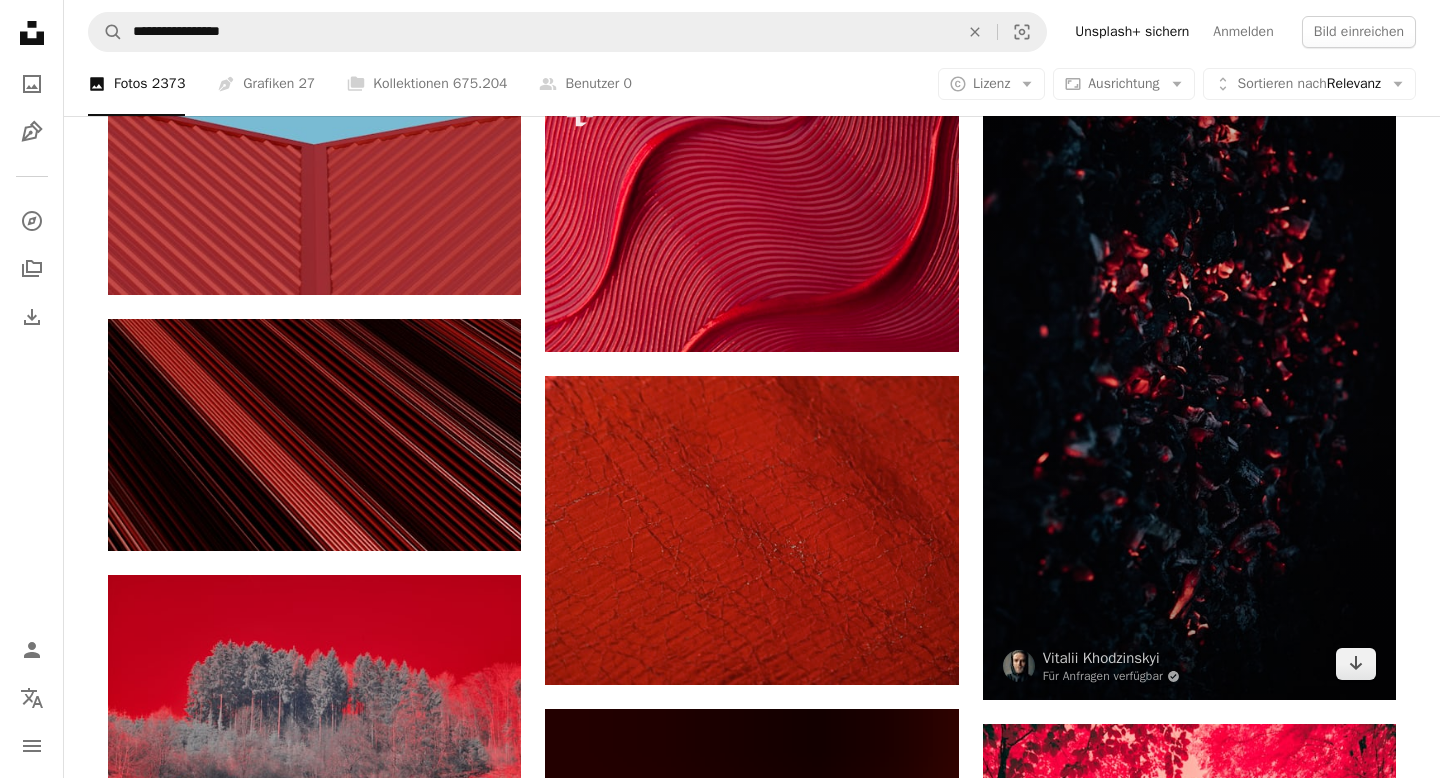 scroll, scrollTop: 27263, scrollLeft: 0, axis: vertical 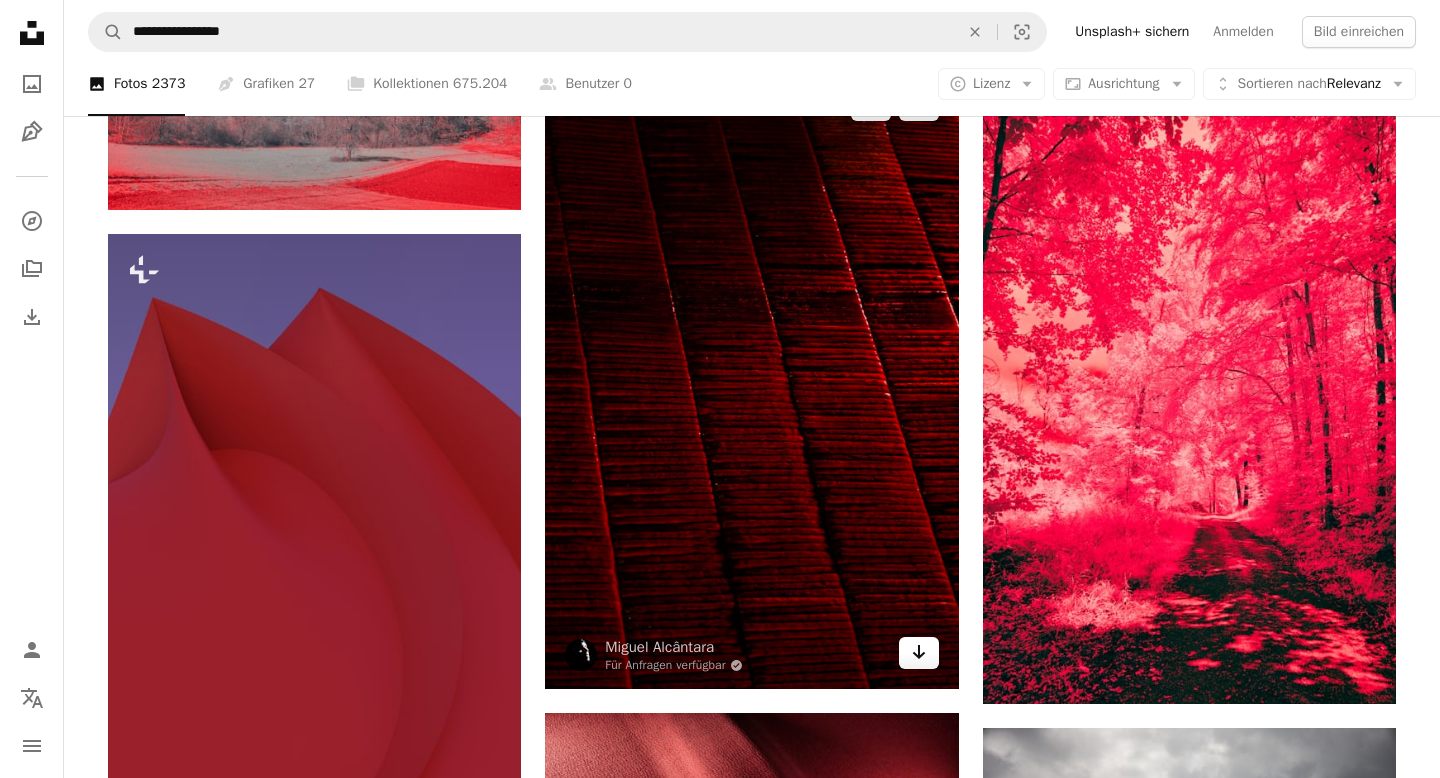 click 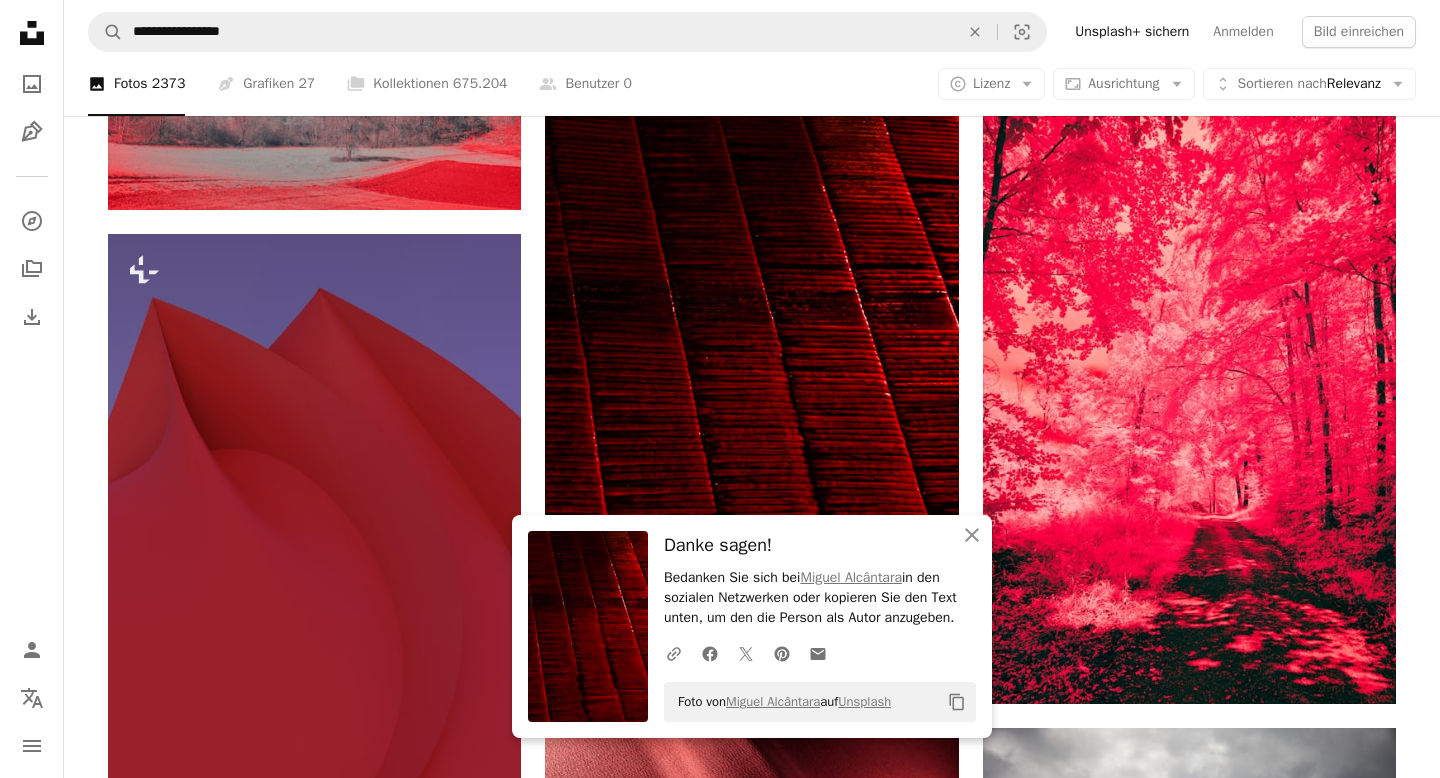 click on "[FIRST] [LAST]" at bounding box center (752, -11892) 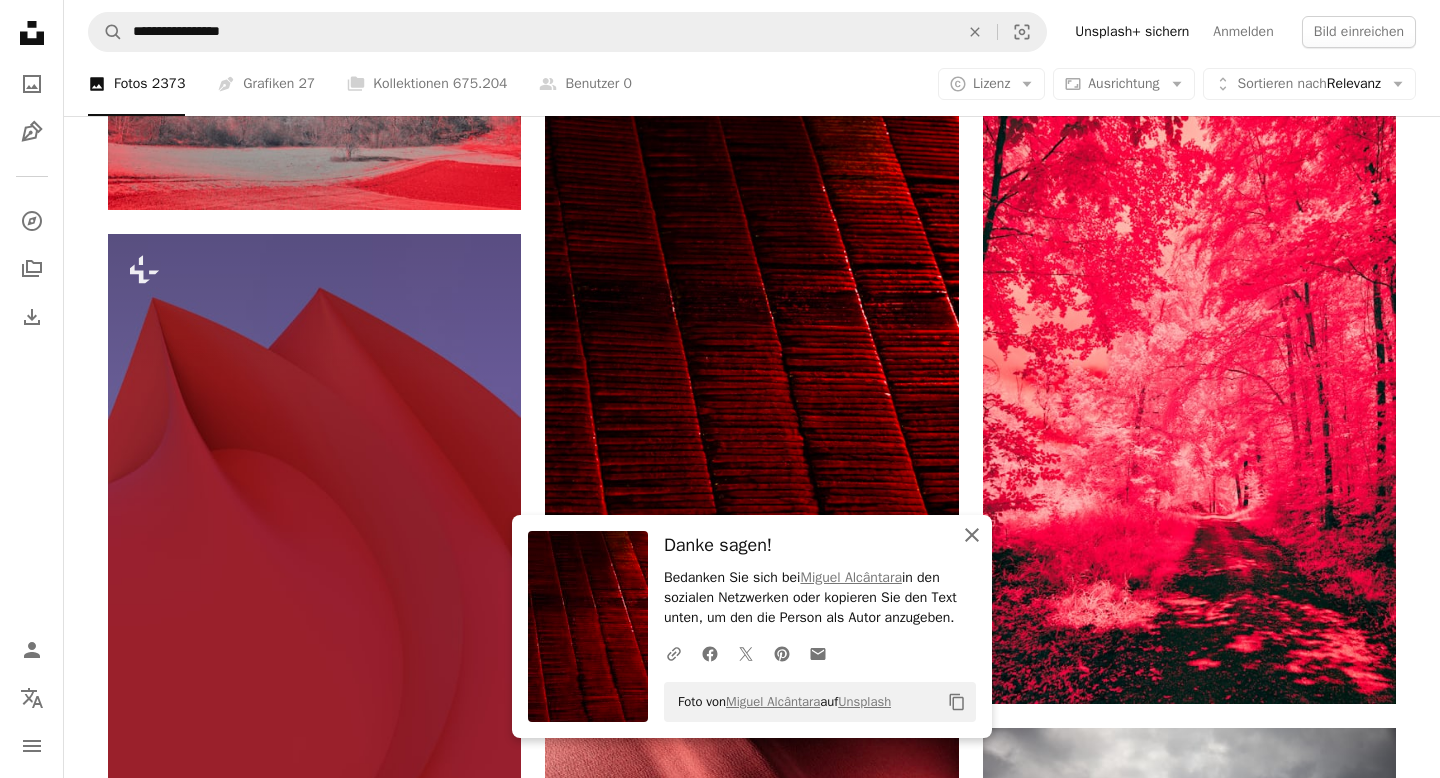 click 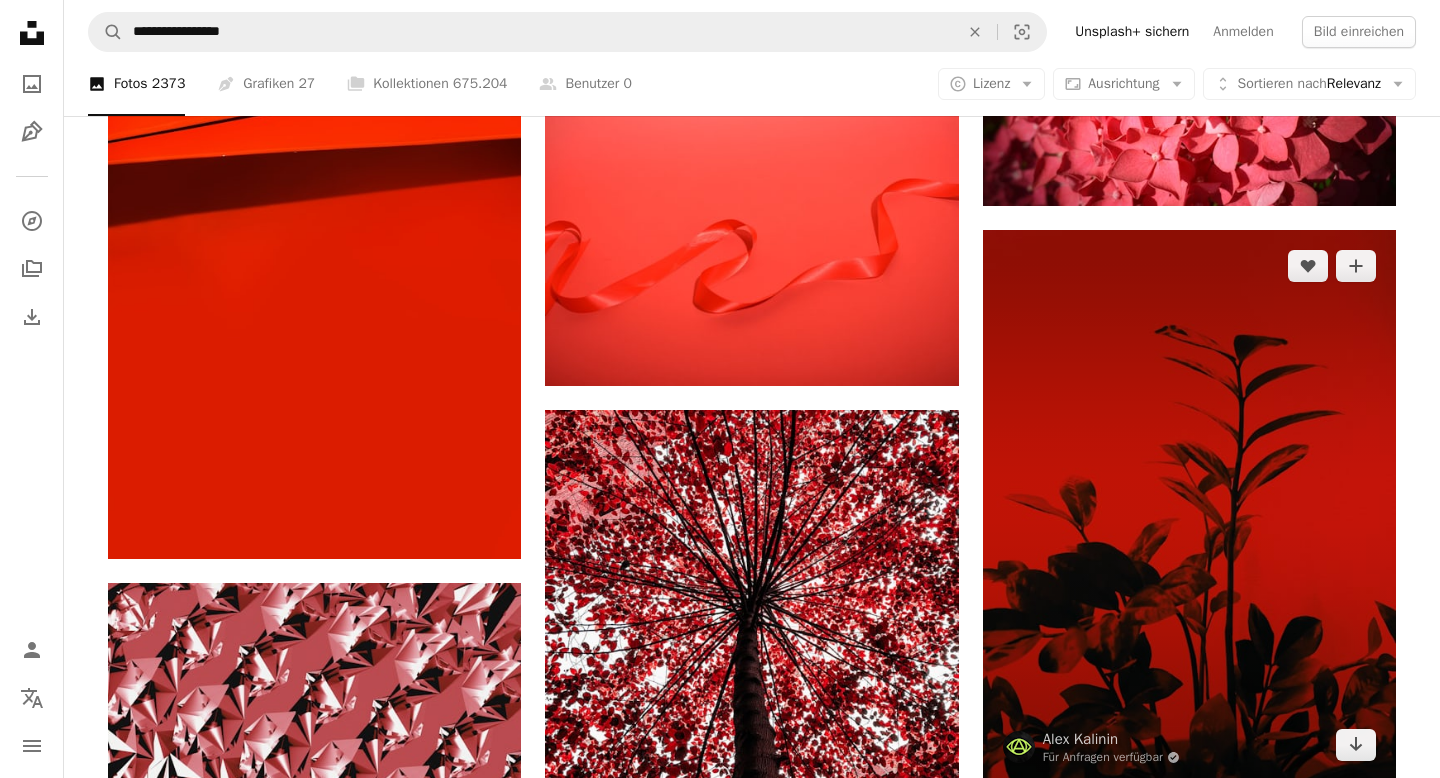 scroll, scrollTop: 32241, scrollLeft: 0, axis: vertical 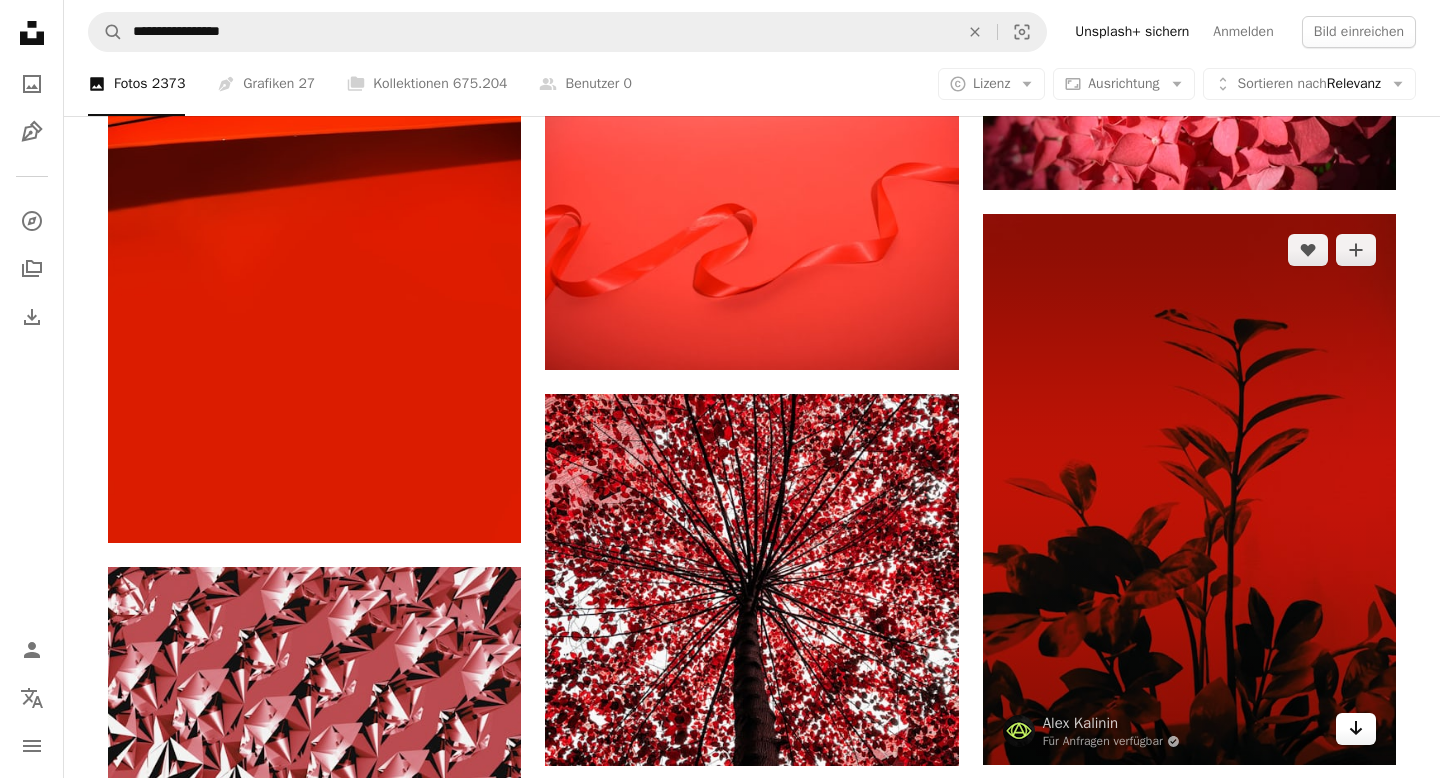 click on "Arrow pointing down" at bounding box center (1356, 729) 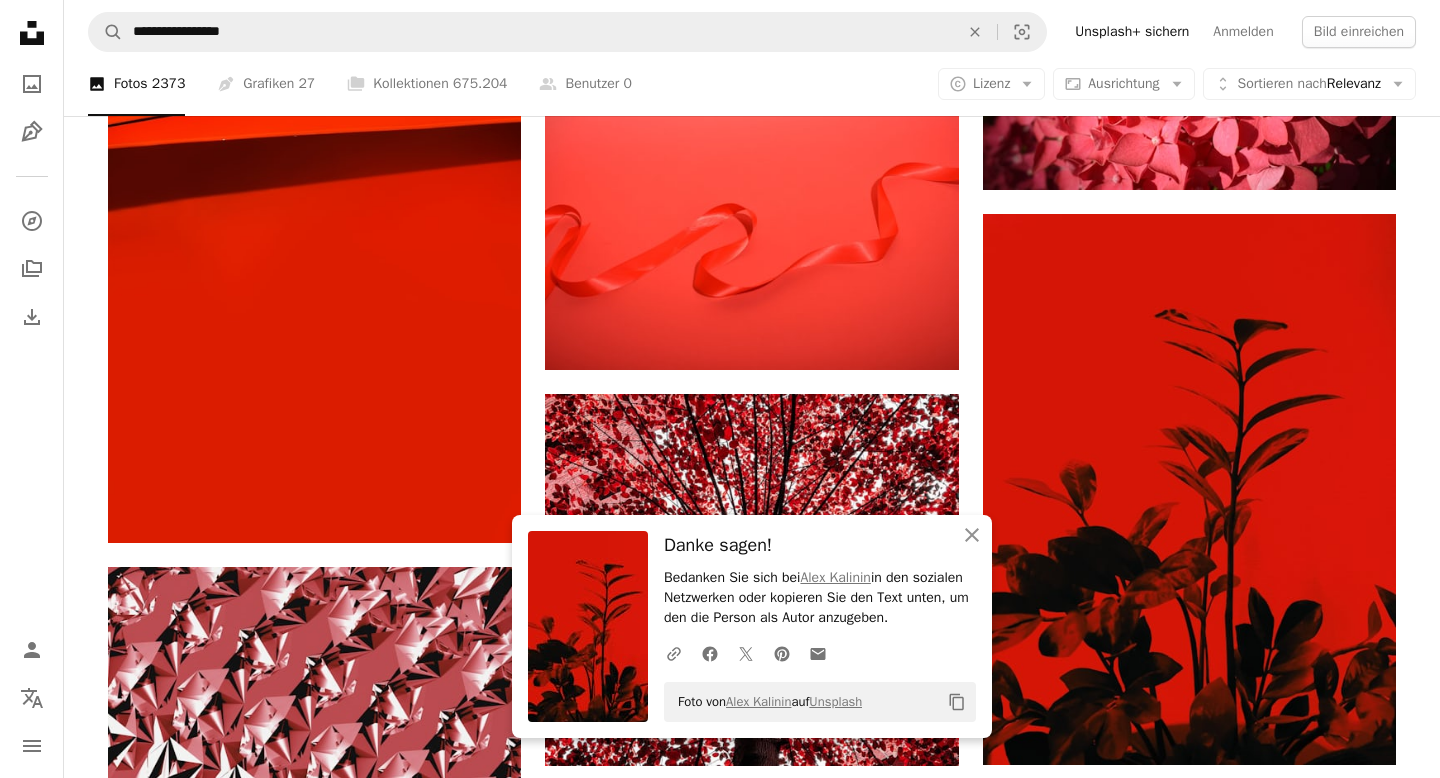 click on "[FIRST] [LAST]" at bounding box center [752, -12840] 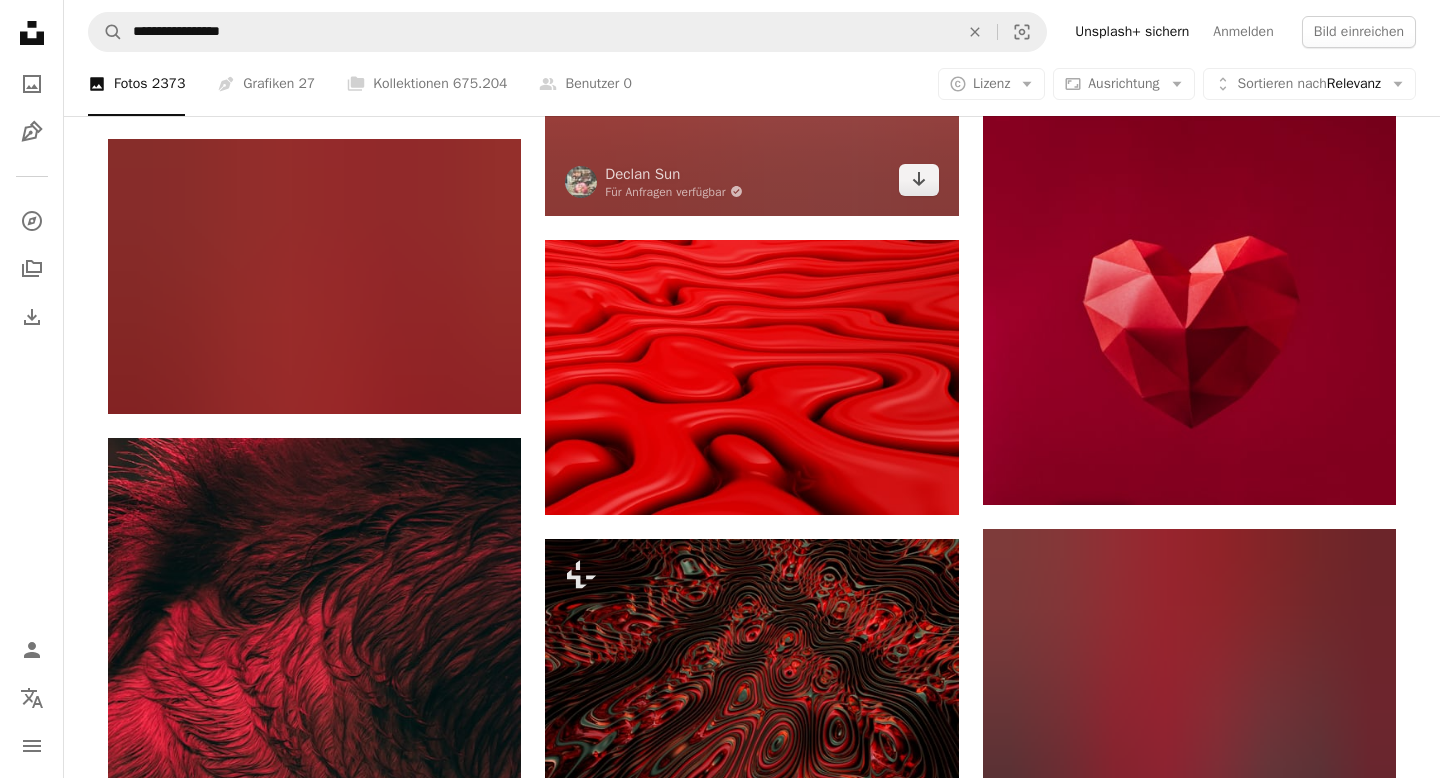 scroll, scrollTop: 33511, scrollLeft: 0, axis: vertical 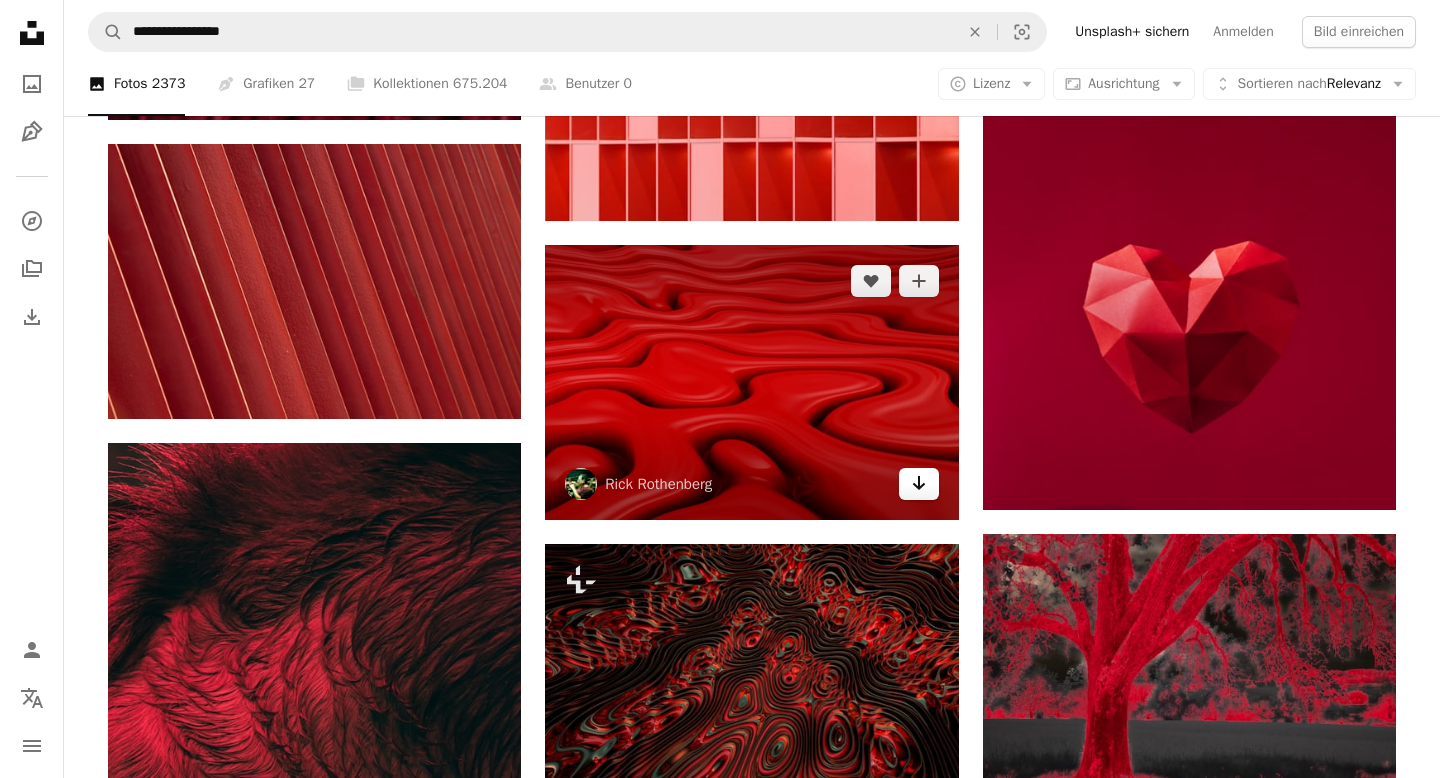 click 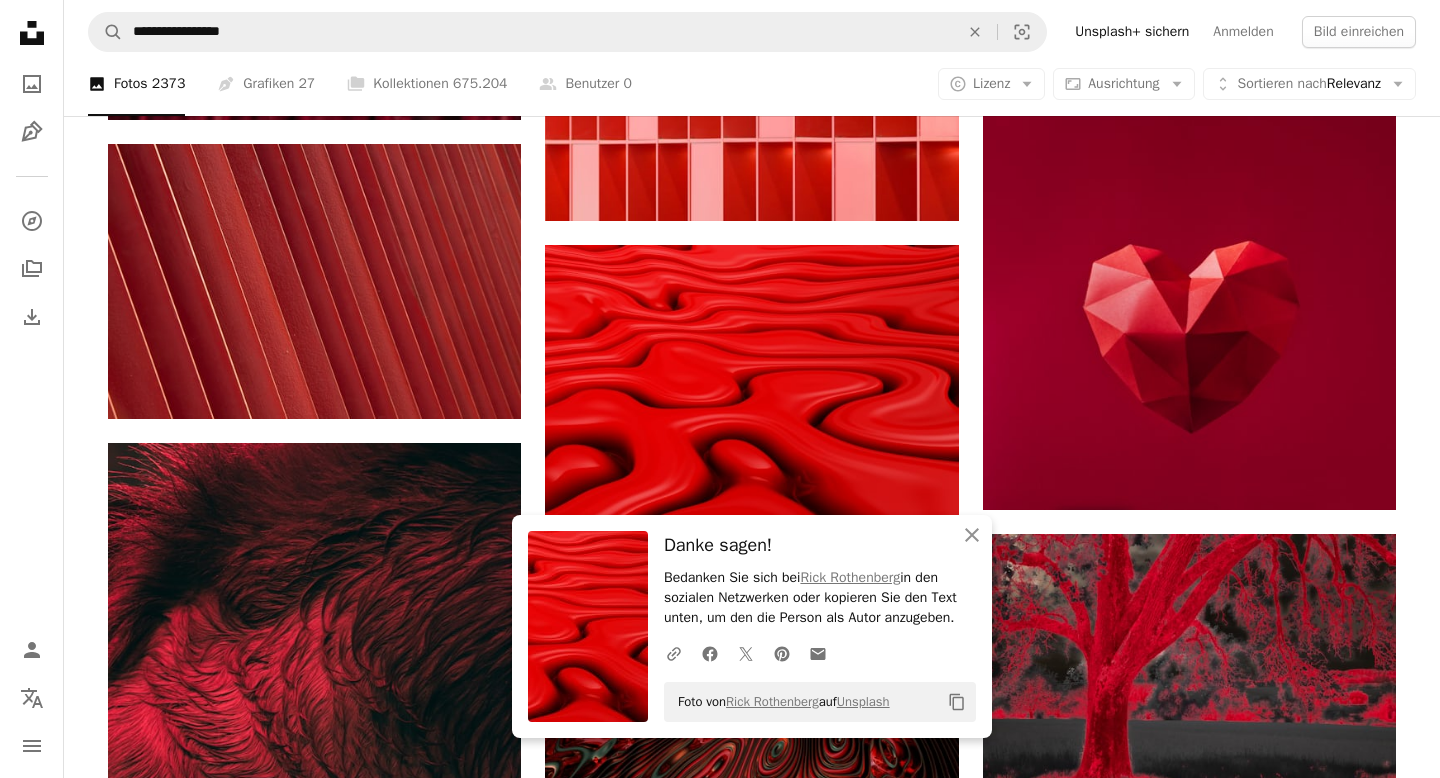 click on "[FIRST] [LAST]" at bounding box center [752, -14110] 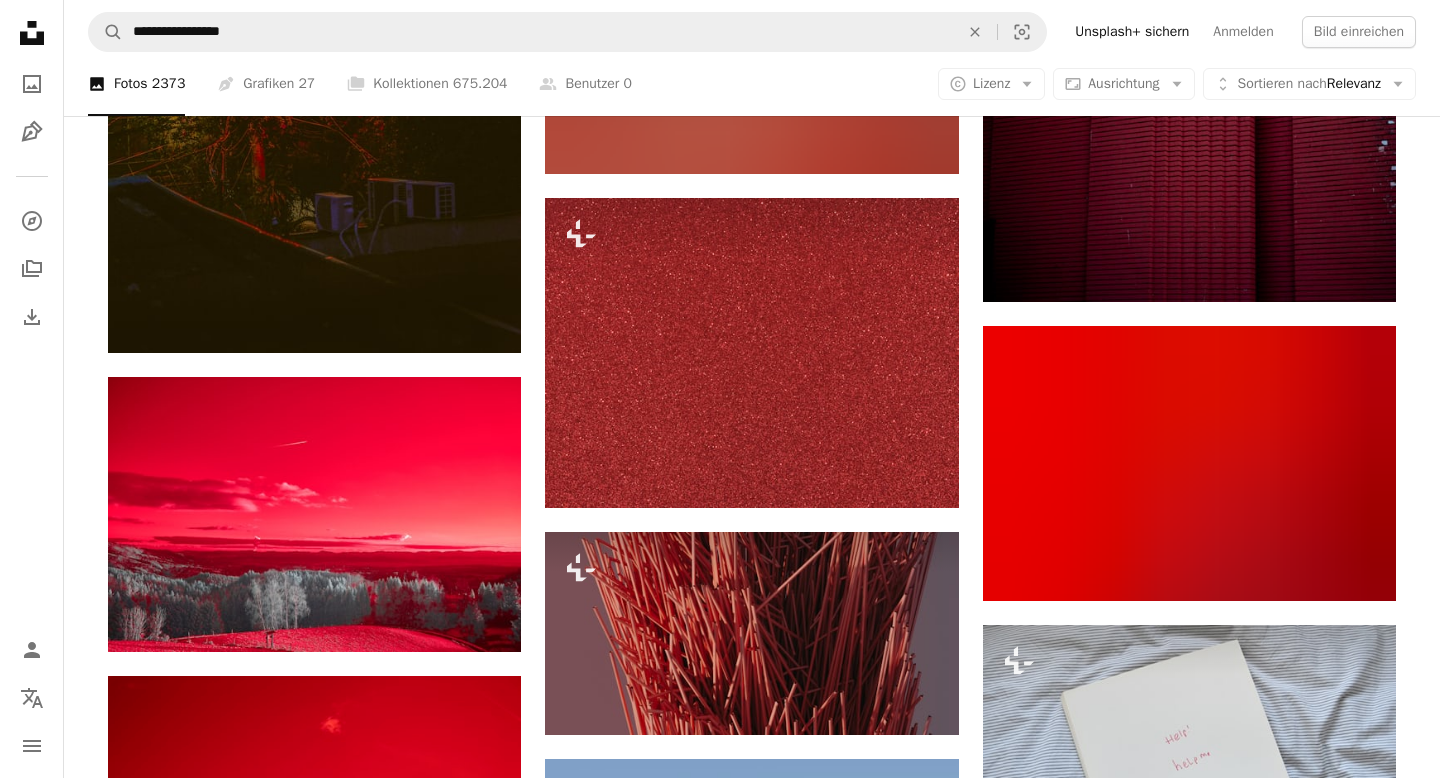 scroll, scrollTop: 45082, scrollLeft: 0, axis: vertical 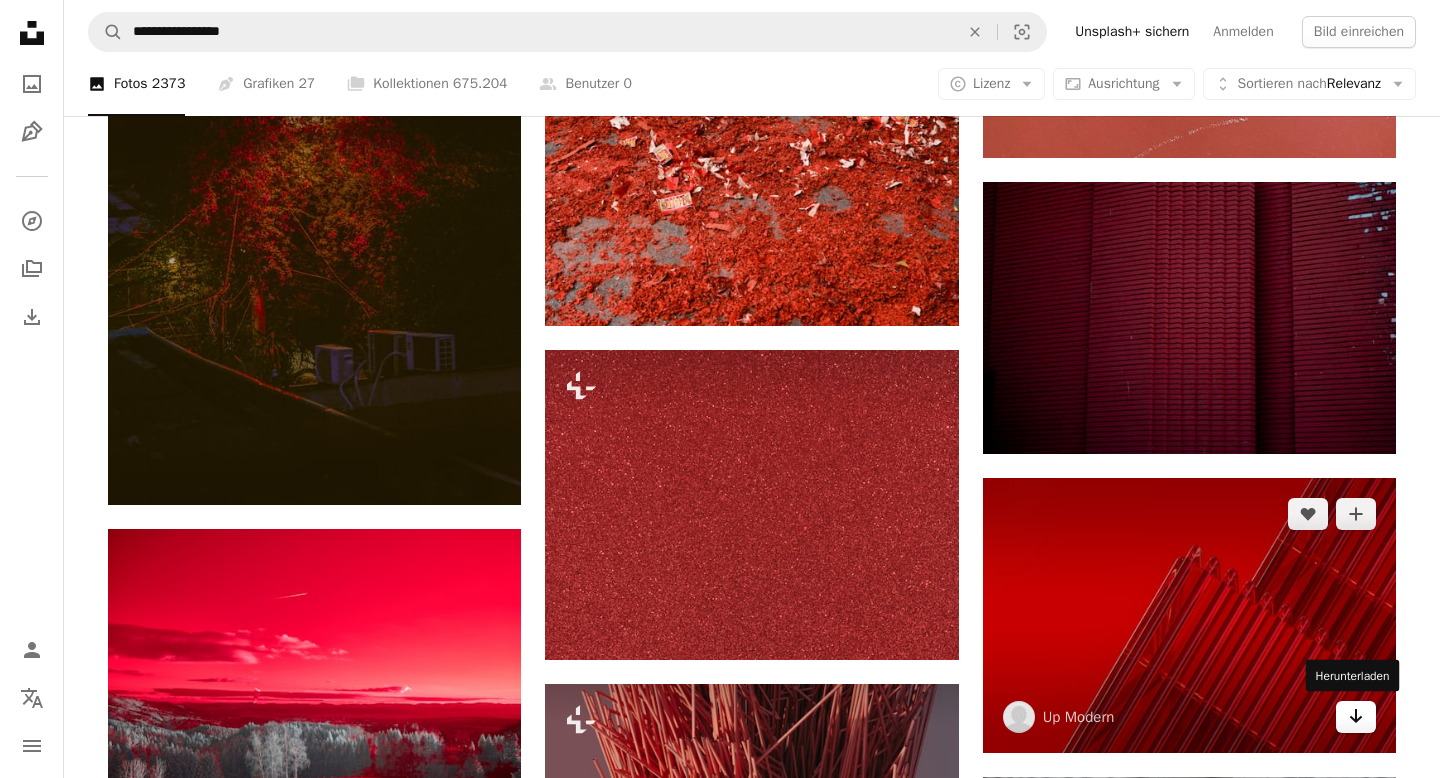 click on "Arrow pointing down" 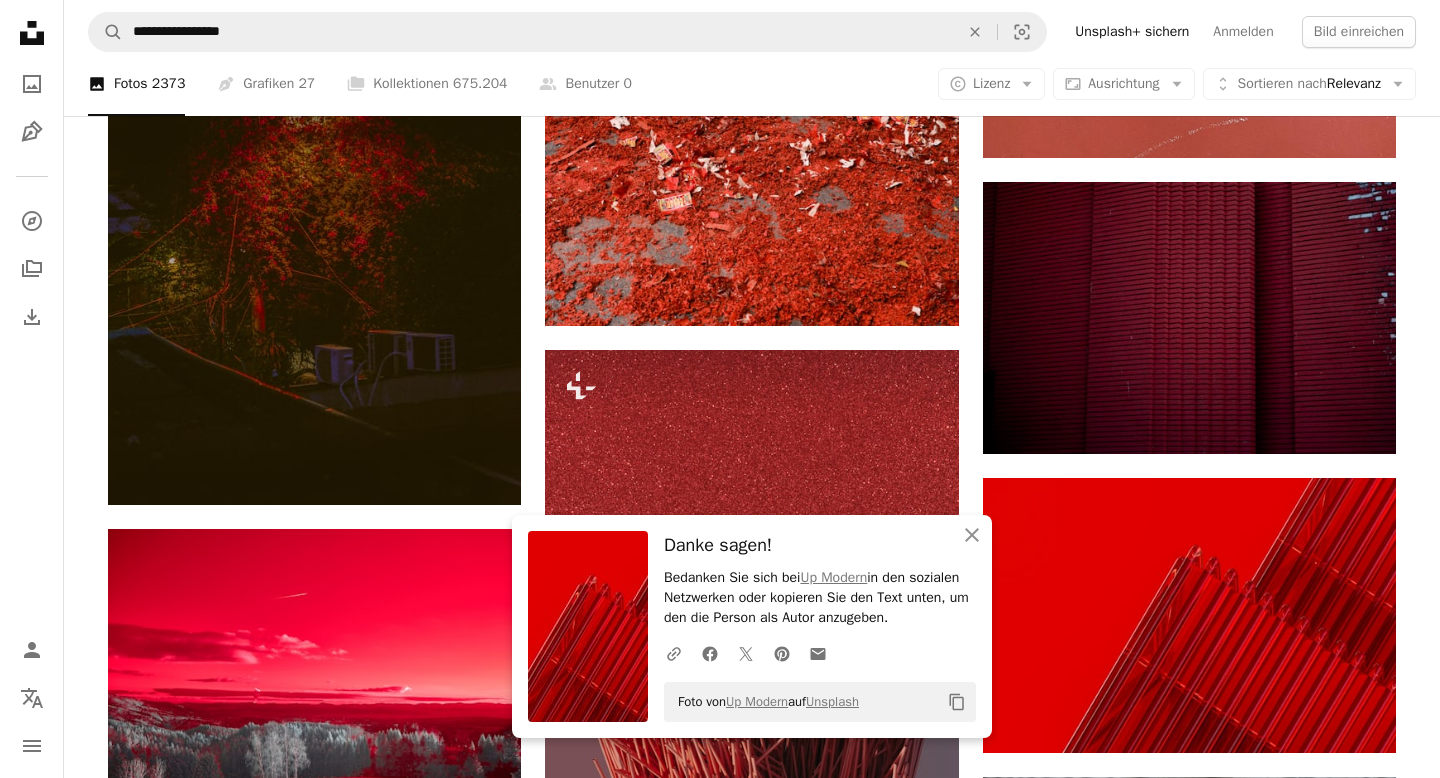 click on "[FIRST] [LAST]" at bounding box center (752, -19954) 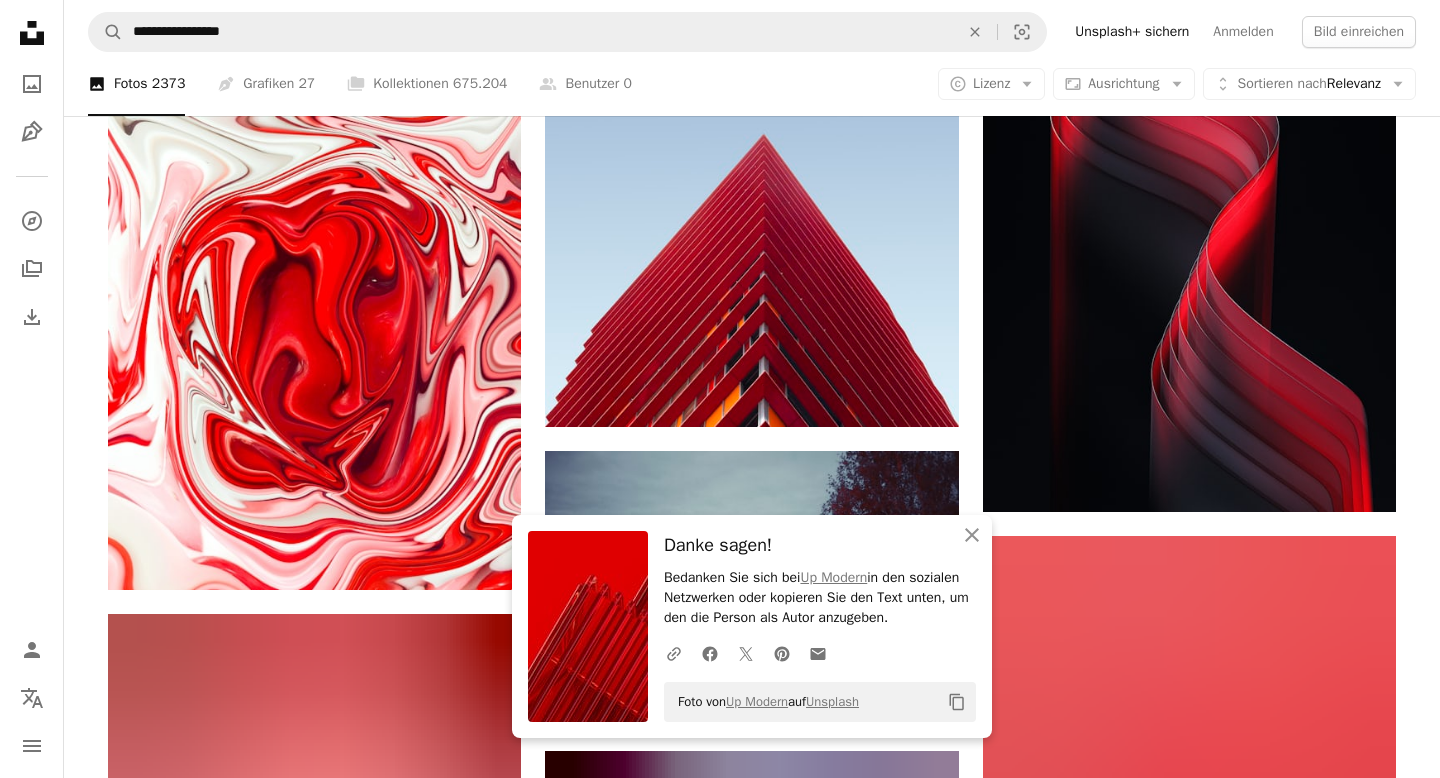 scroll, scrollTop: 46157, scrollLeft: 0, axis: vertical 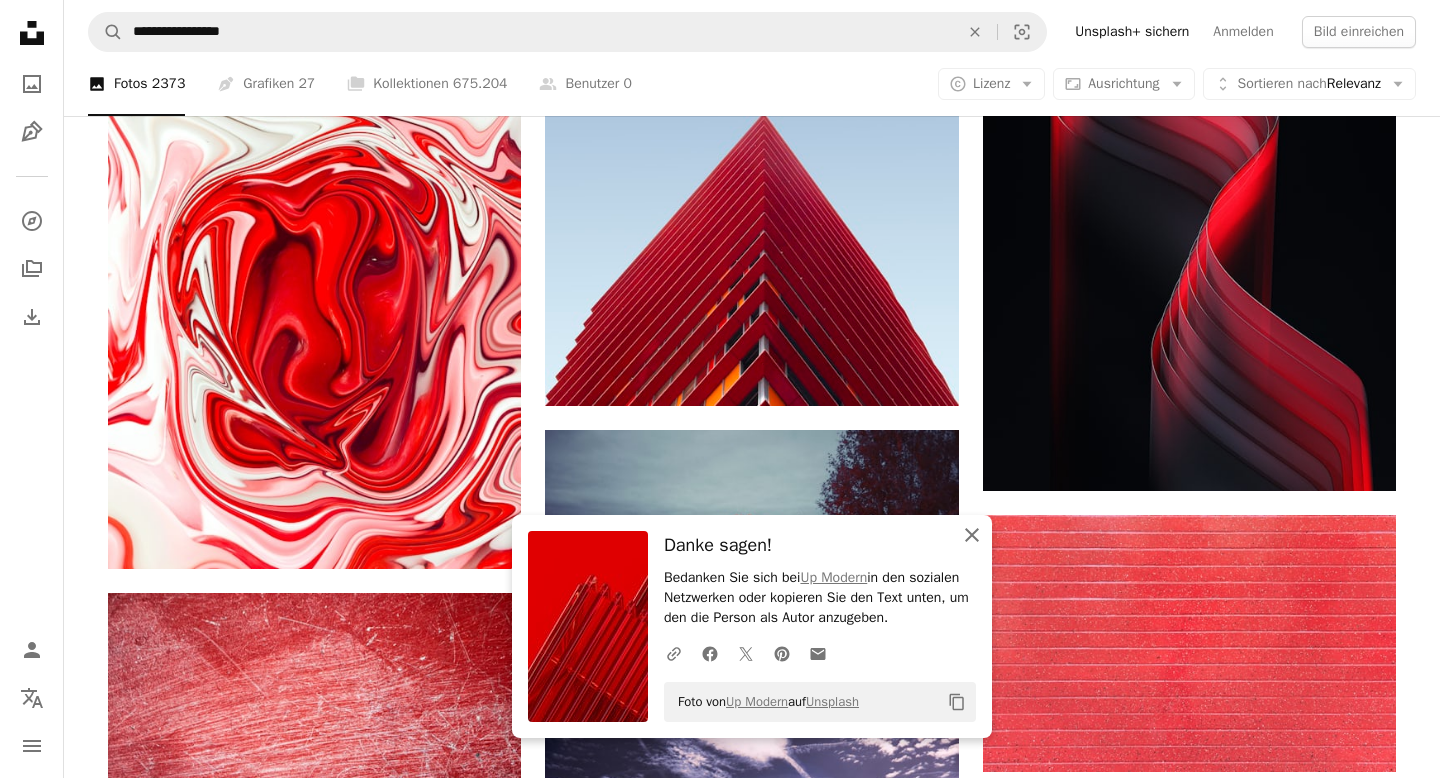 click on "An X shape" 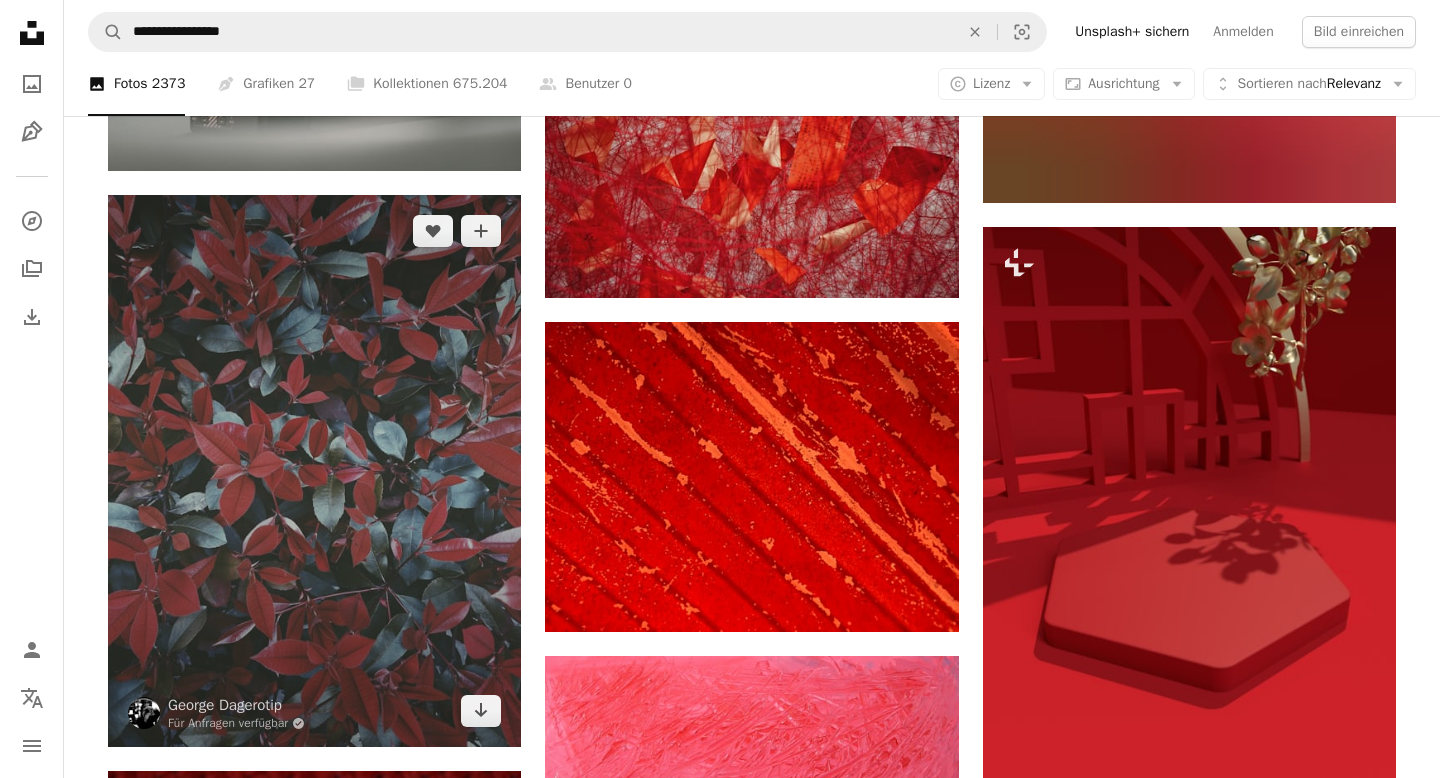 scroll, scrollTop: 47874, scrollLeft: 0, axis: vertical 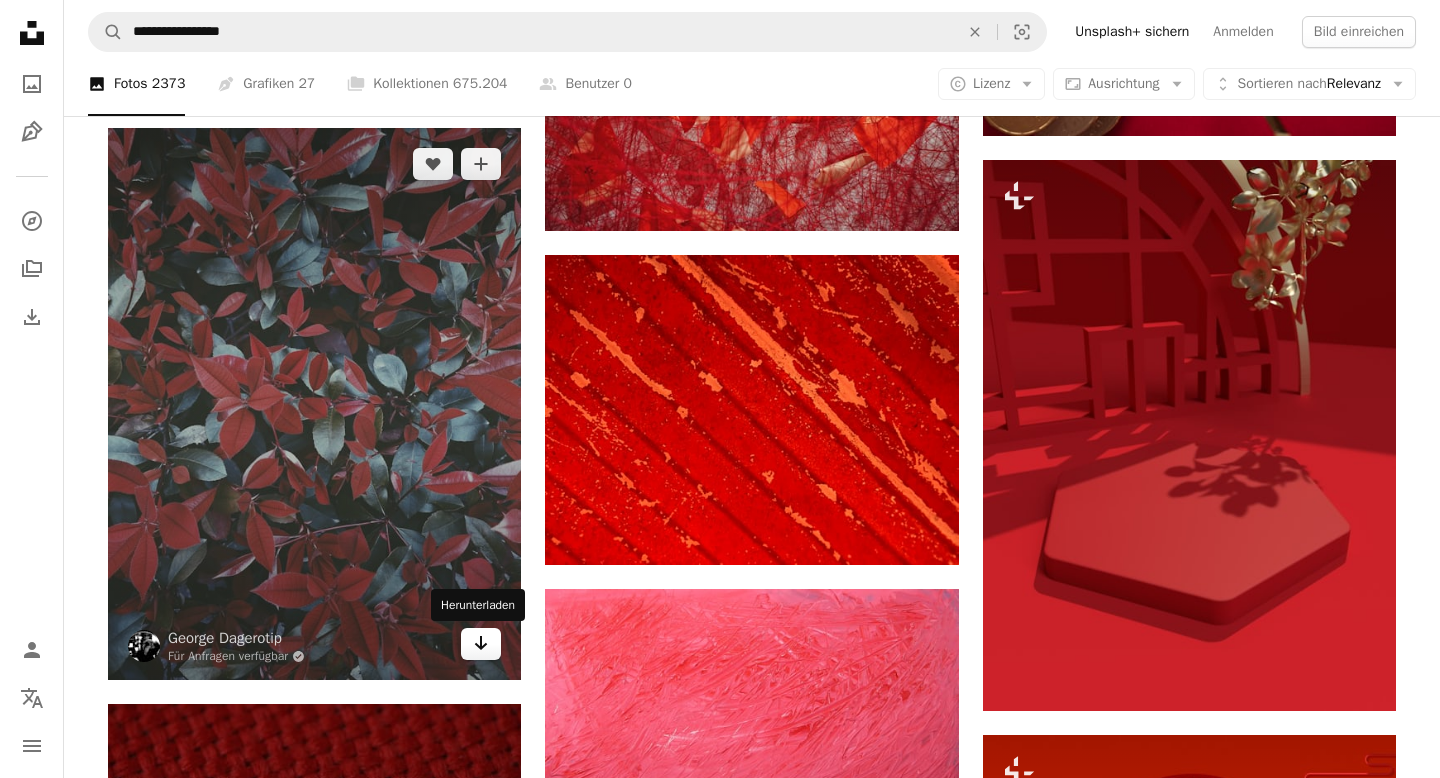 click on "Arrow pointing down" at bounding box center [481, 644] 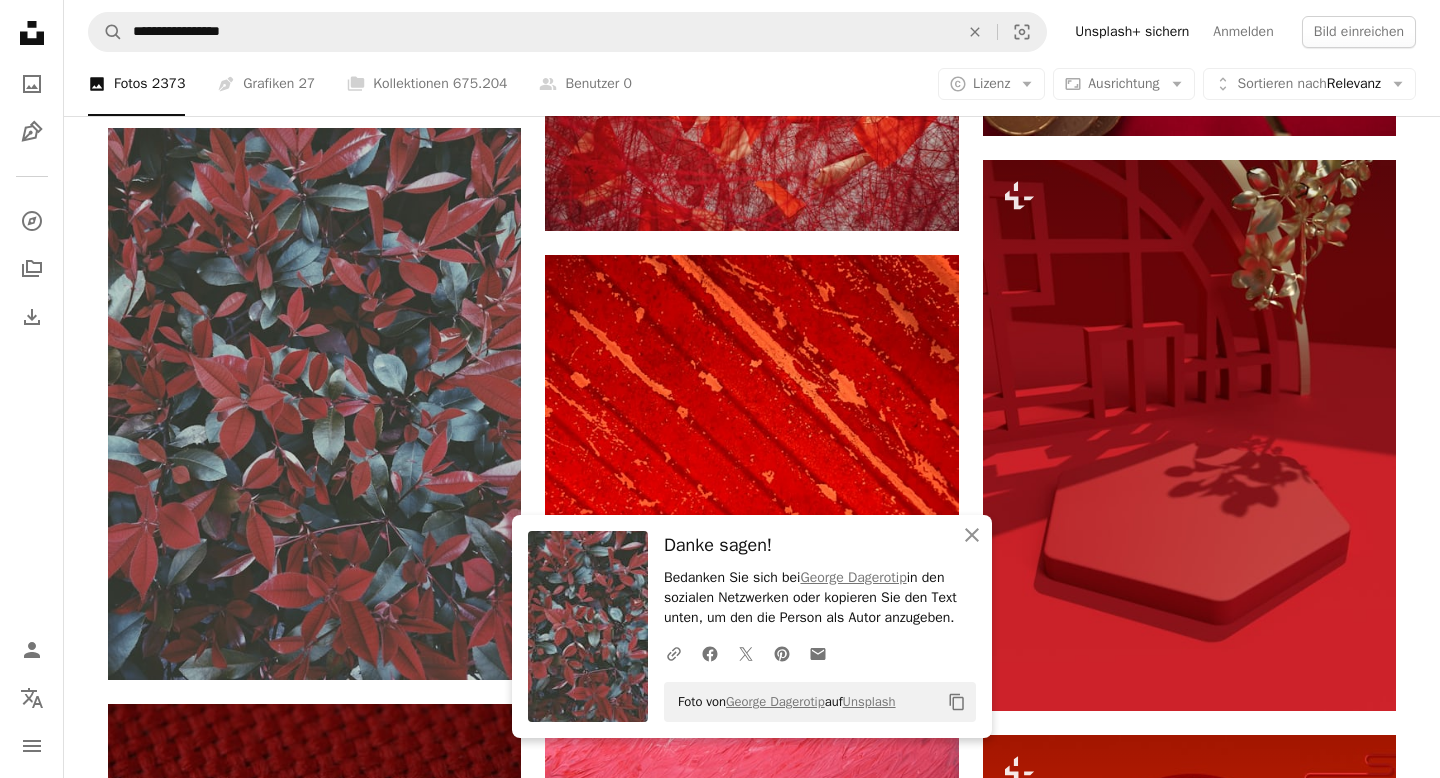 click on "[FIRST] [LAST]" at bounding box center [752, -21290] 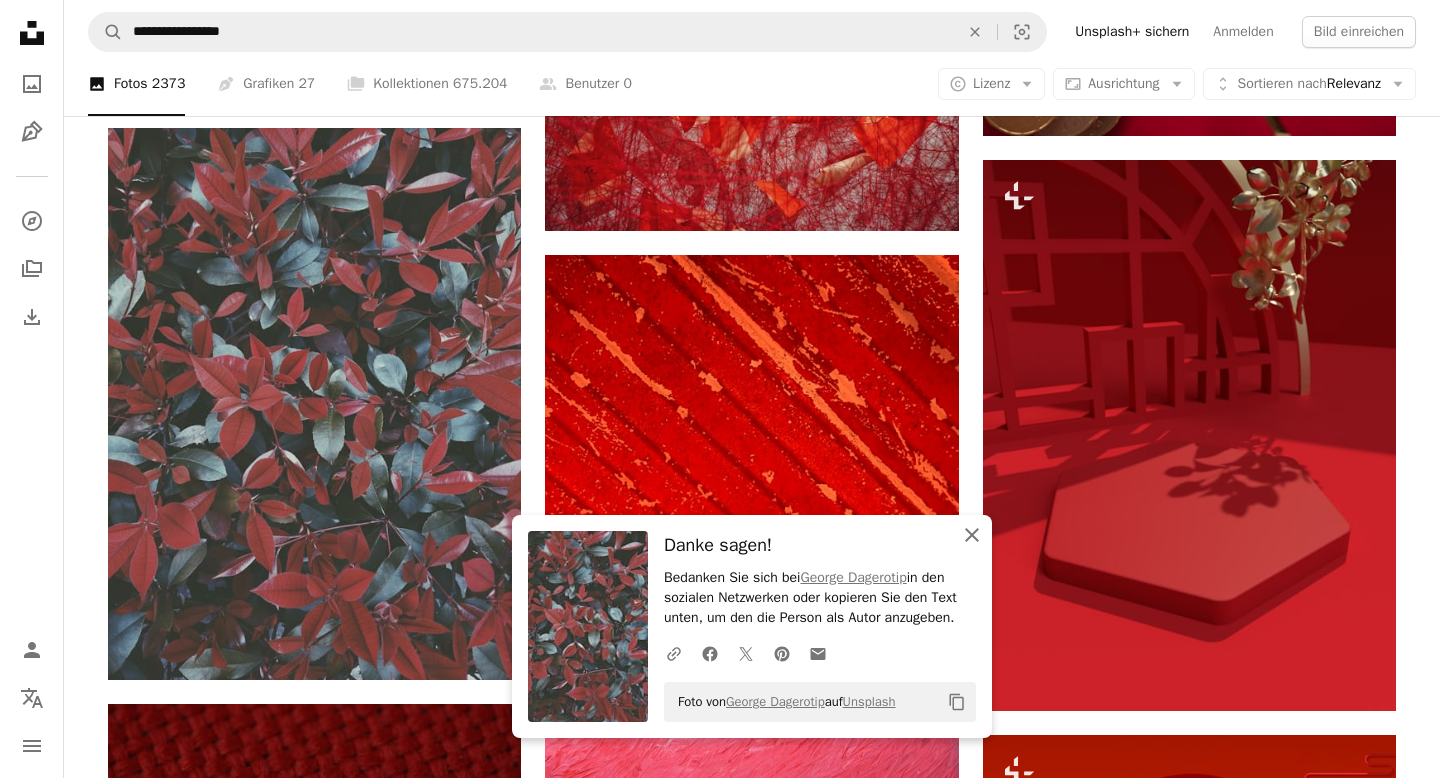 click on "An X shape" 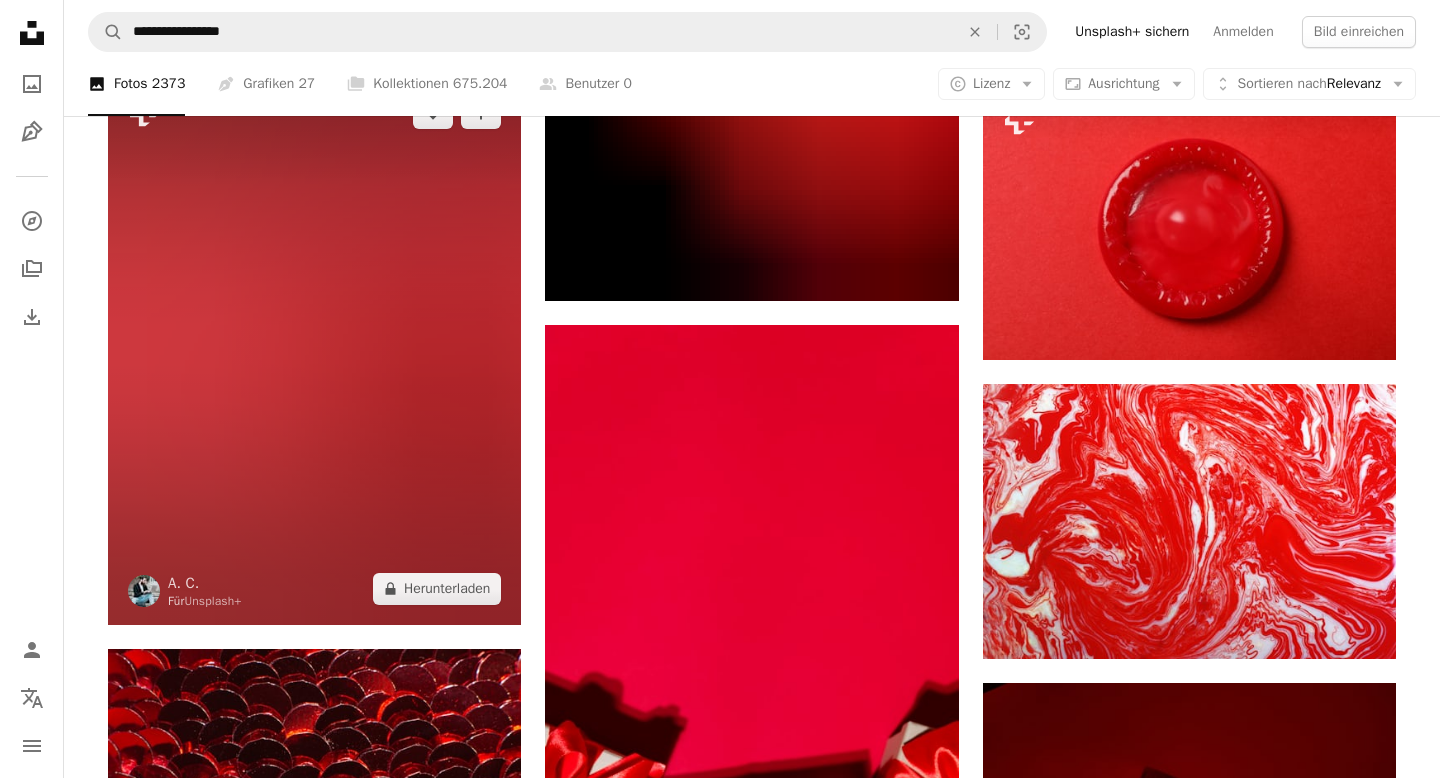 scroll, scrollTop: 49102, scrollLeft: 0, axis: vertical 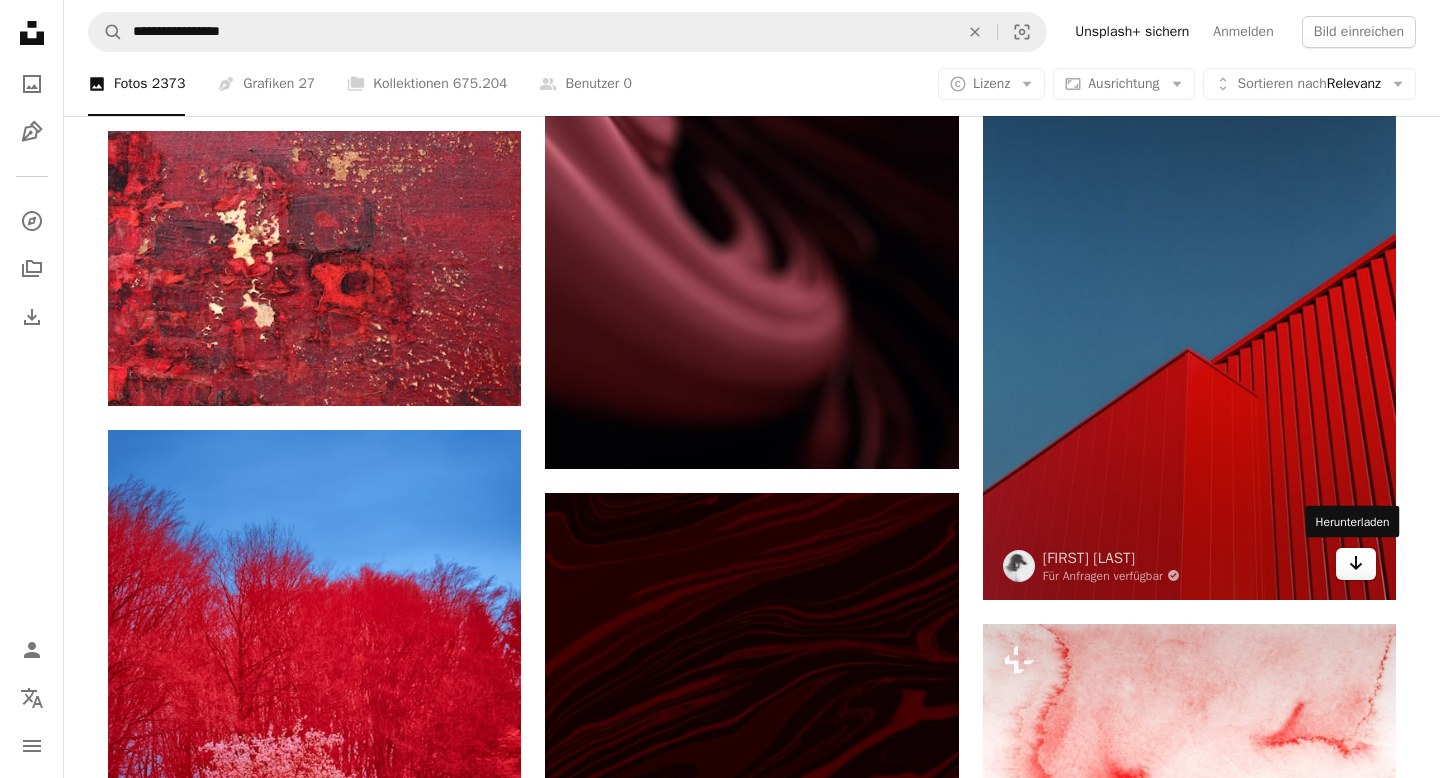 click on "Arrow pointing down" 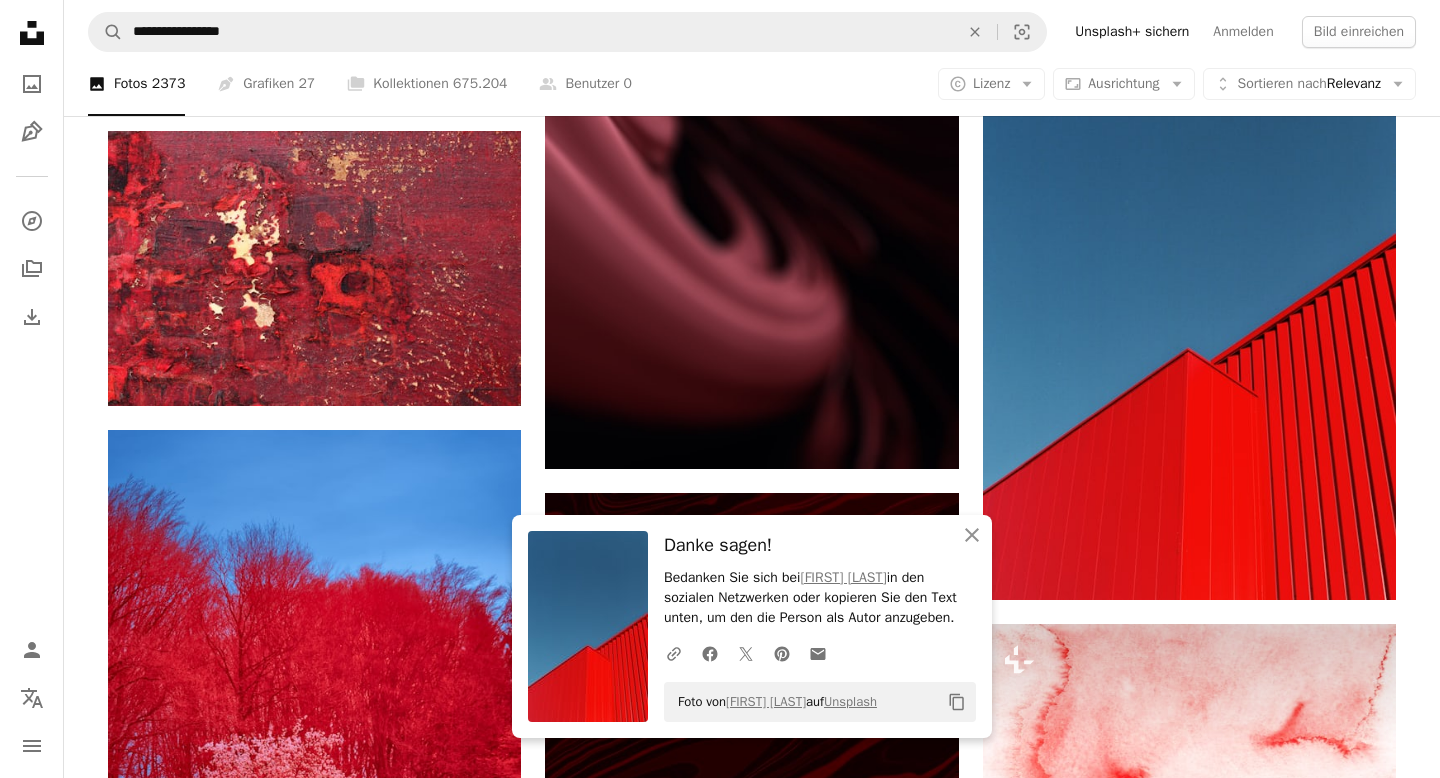 click on "[FIRST] [LAST]" at bounding box center (752, -24404) 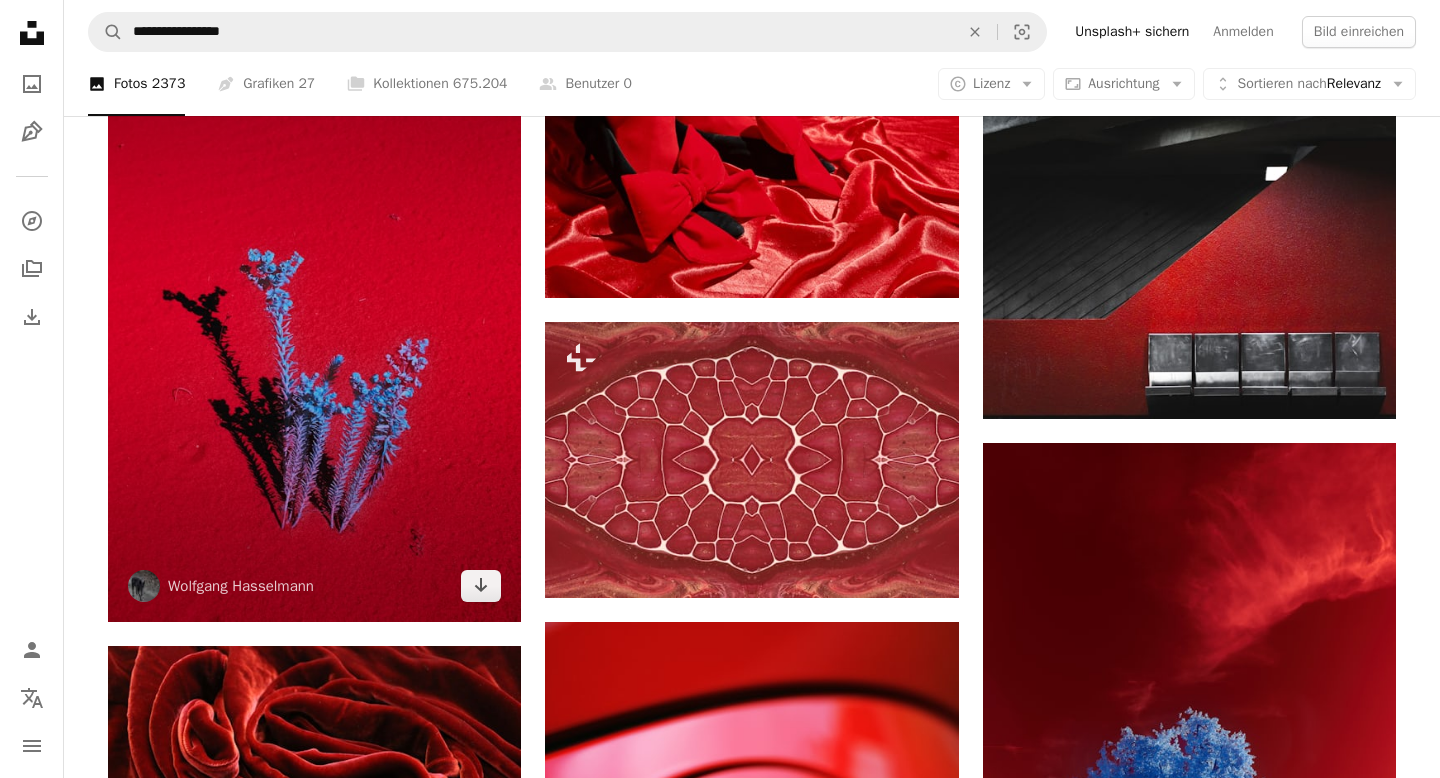 scroll, scrollTop: 61972, scrollLeft: 0, axis: vertical 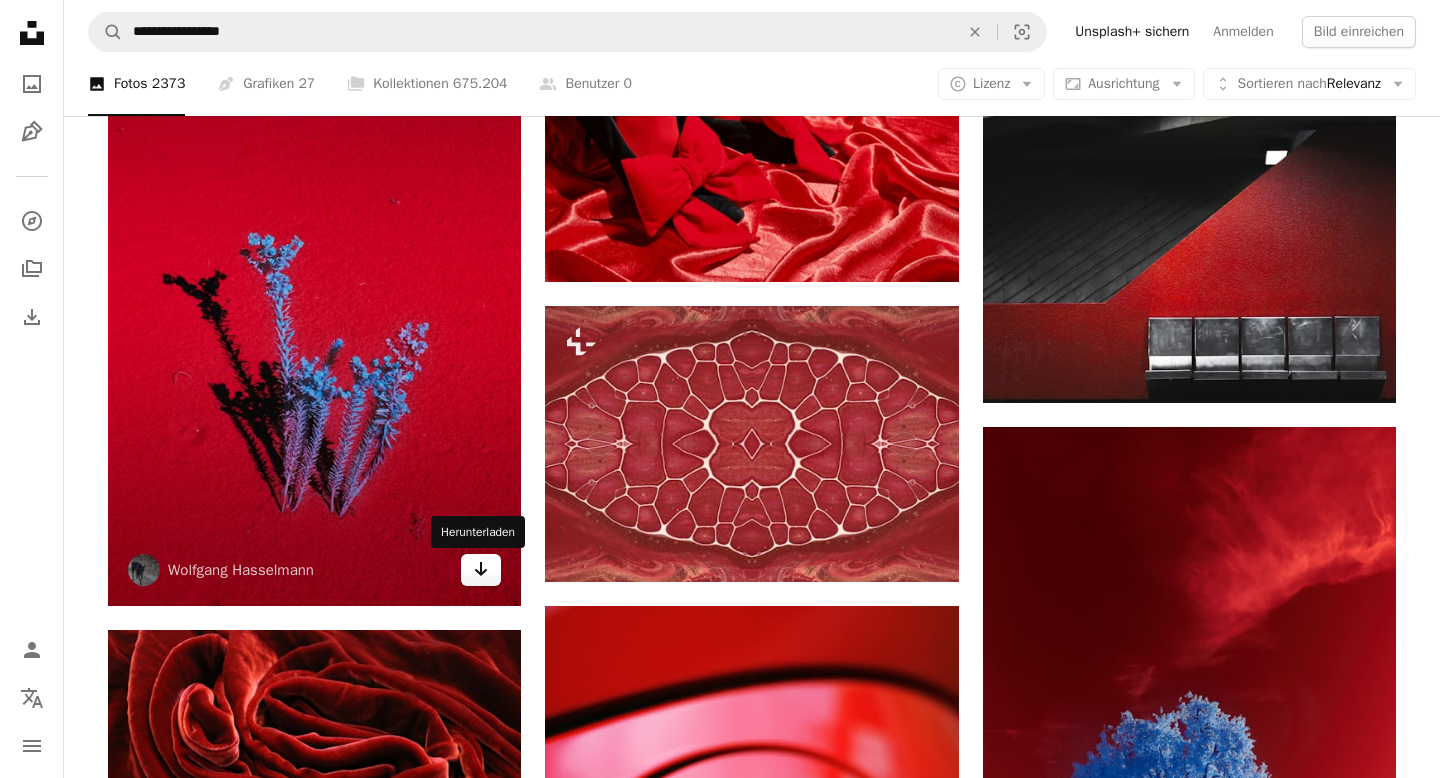 click on "Arrow pointing down" 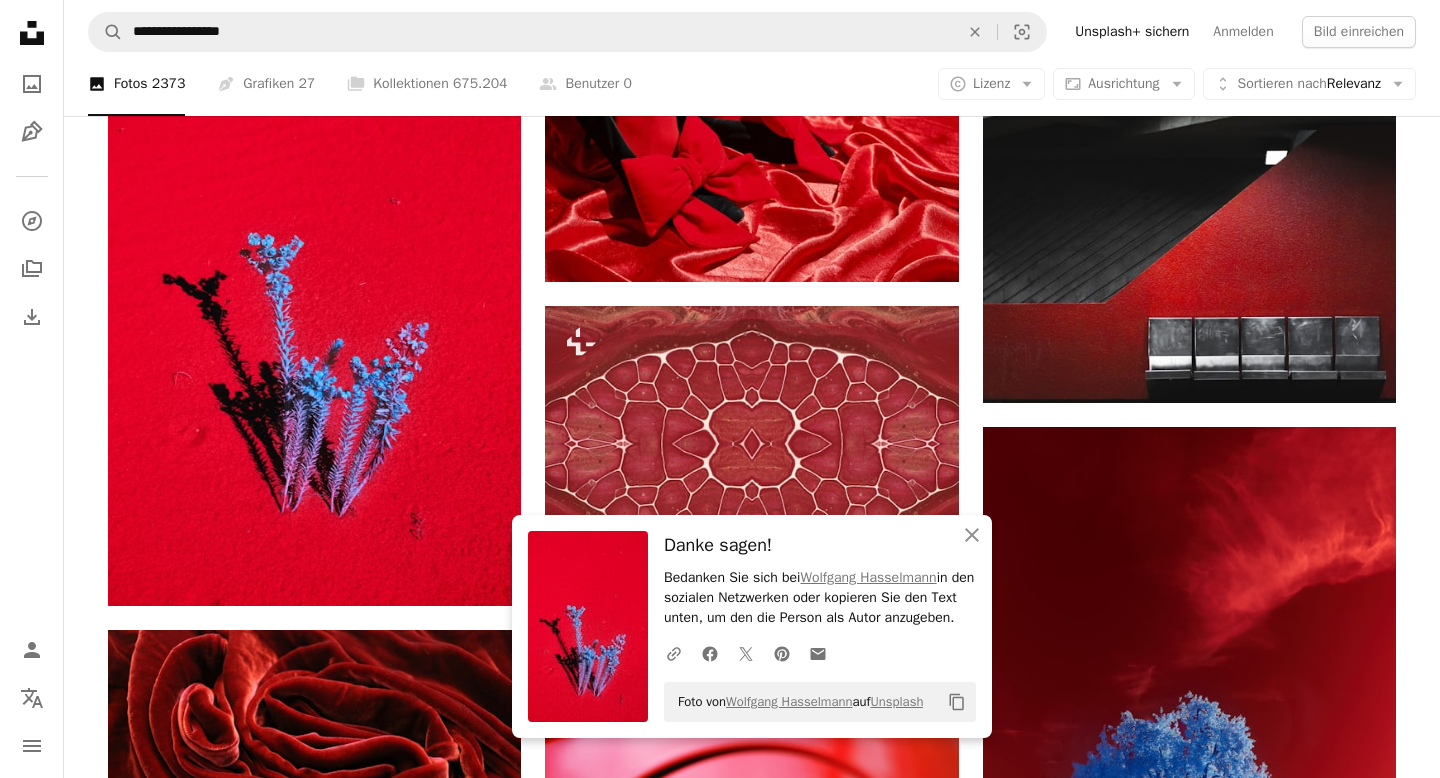 click on "[FIRST] [LAST]" at bounding box center [752, -28497] 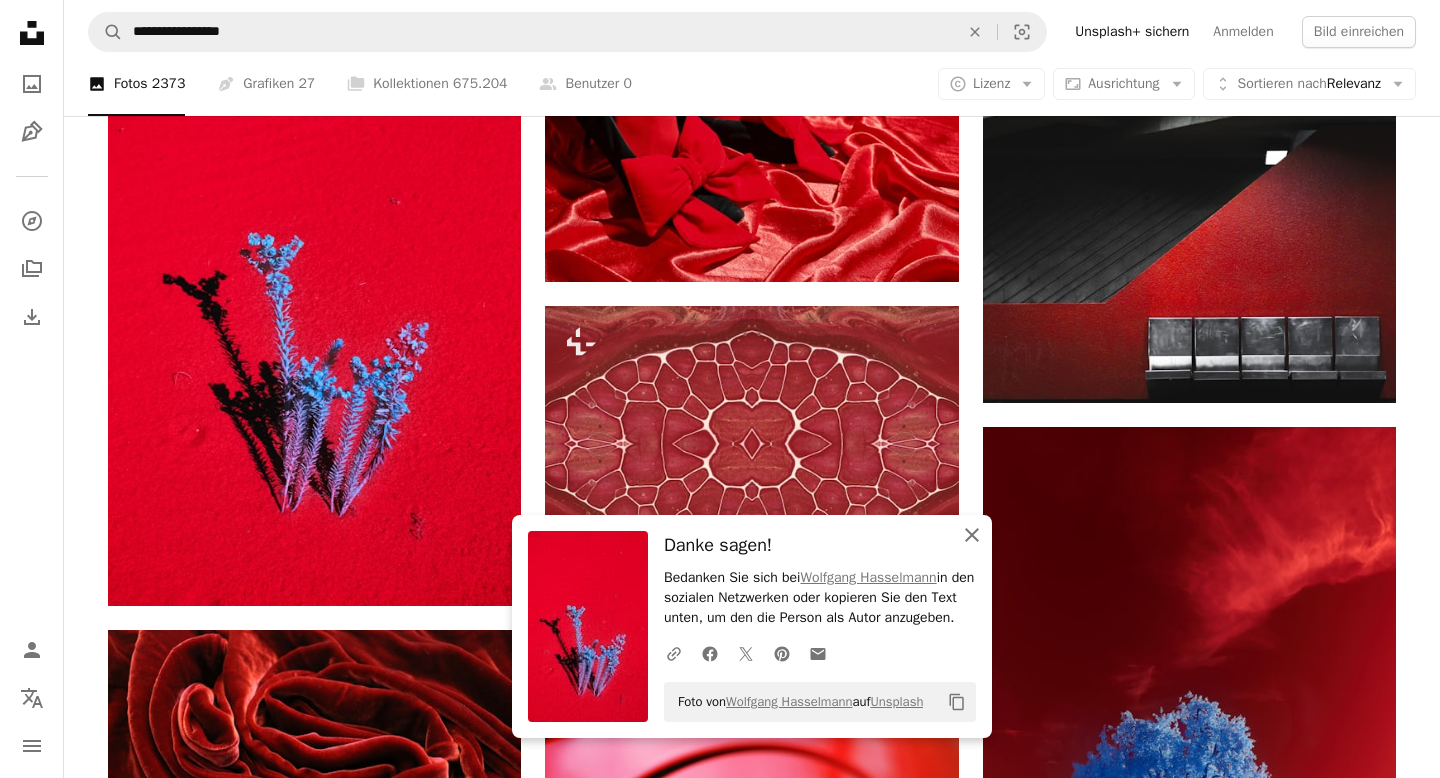 click on "An X shape" 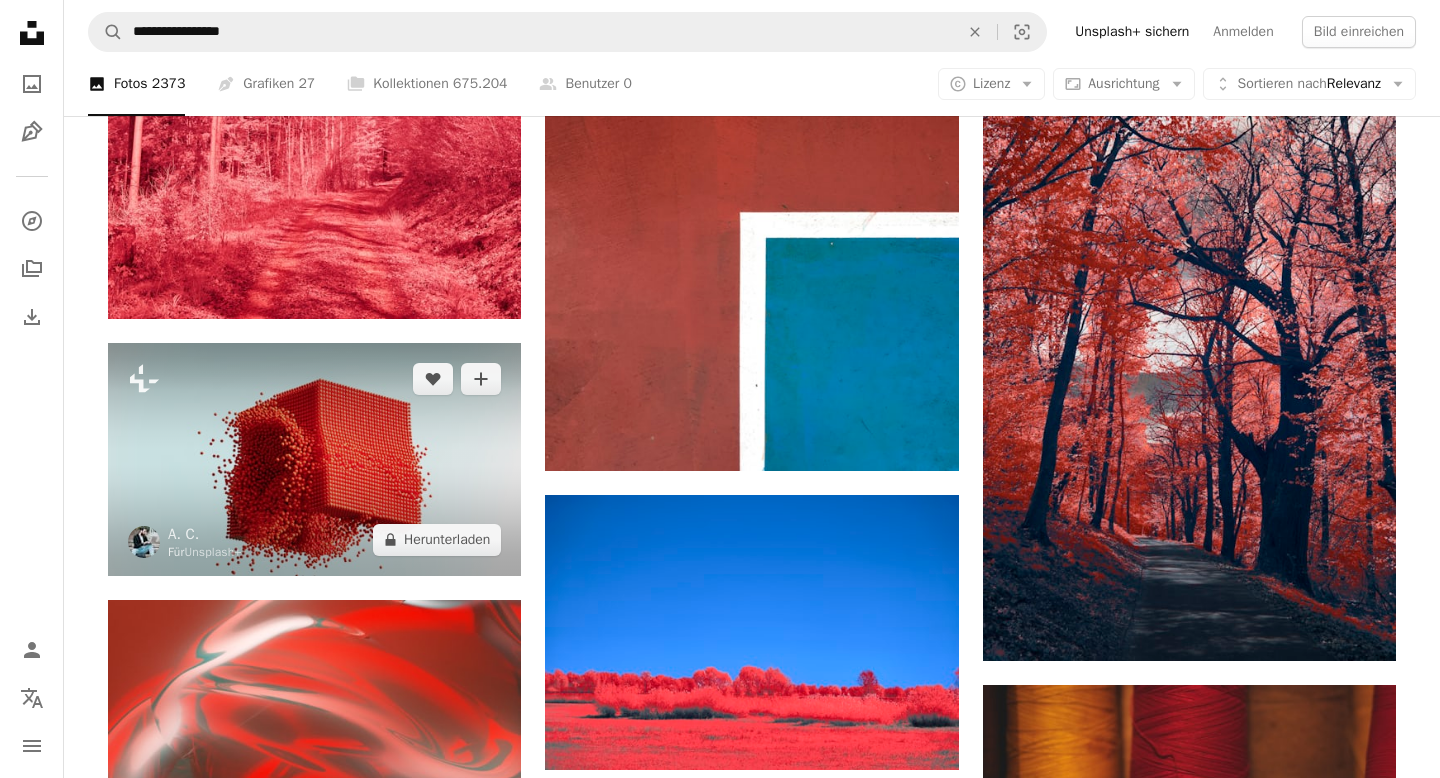 scroll, scrollTop: 67312, scrollLeft: 0, axis: vertical 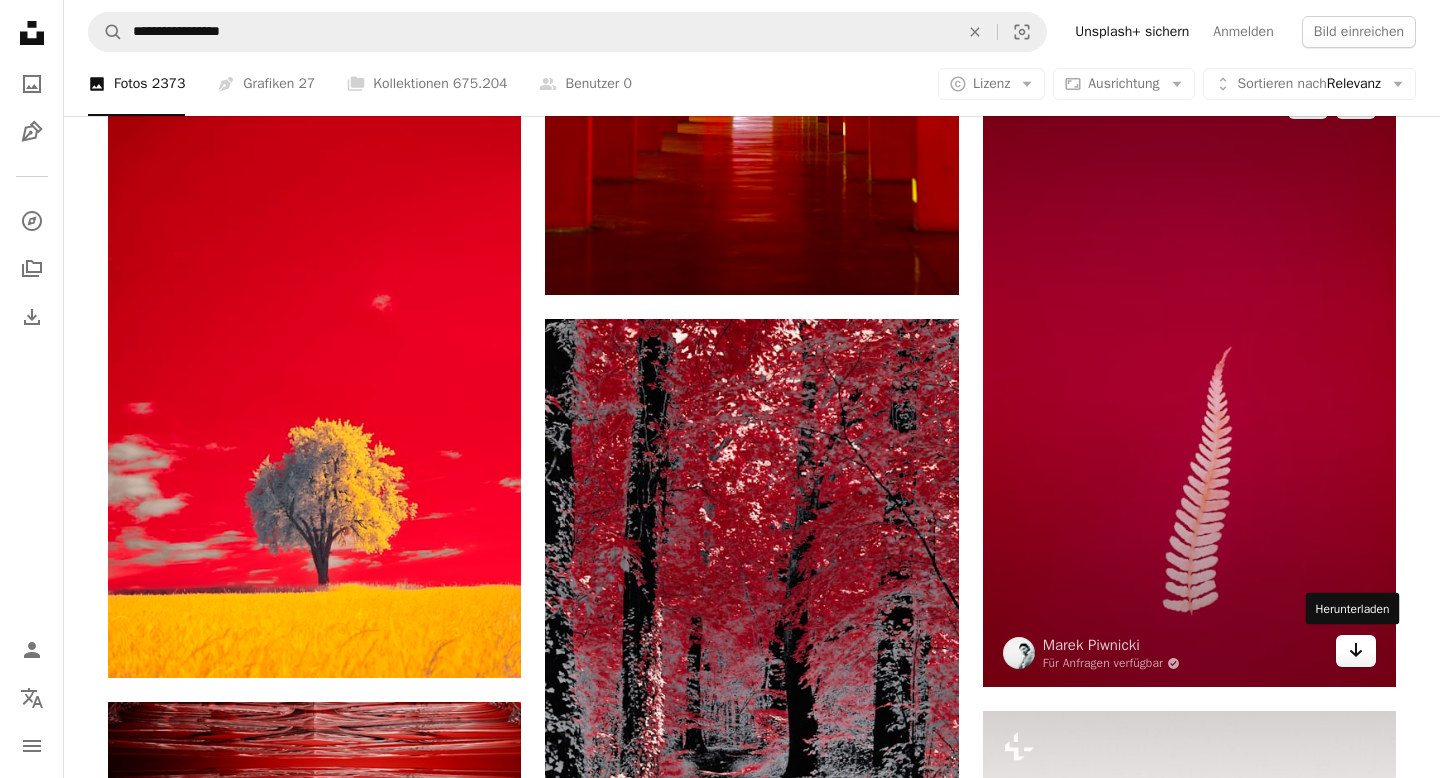 click on "Arrow pointing down" 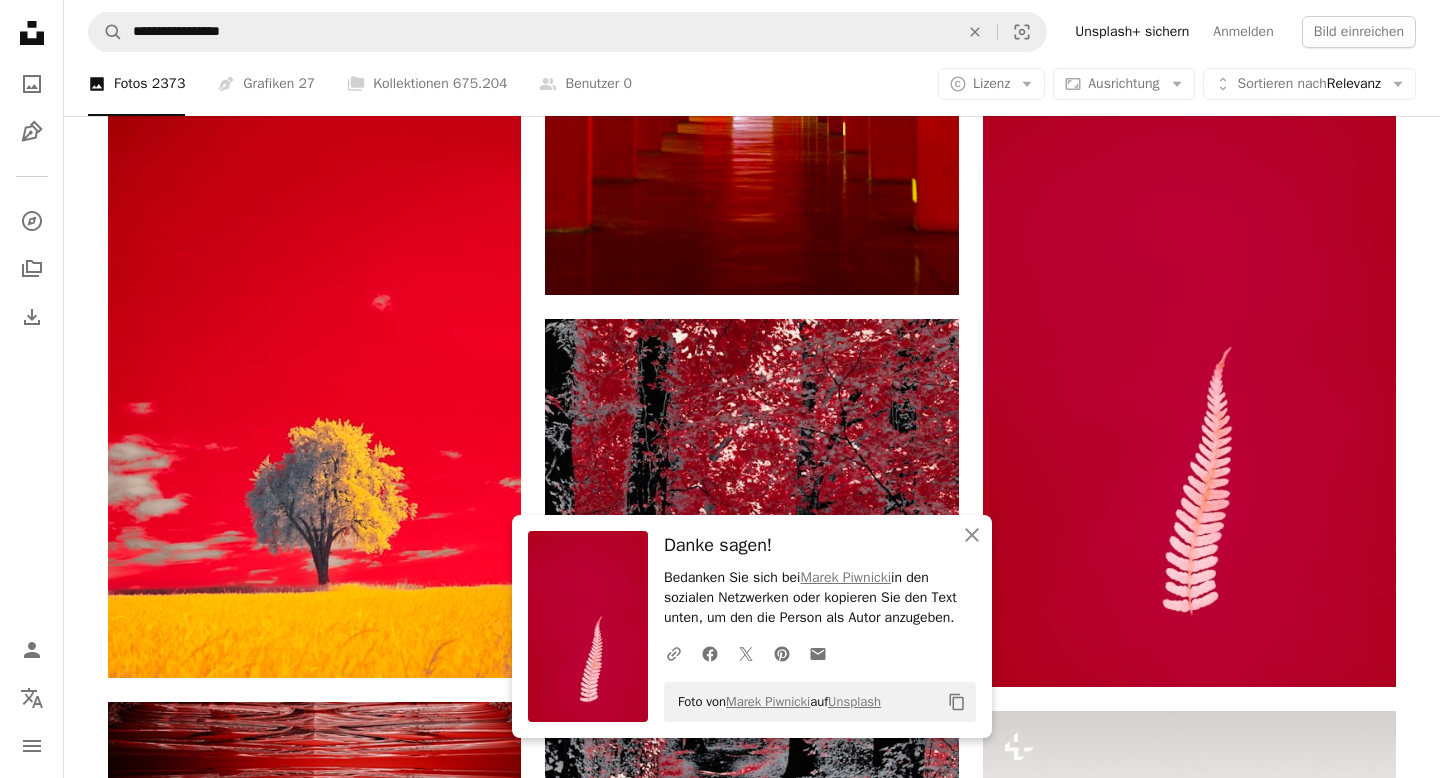 click on "[FIRST] [LAST]" at bounding box center (752, -34808) 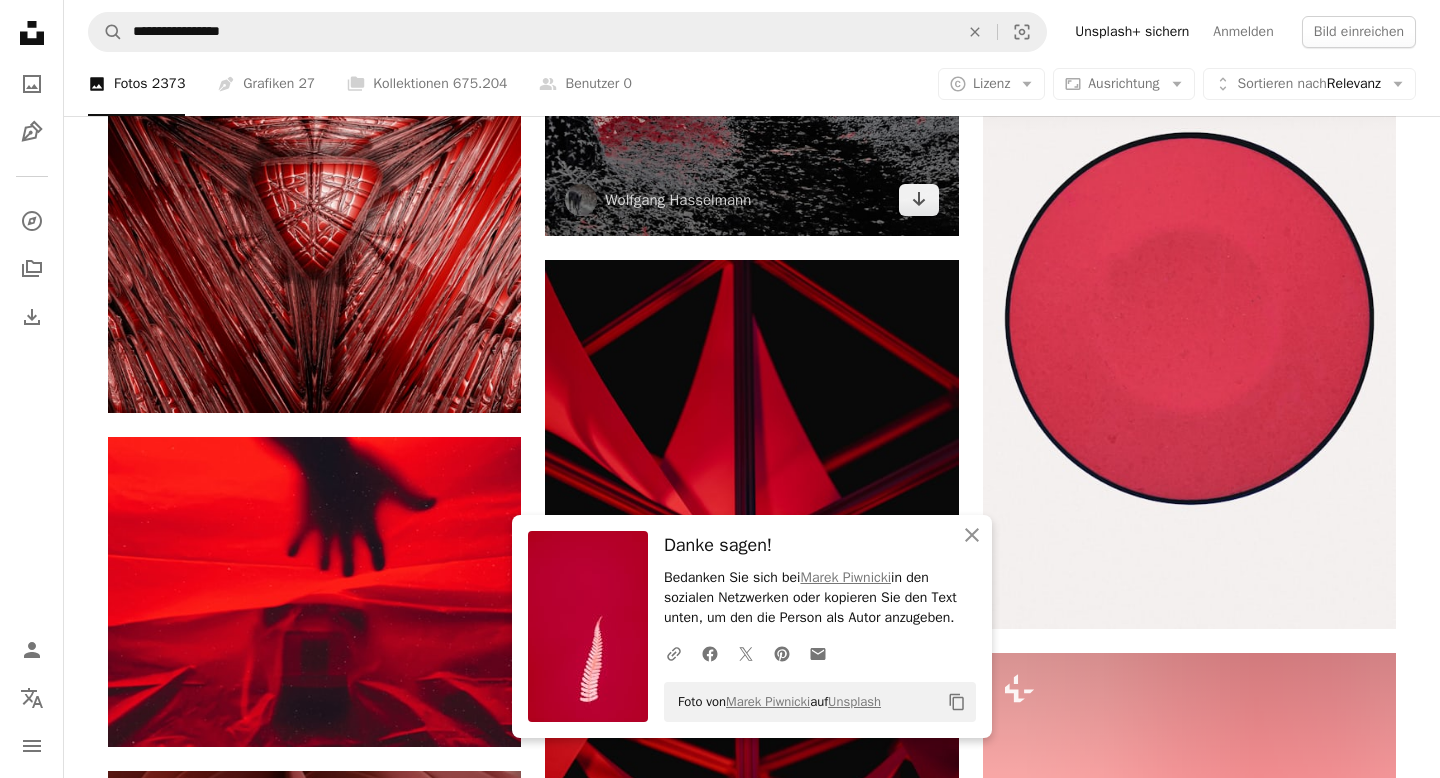 scroll, scrollTop: 74954, scrollLeft: 0, axis: vertical 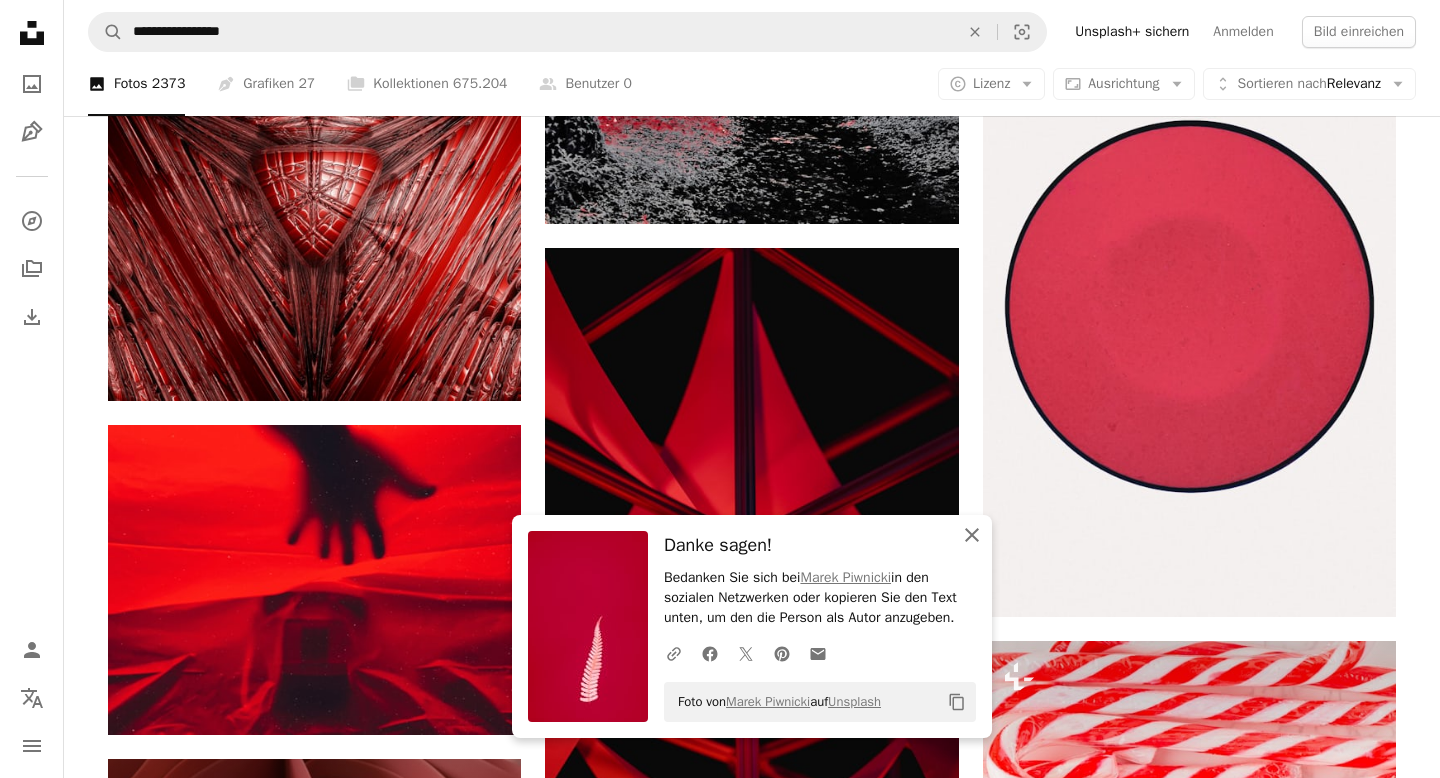 click on "An X shape" 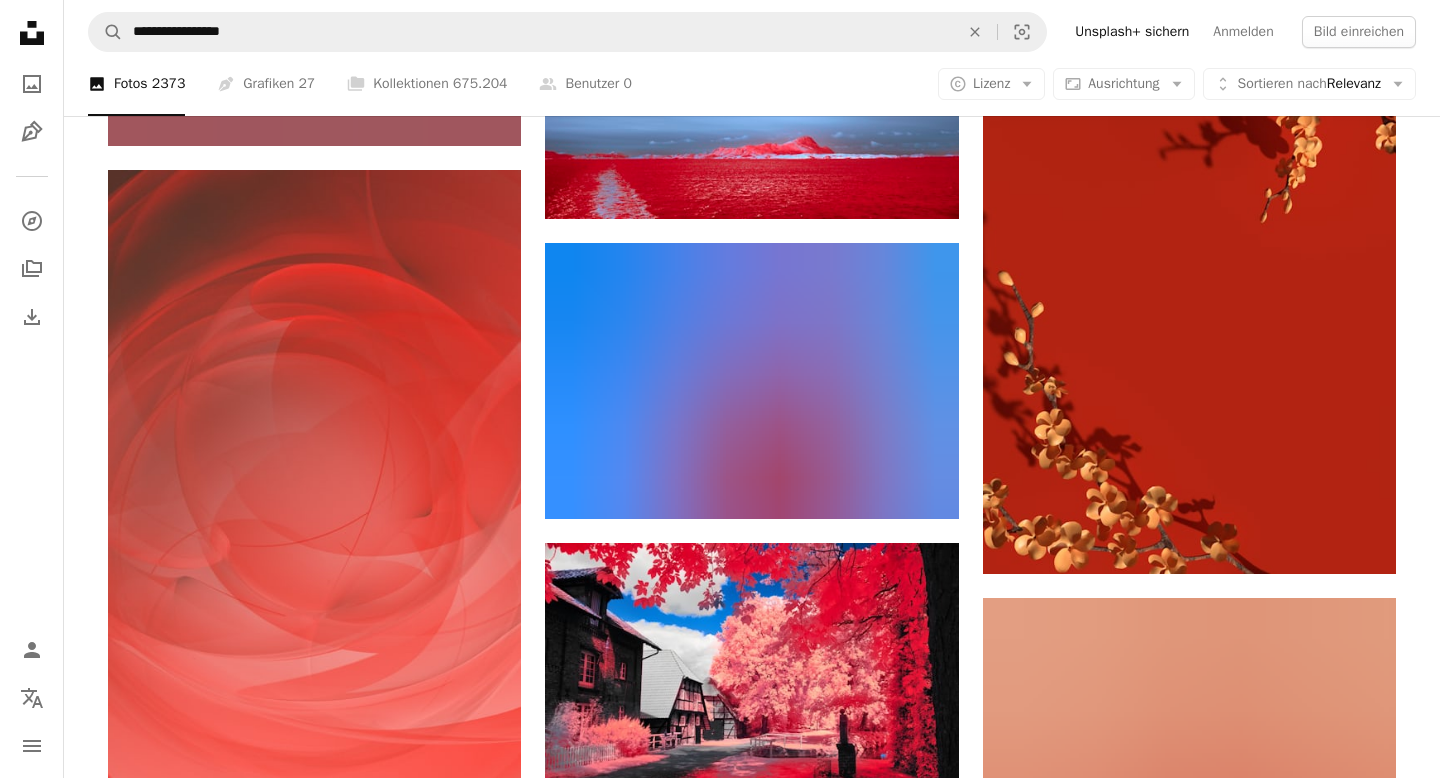 scroll, scrollTop: 91399, scrollLeft: 0, axis: vertical 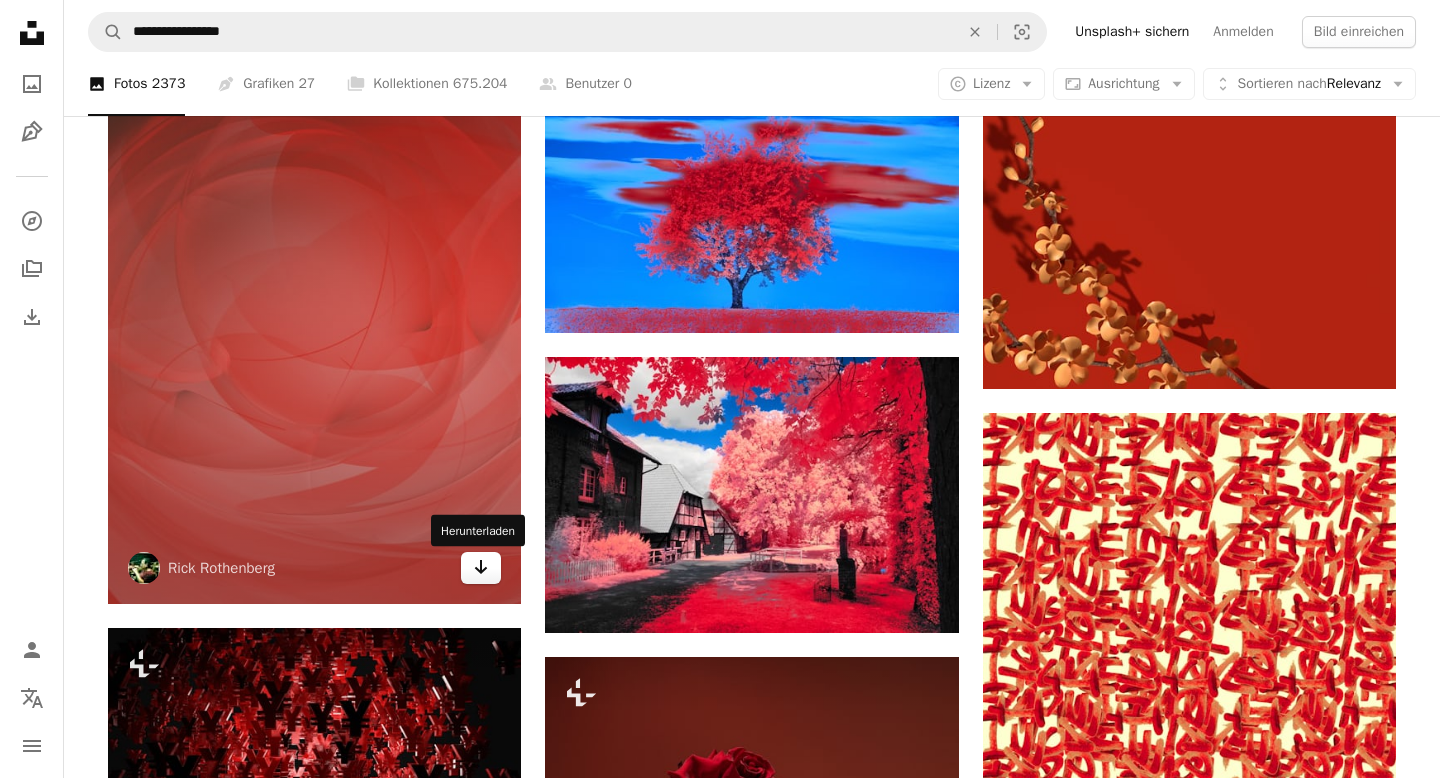 click on "Arrow pointing down" at bounding box center [481, 568] 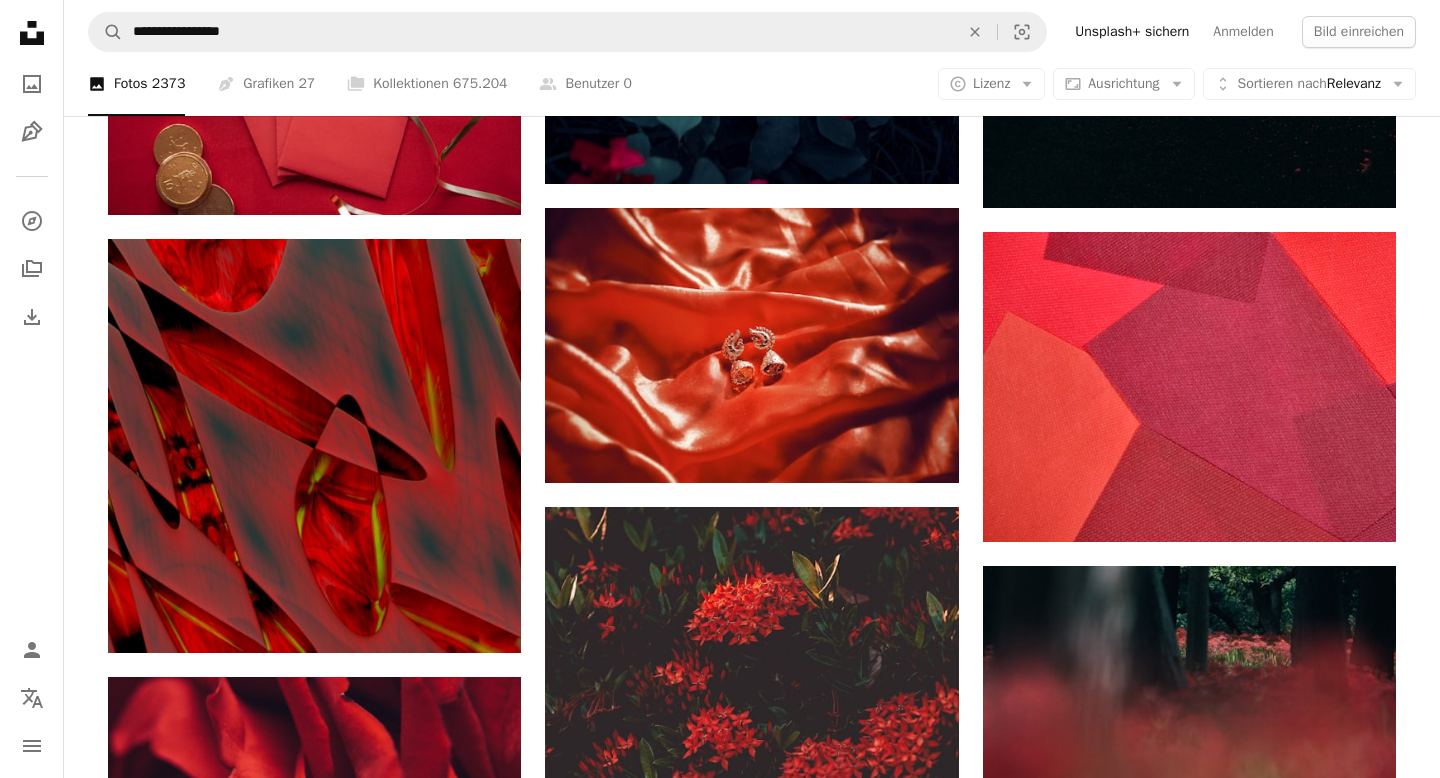 scroll, scrollTop: 98285, scrollLeft: 0, axis: vertical 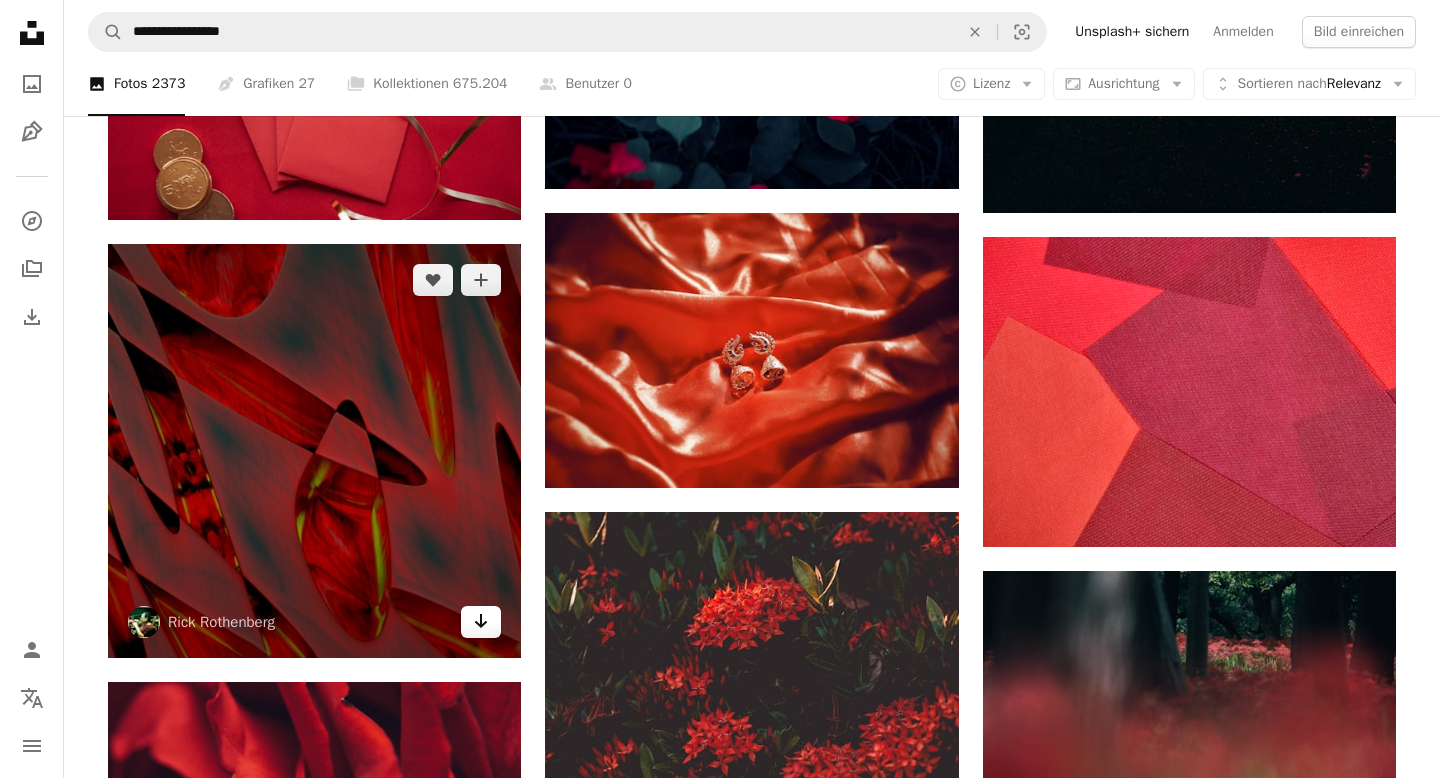 click on "Arrow pointing down" 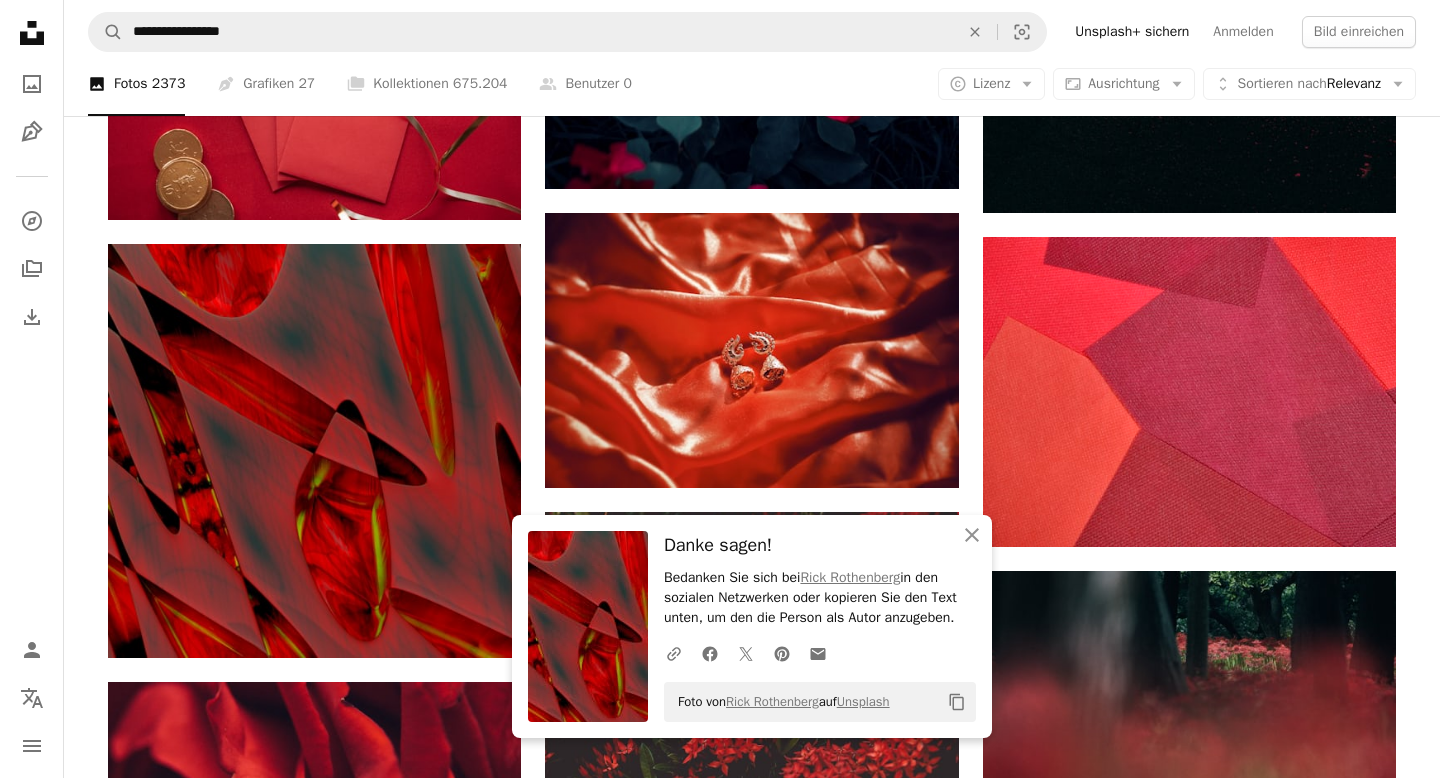 click on "[FIRST] [LAST]" at bounding box center (752, -46222) 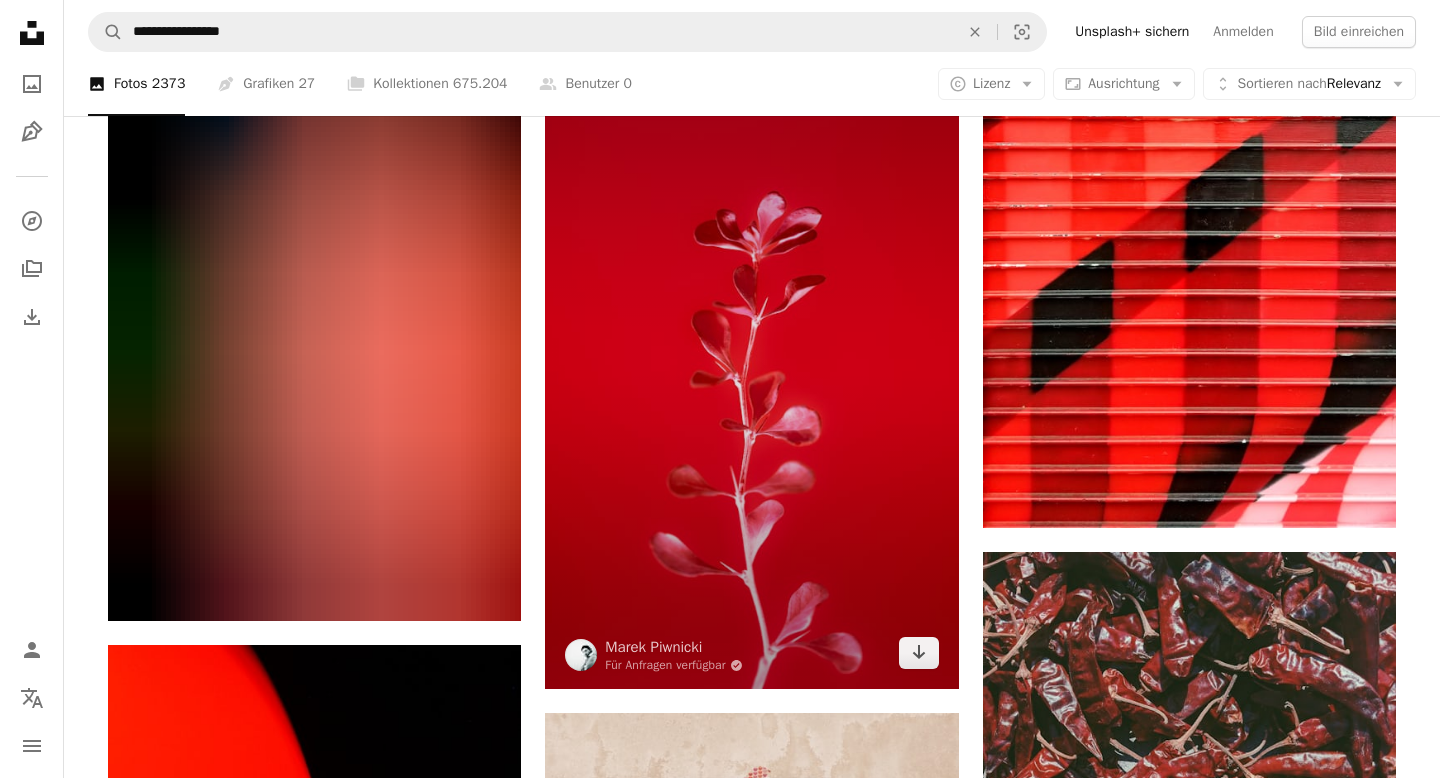 scroll, scrollTop: 105840, scrollLeft: 0, axis: vertical 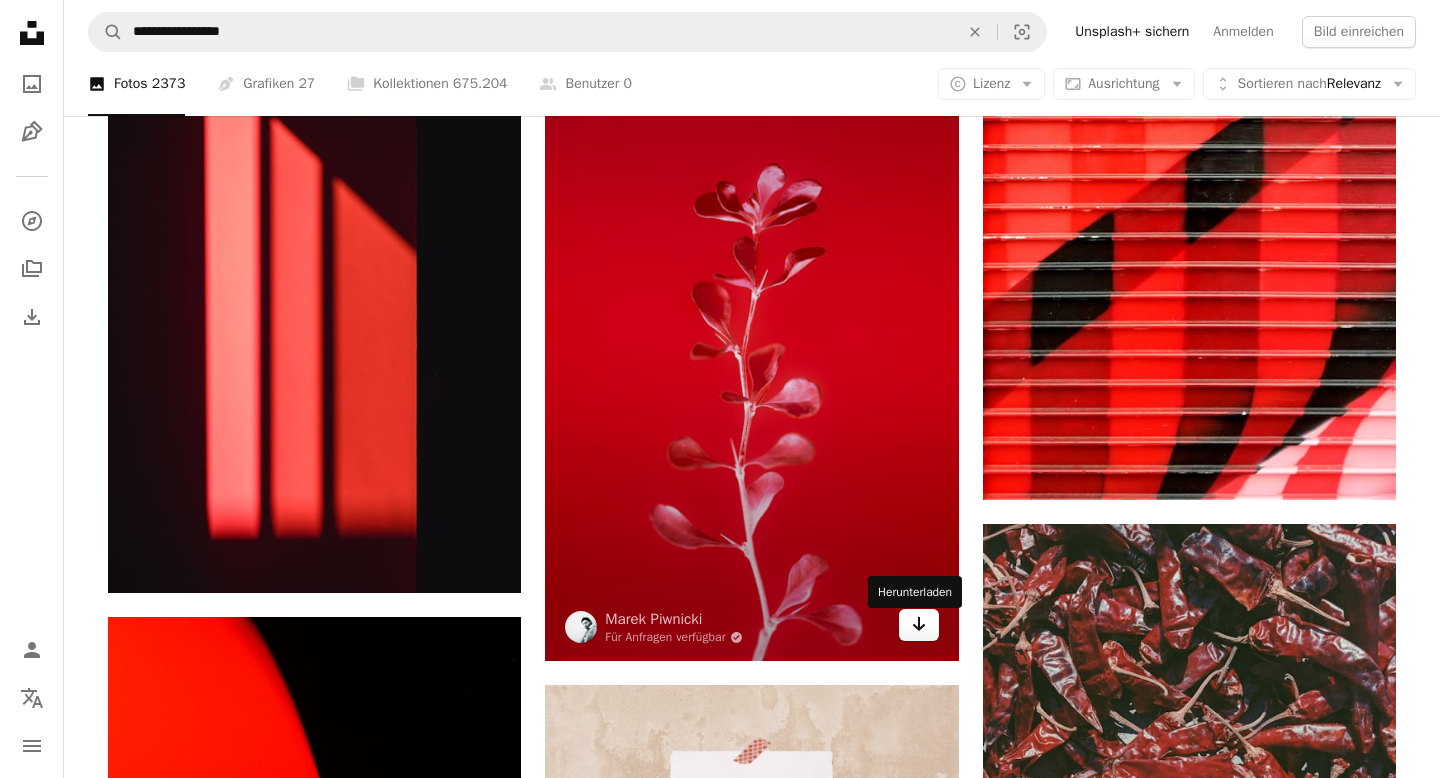 click on "Arrow pointing down" 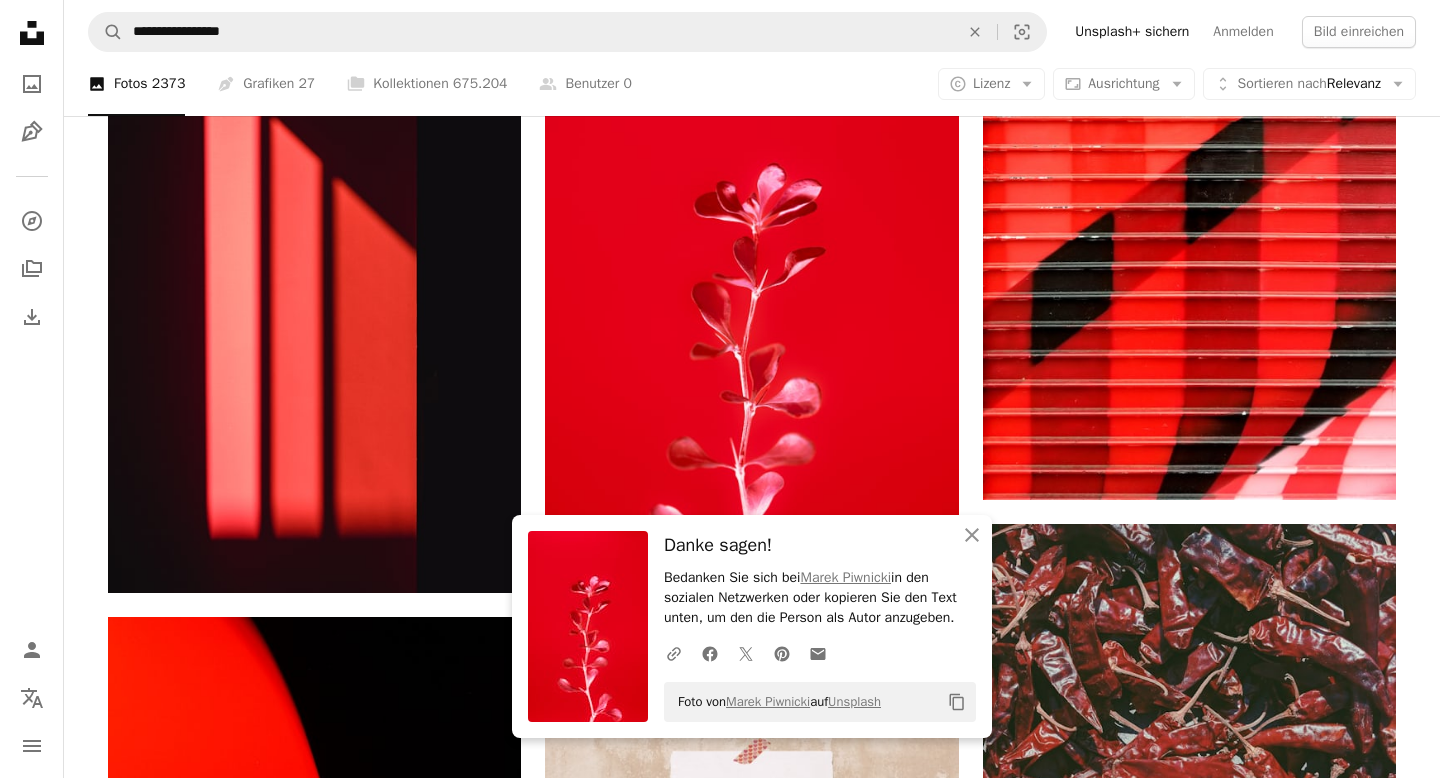 click on "A photo Fotos   2373 Pen Tool Grafiken   27 A stack of folders Kollektionen   675.204 A group of people Benutzer   0 A copyright icon © Lizenz Arrow down Aspect ratio Ausrichtung Arrow down Unfold Sortieren nach  Relevanz Arrow down Filters Filter" at bounding box center (752, 84) 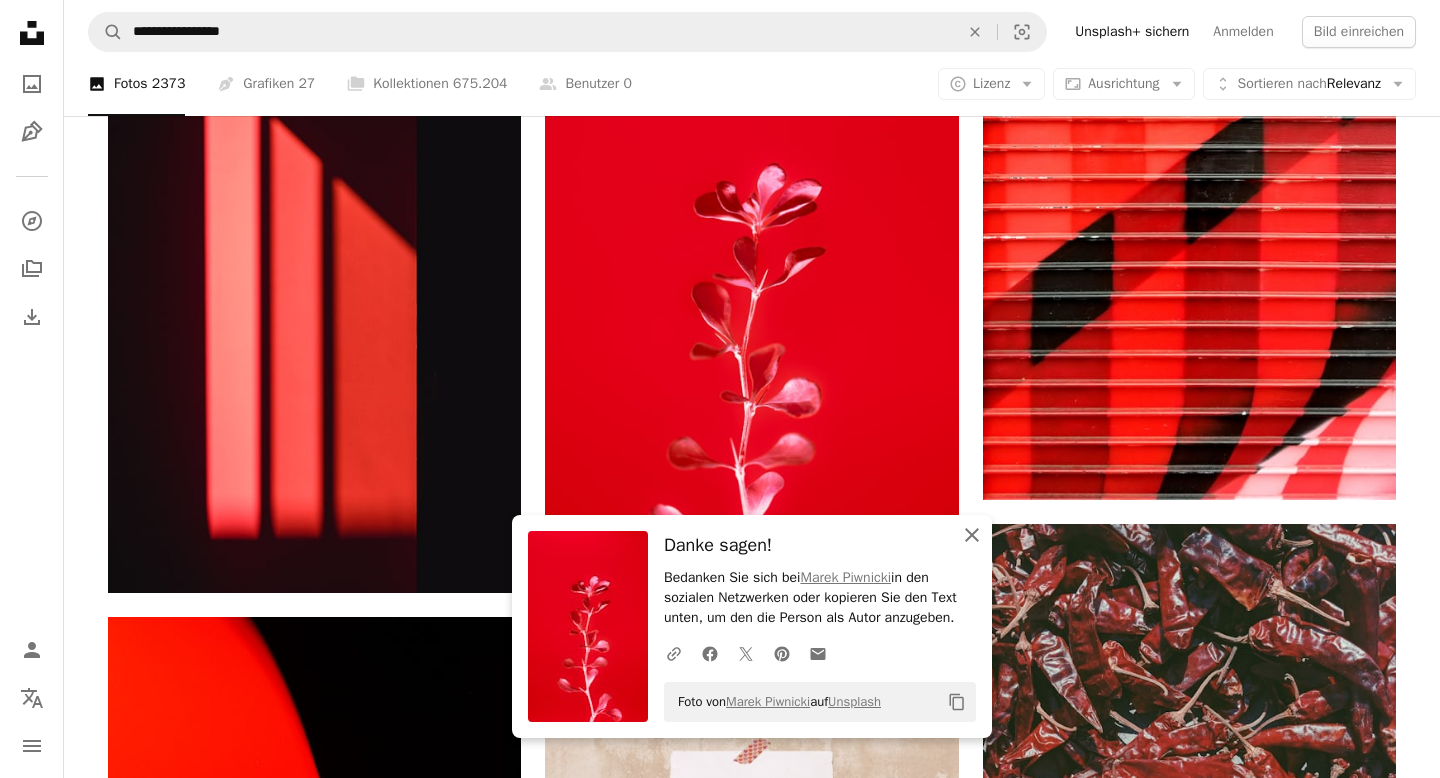 click on "An X shape" 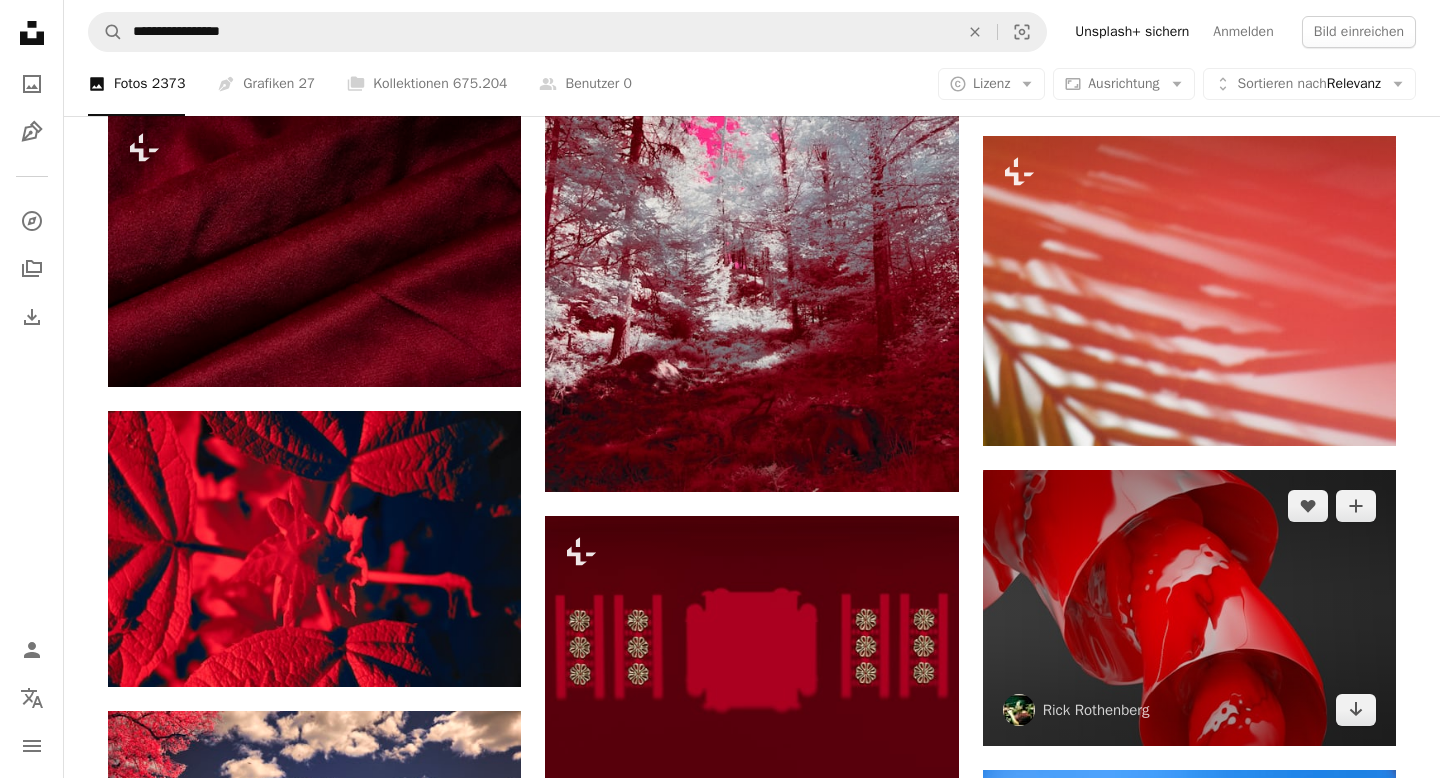 scroll, scrollTop: 110811, scrollLeft: 0, axis: vertical 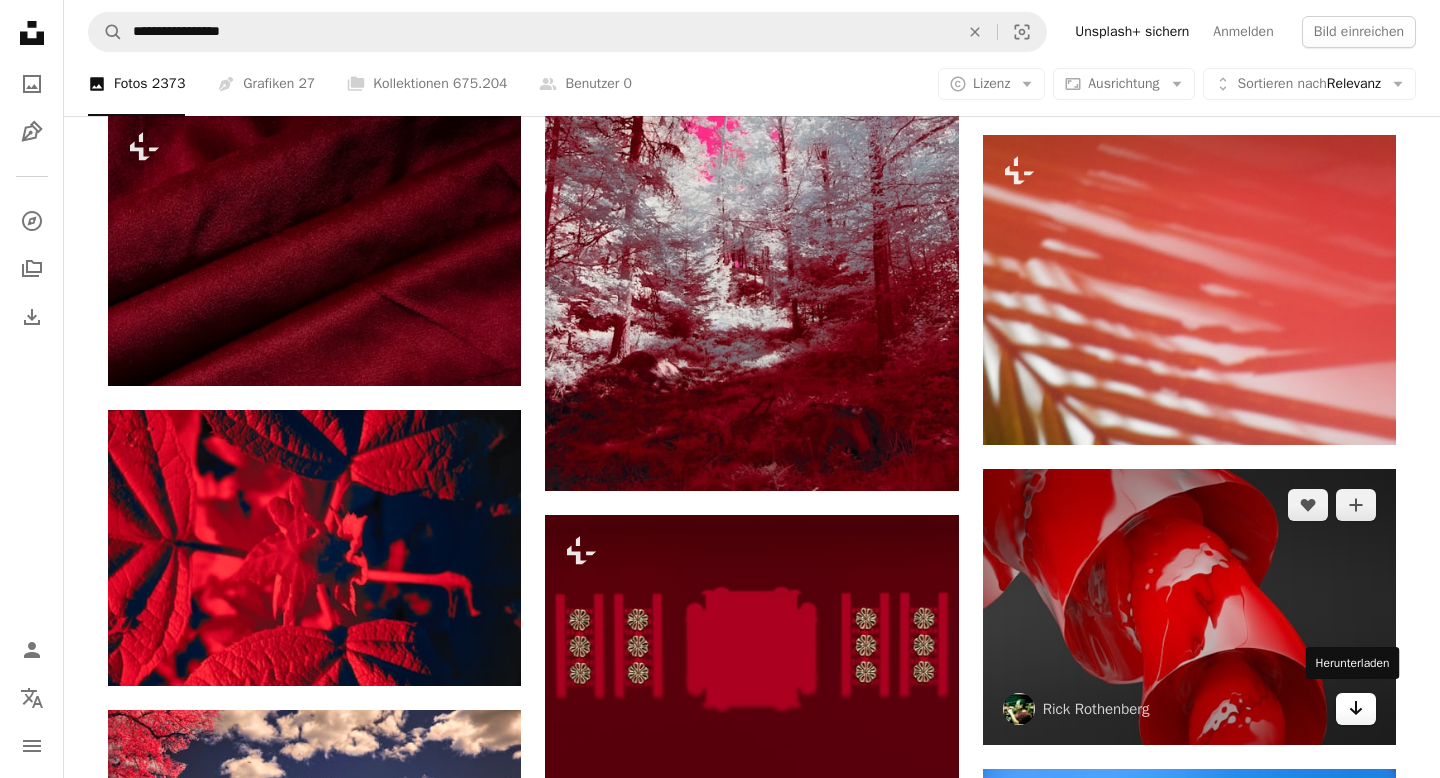 click on "Arrow pointing down" 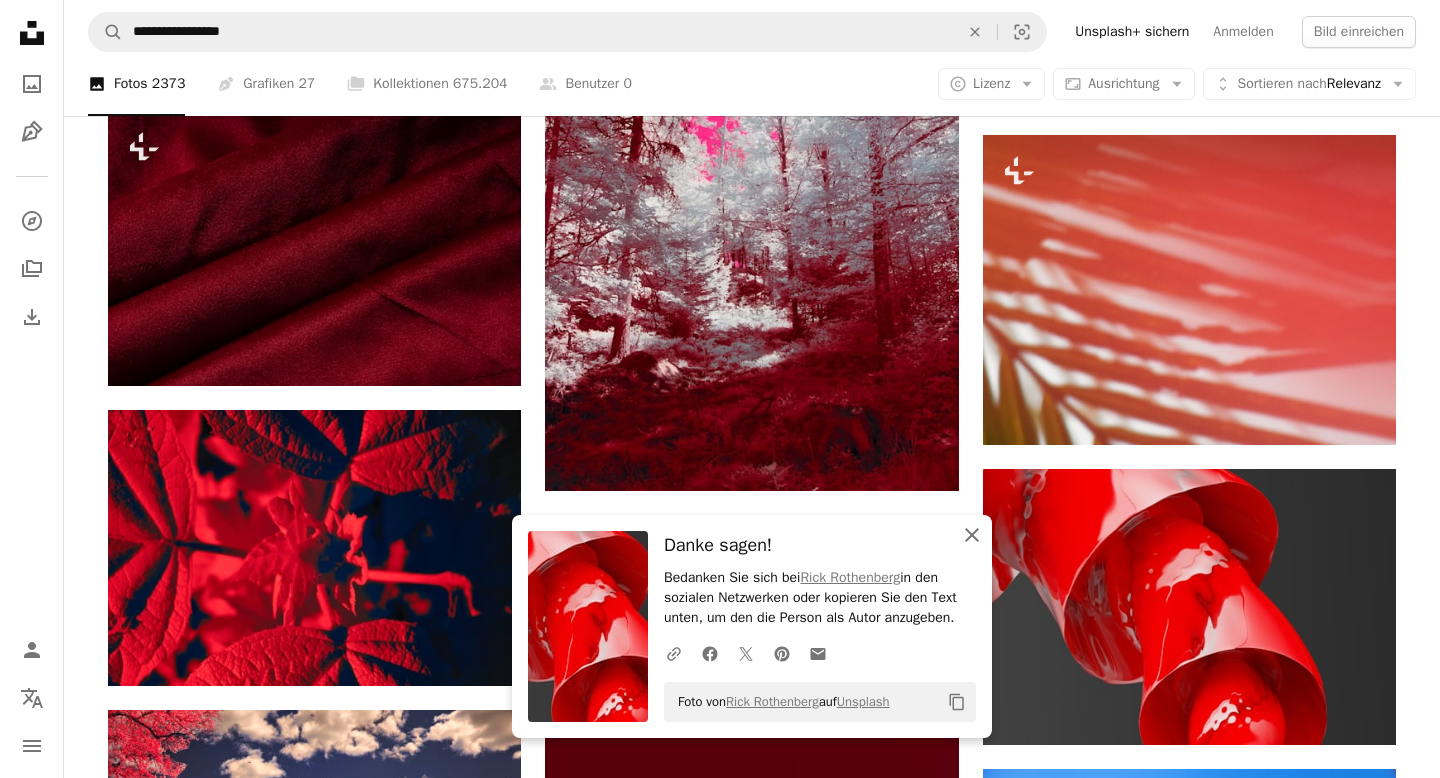 click on "An X shape" 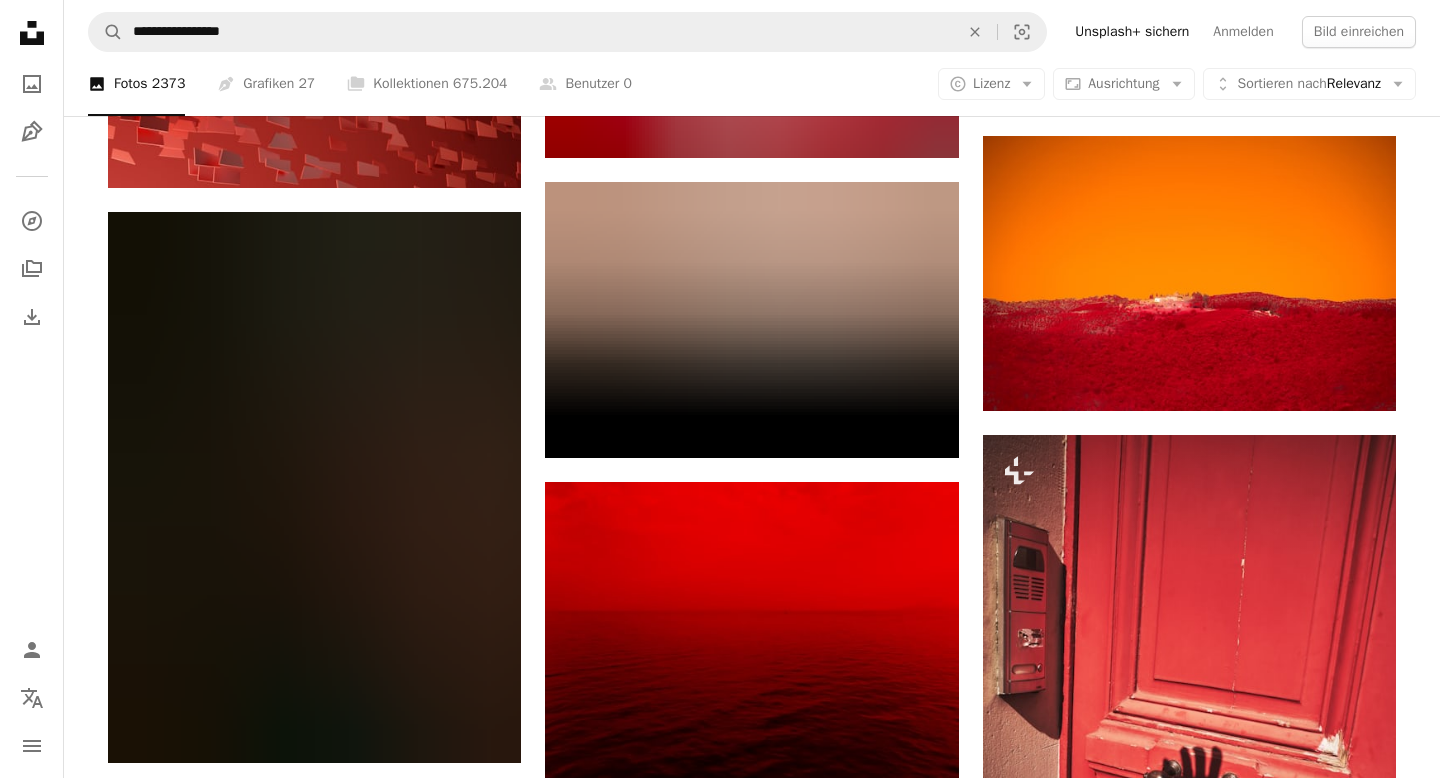scroll, scrollTop: 127349, scrollLeft: 0, axis: vertical 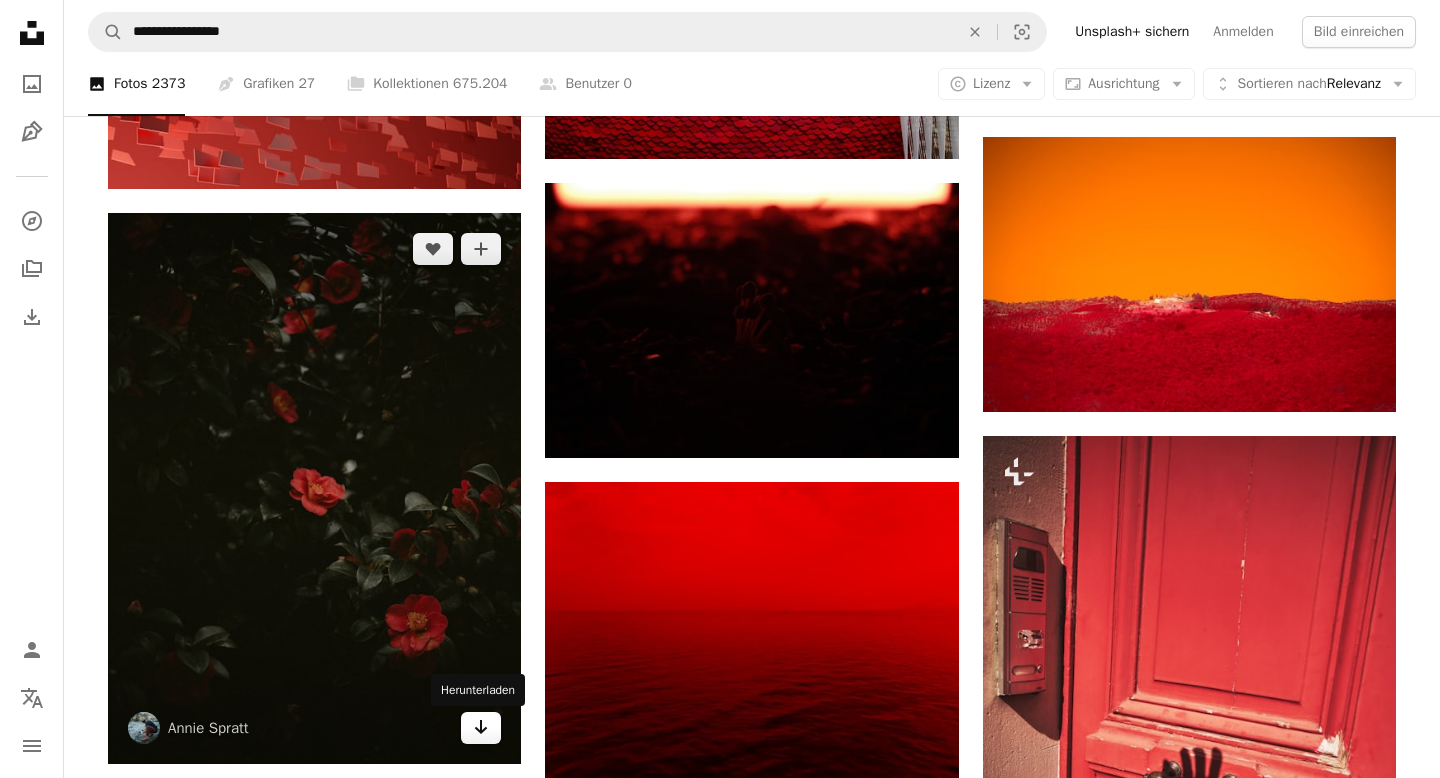 click on "Arrow pointing down" 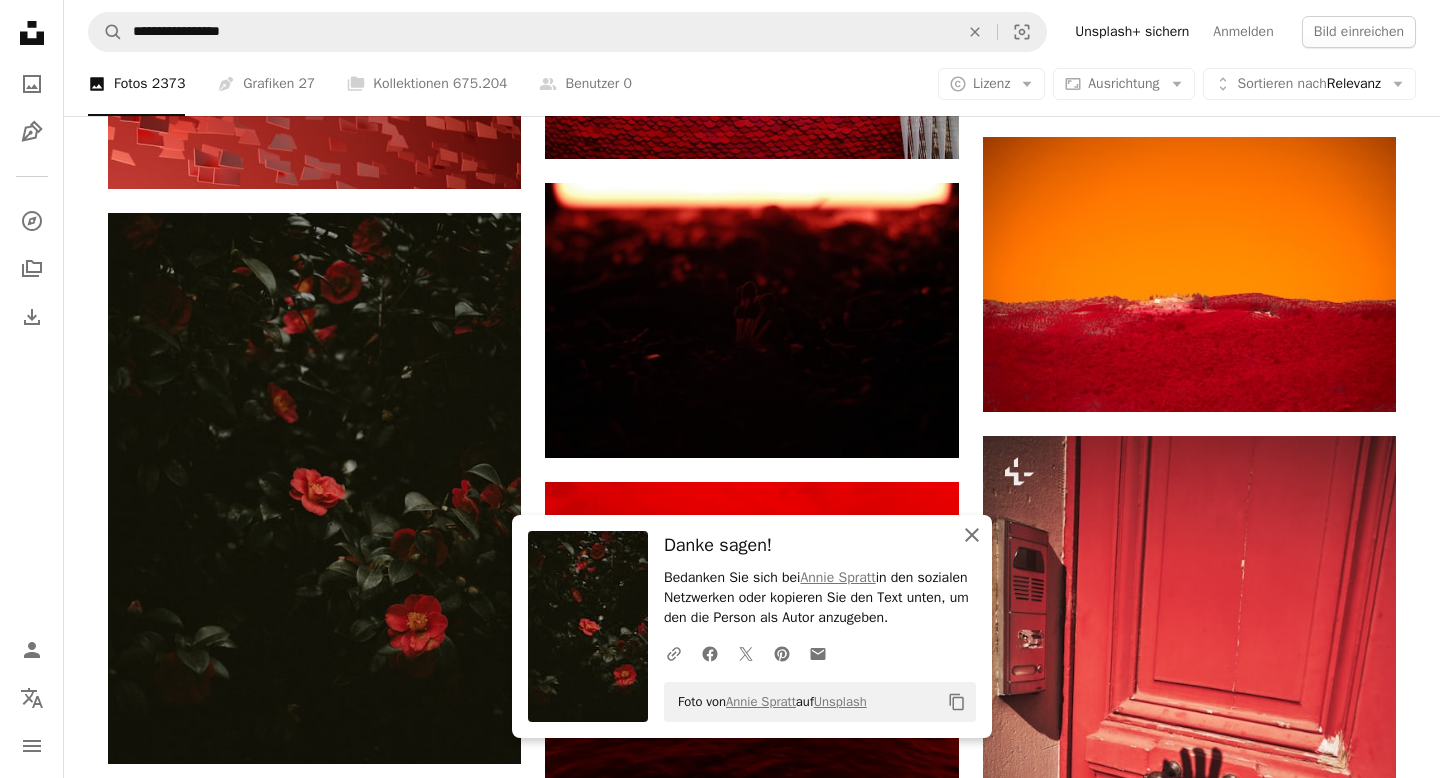 click on "An X shape" 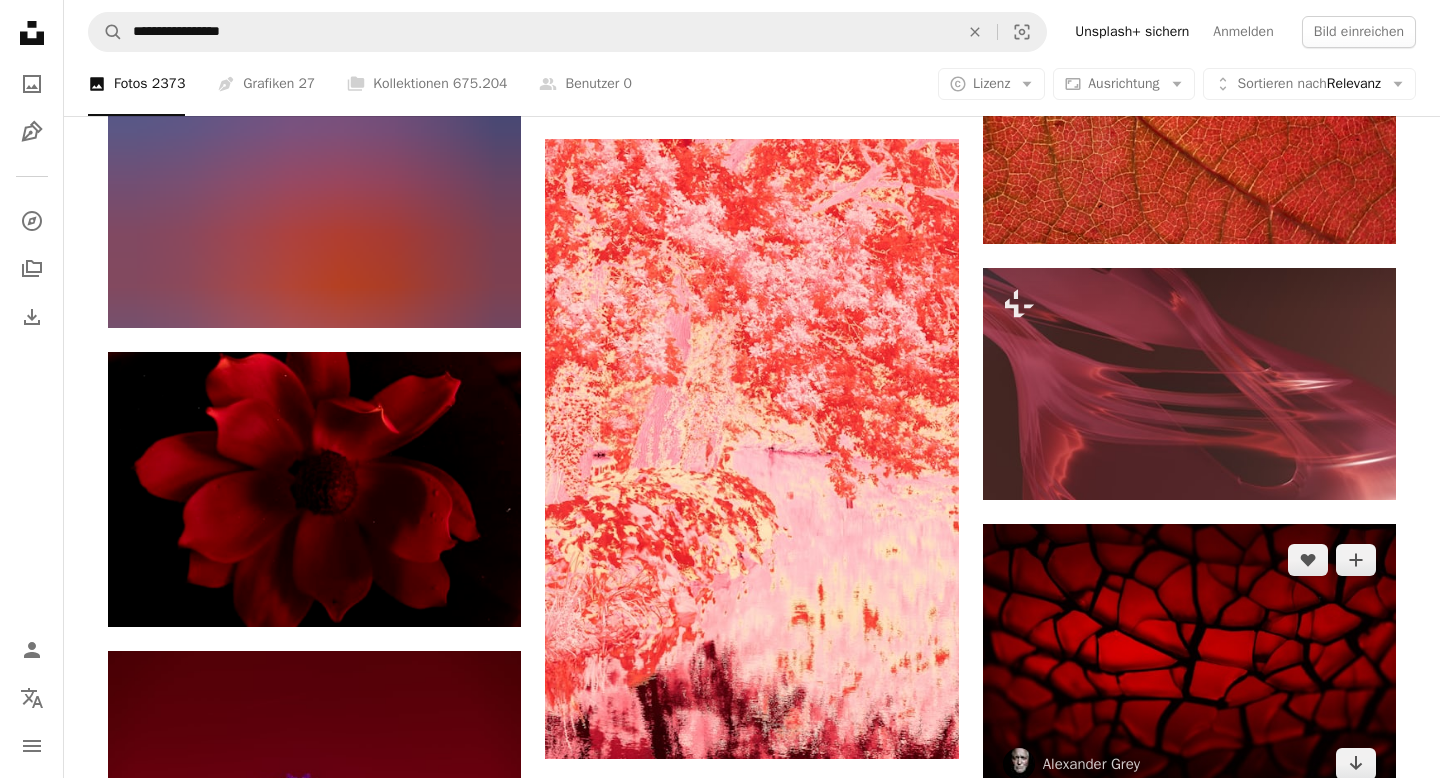 scroll, scrollTop: 137737, scrollLeft: 0, axis: vertical 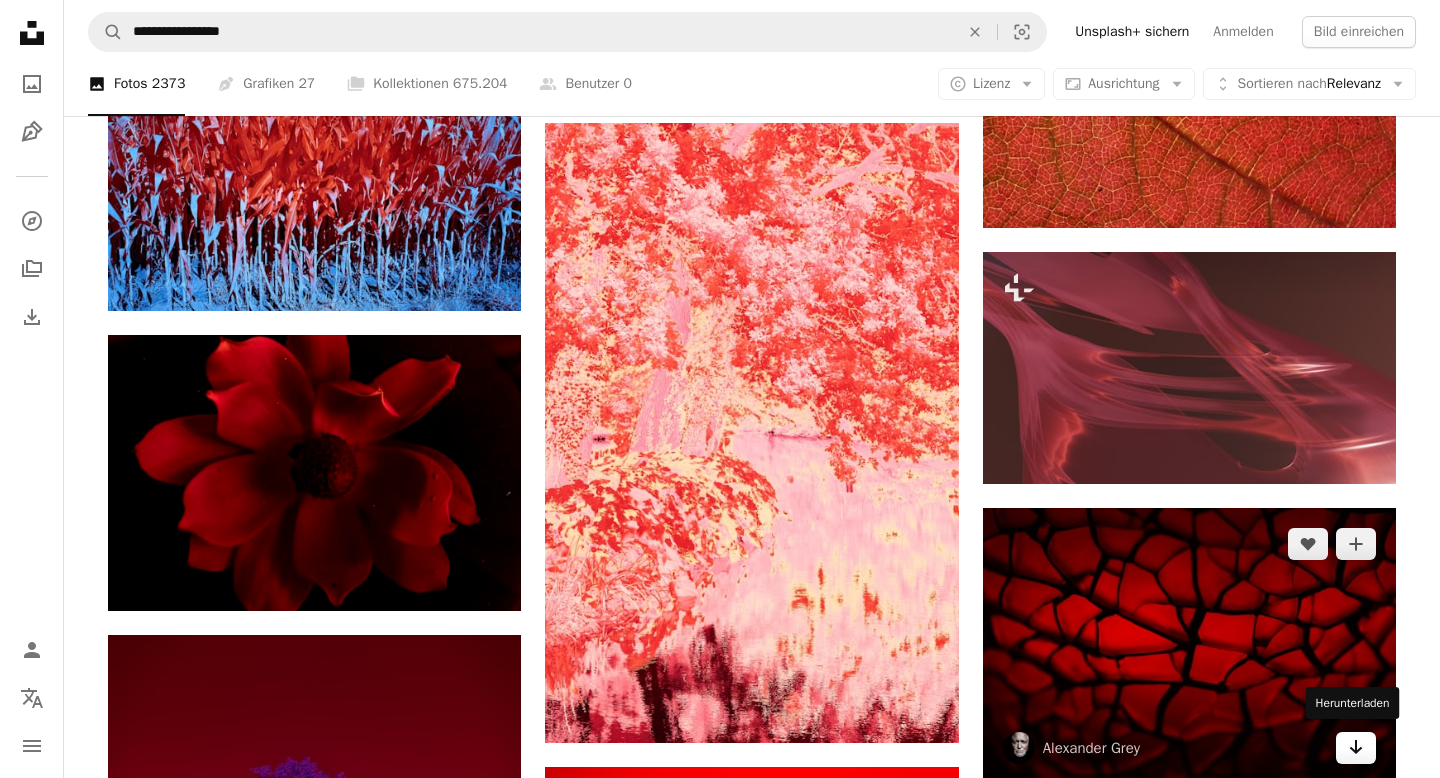click on "Arrow pointing down" 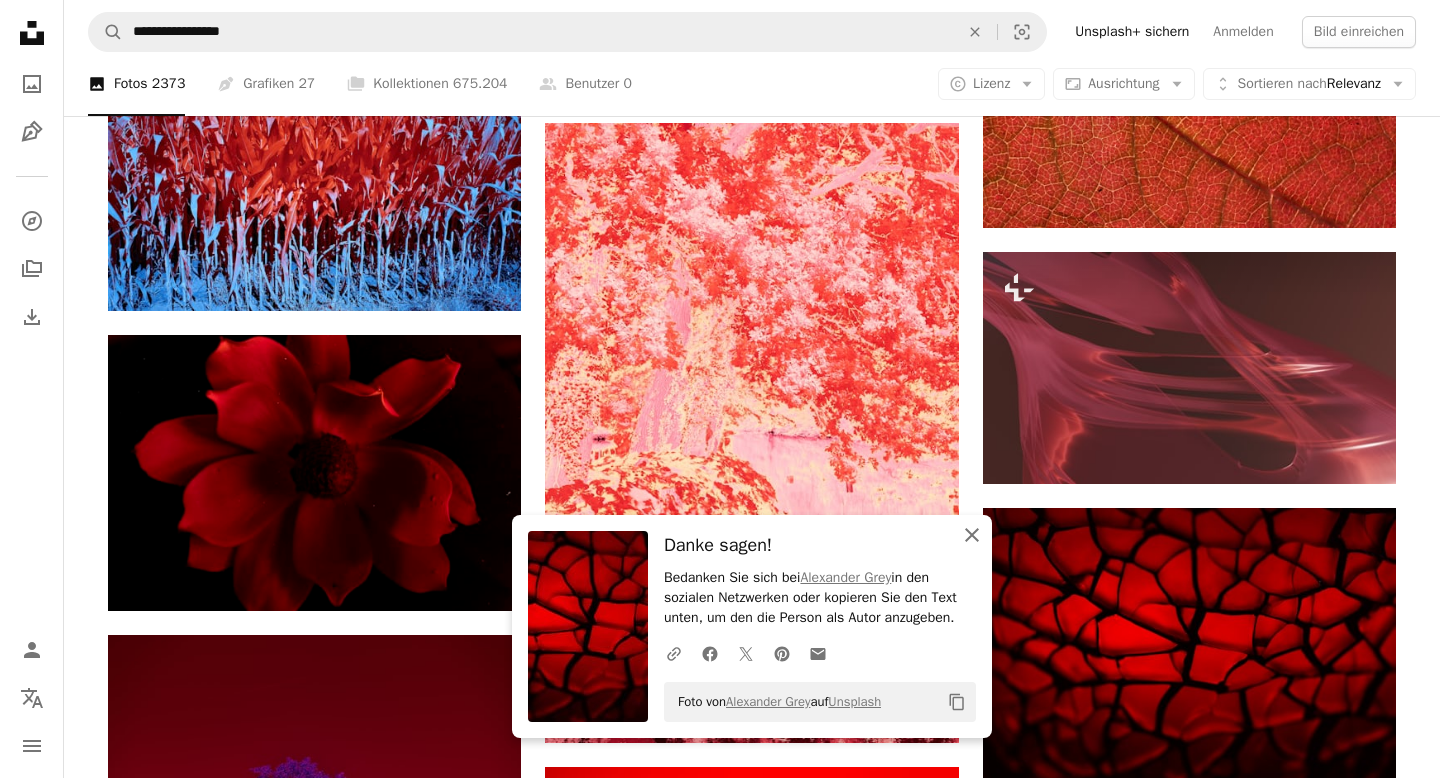 click on "An X shape" 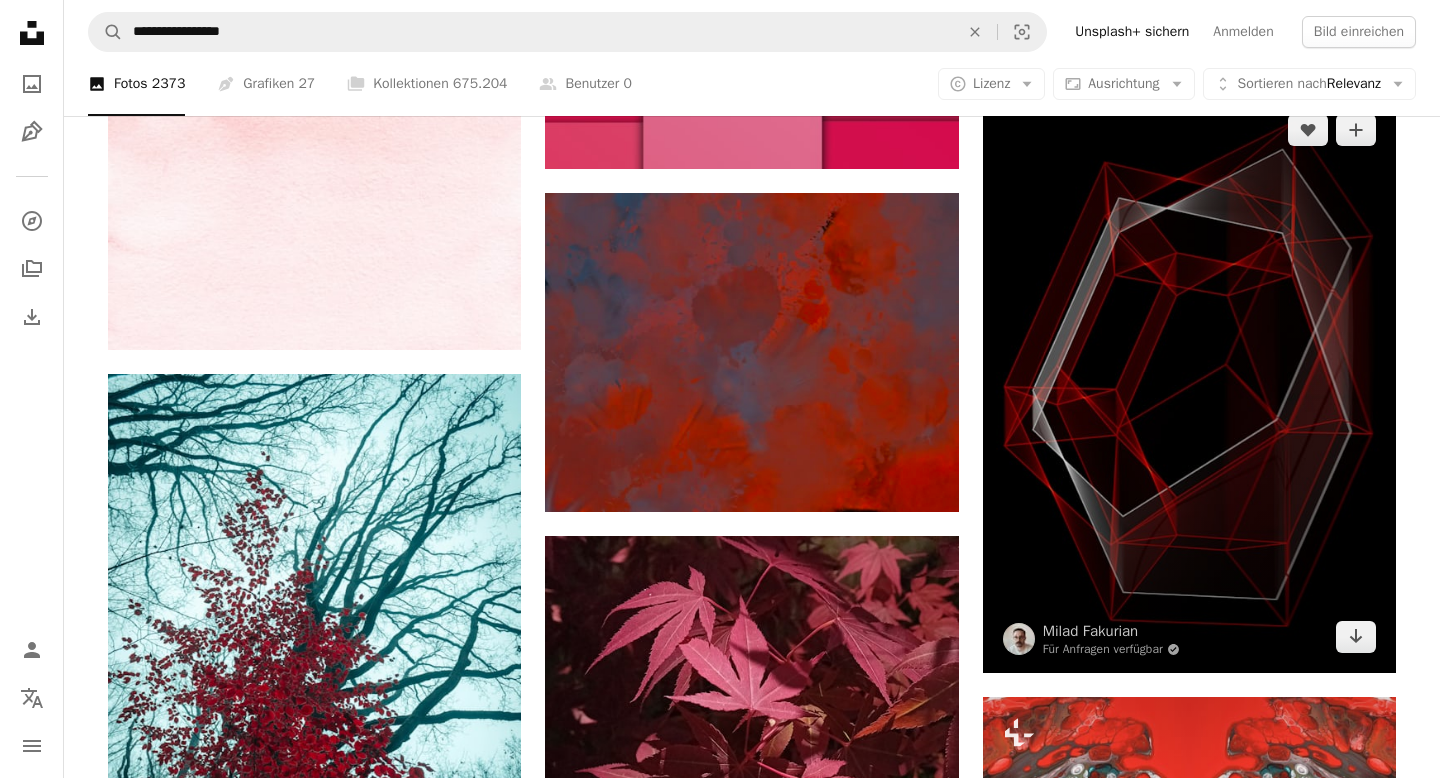 scroll, scrollTop: 140218, scrollLeft: 0, axis: vertical 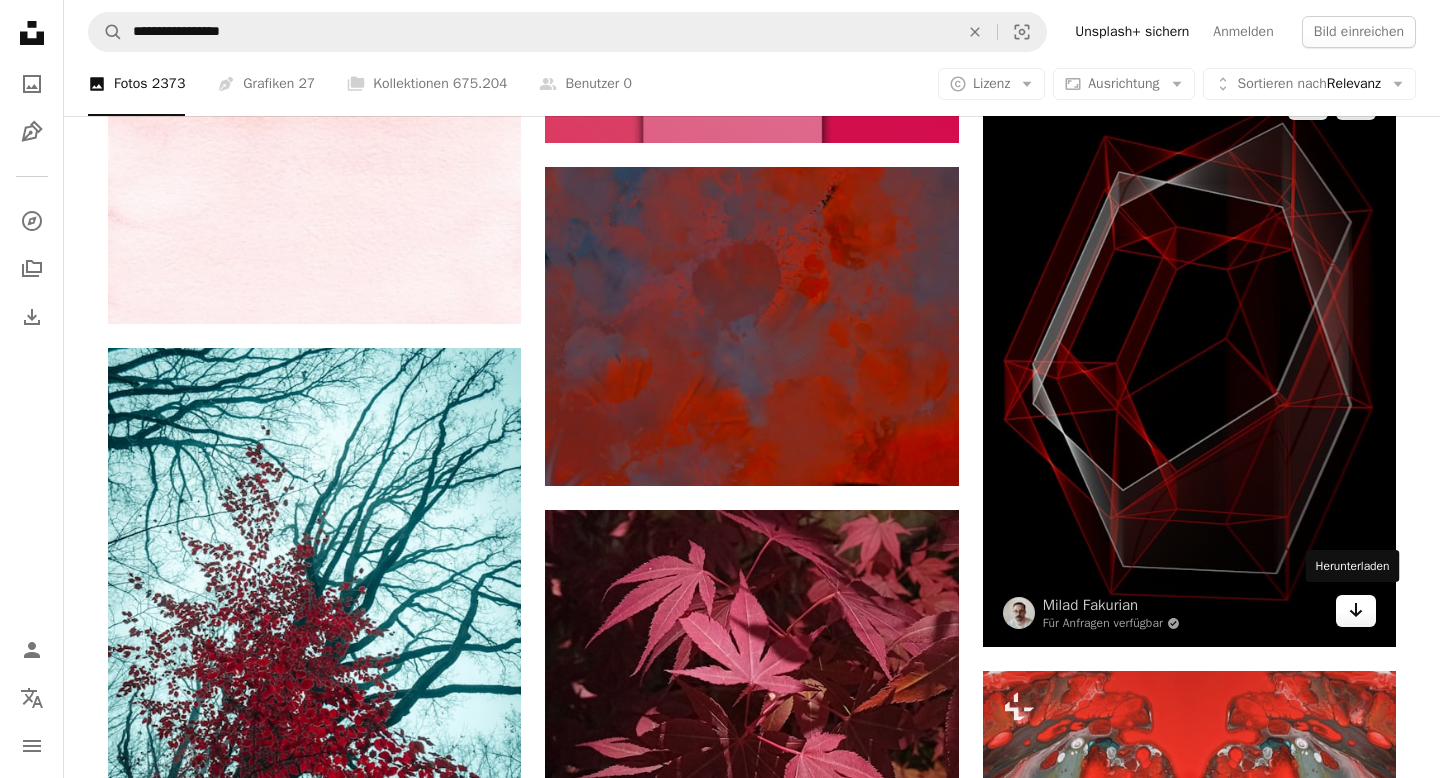 click on "Arrow pointing down" 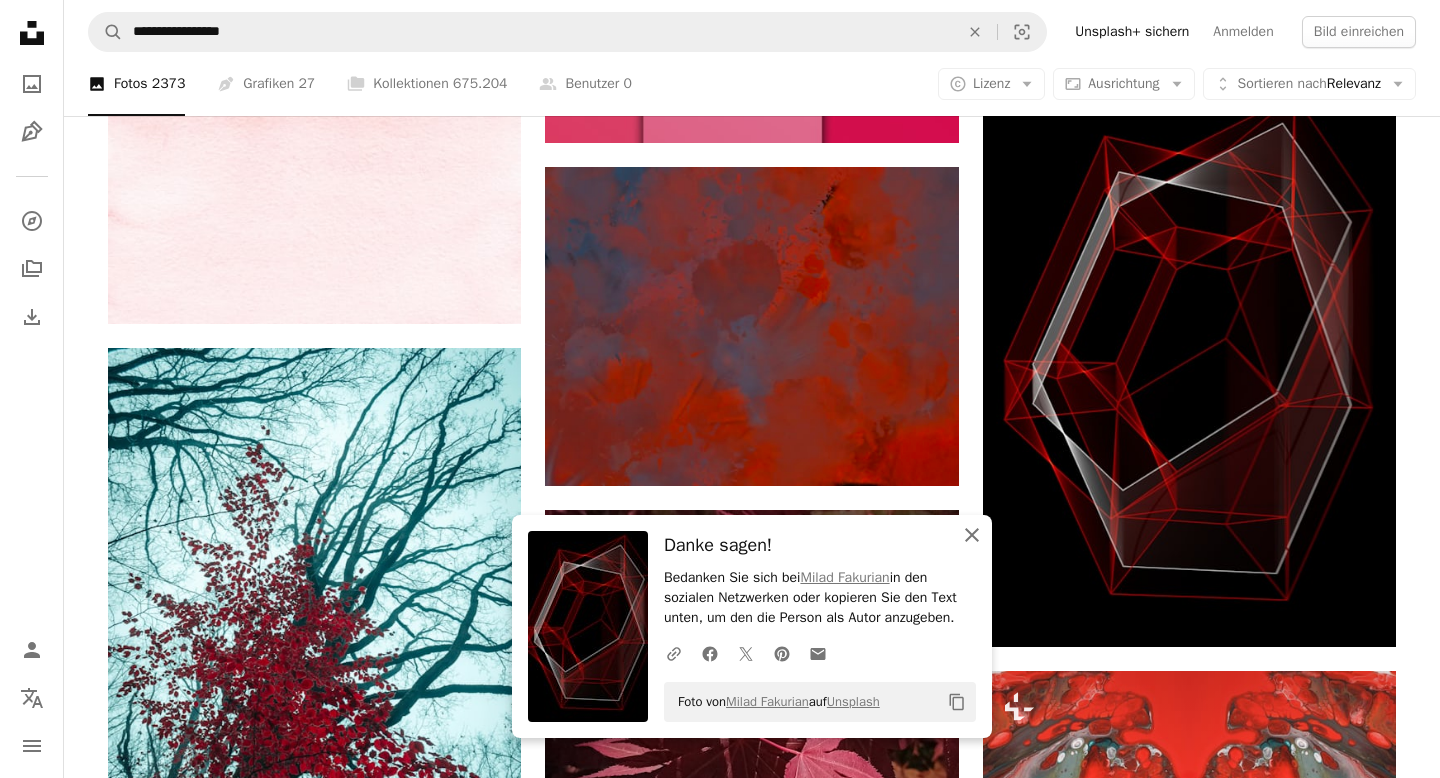 click on "An X shape" 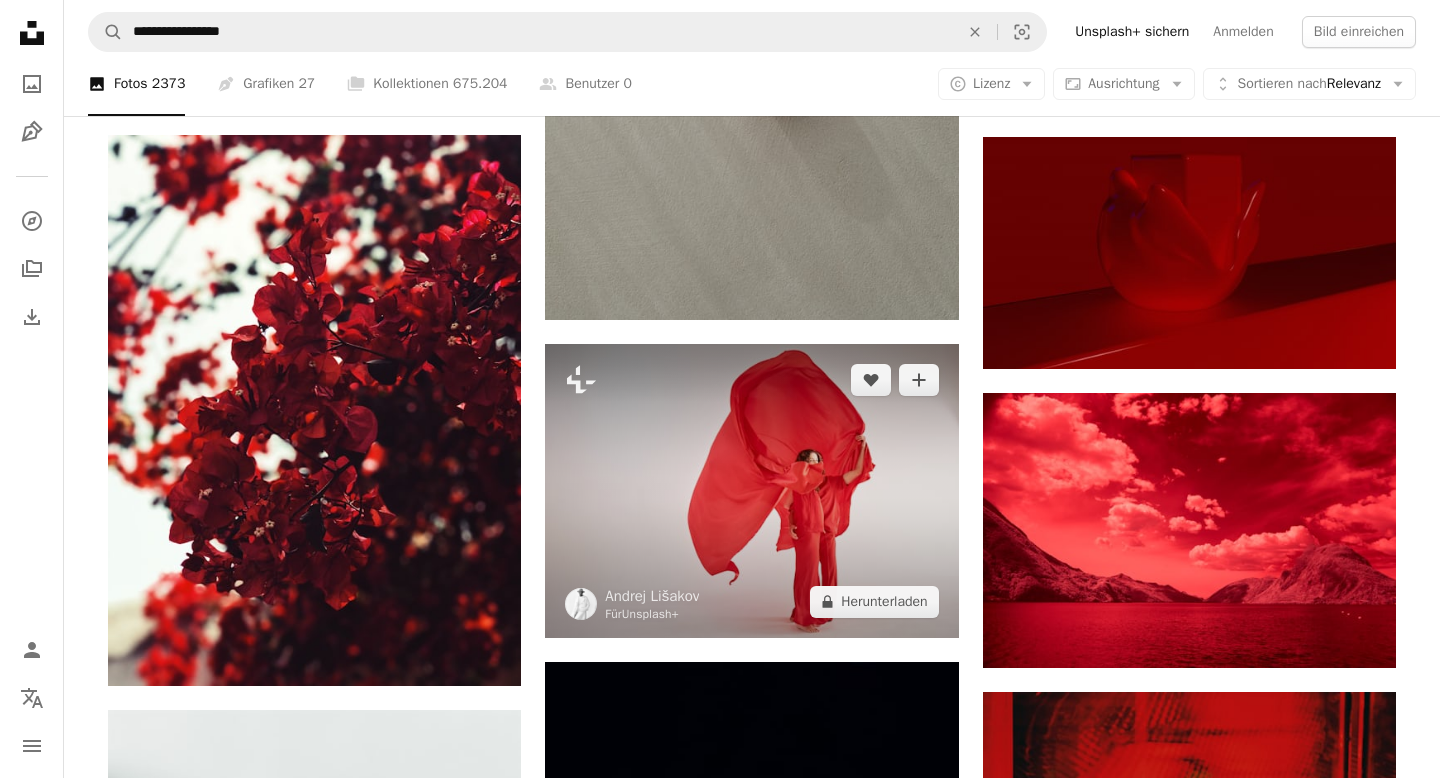 scroll, scrollTop: 154216, scrollLeft: 0, axis: vertical 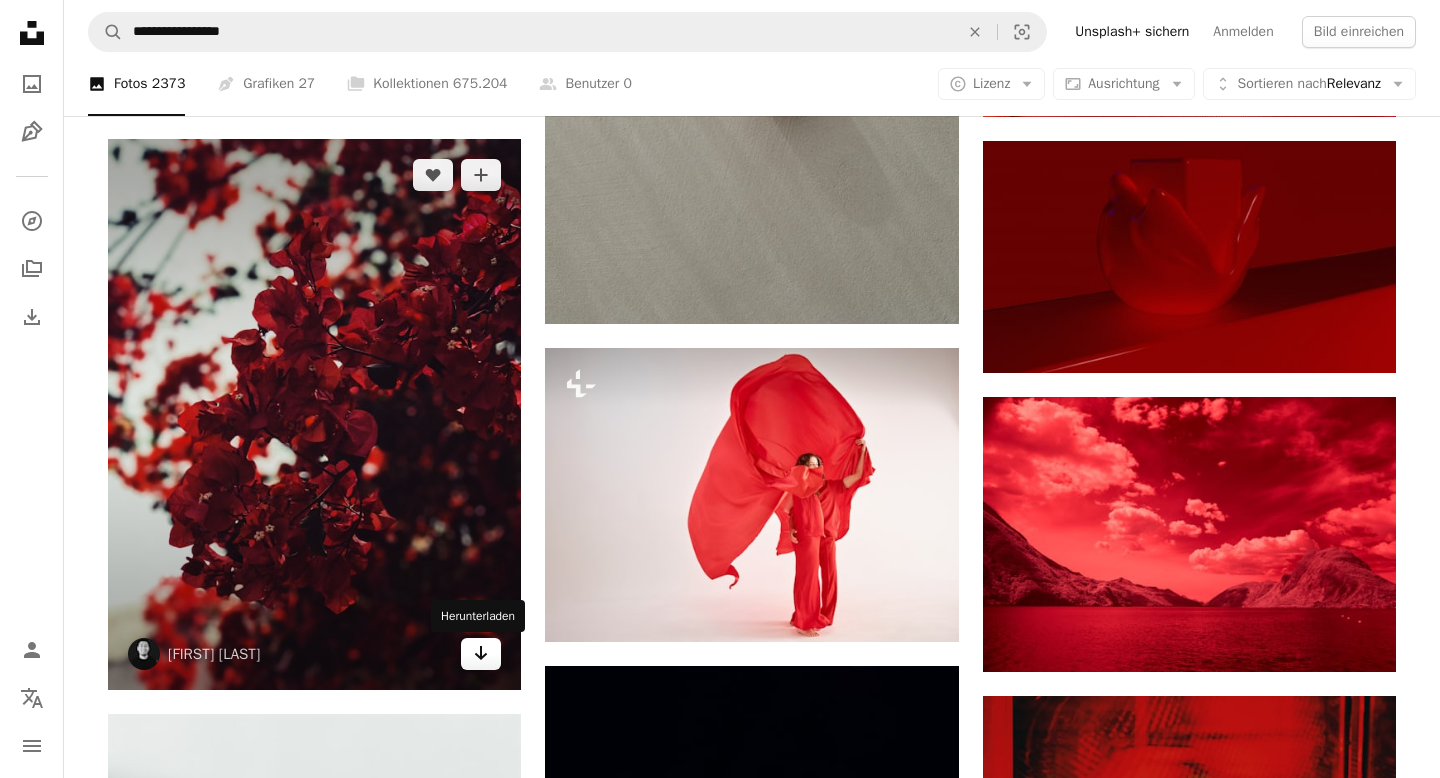 click on "Arrow pointing down" 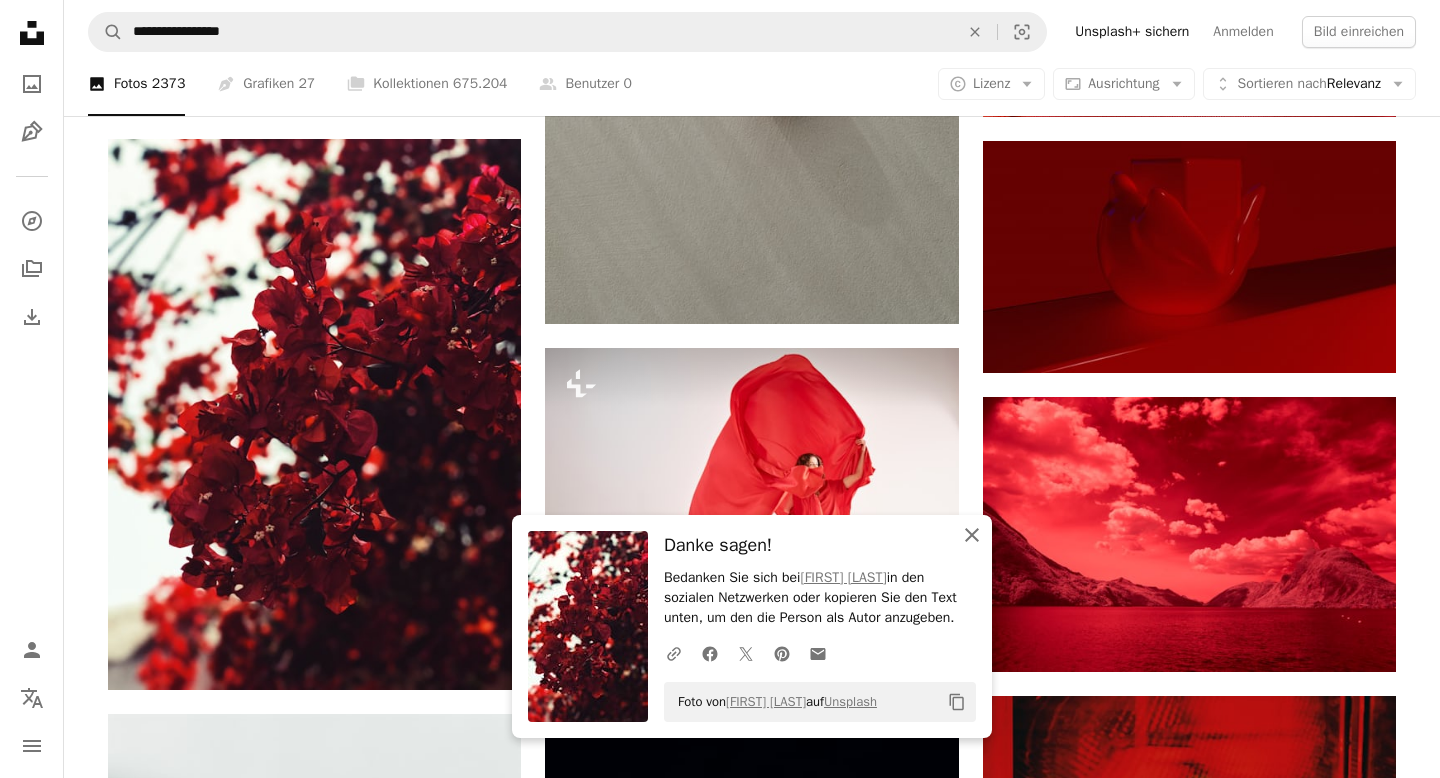click on "An X shape" 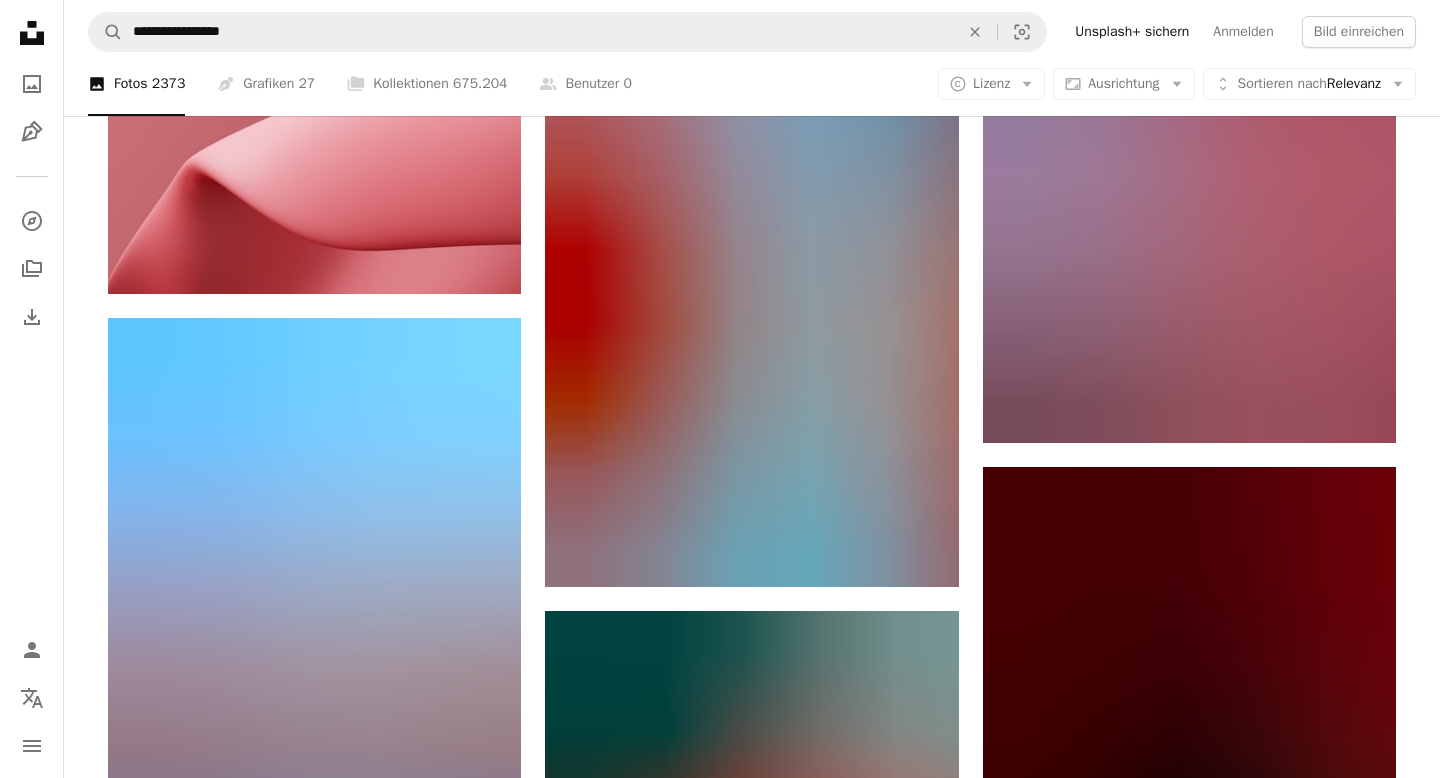 scroll, scrollTop: 160446, scrollLeft: 0, axis: vertical 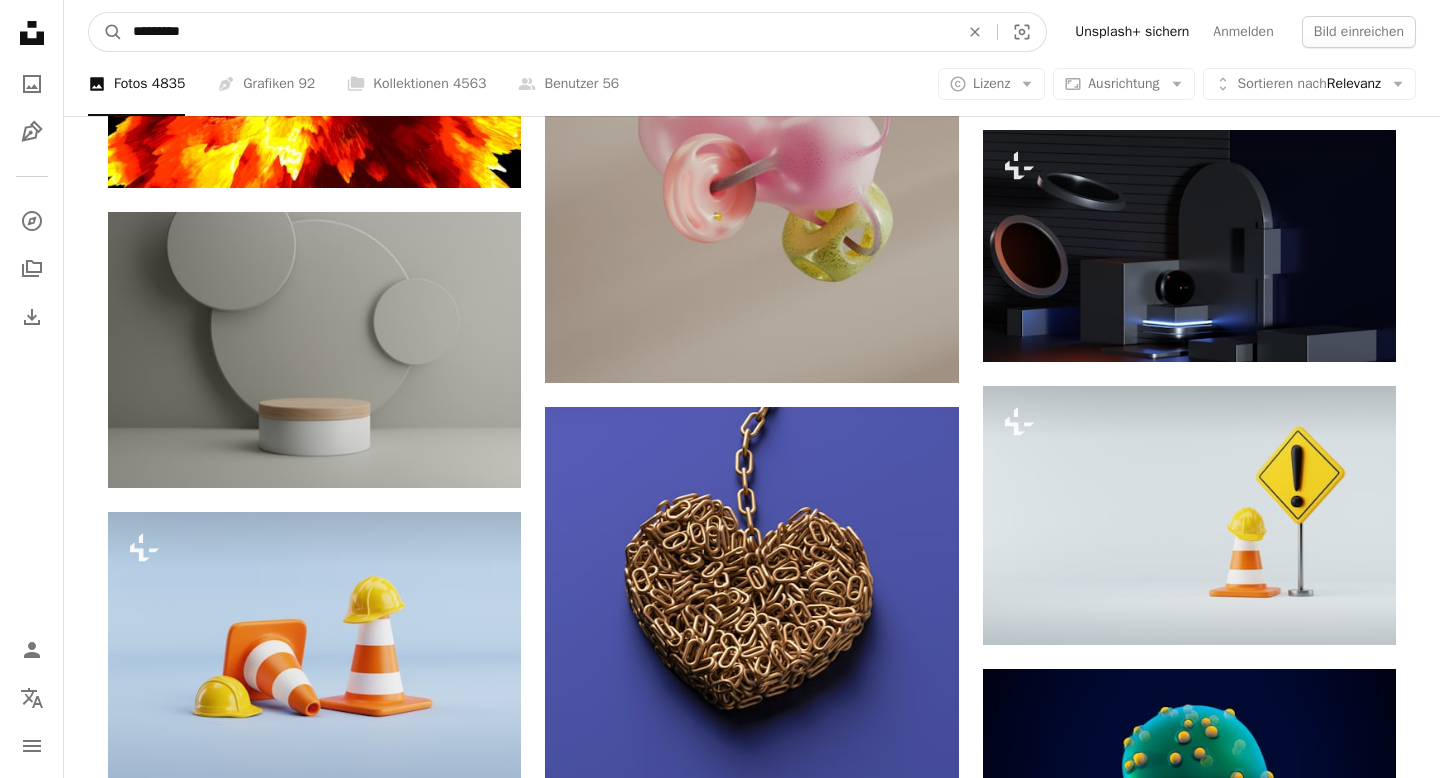drag, startPoint x: 211, startPoint y: 24, endPoint x: 127, endPoint y: 17, distance: 84.29116 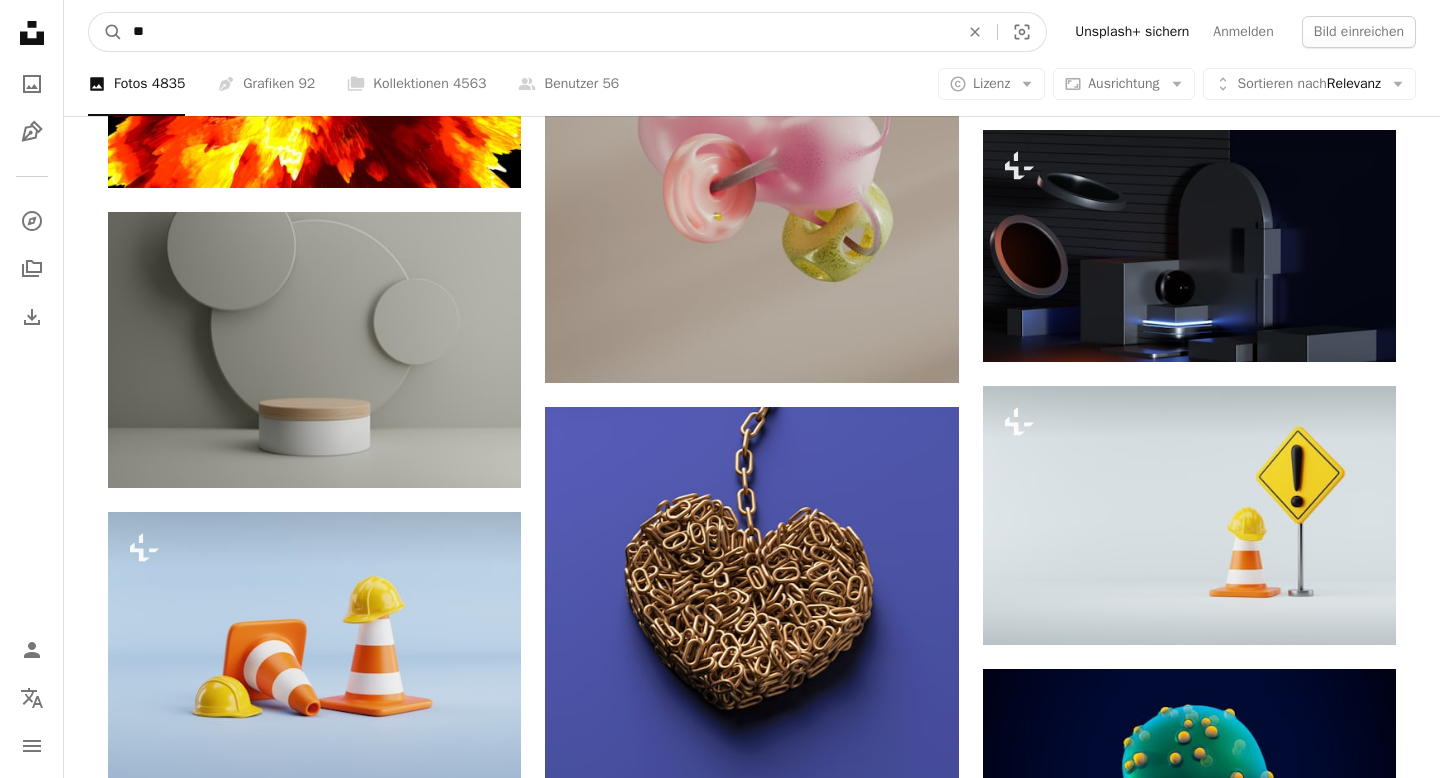 type on "*" 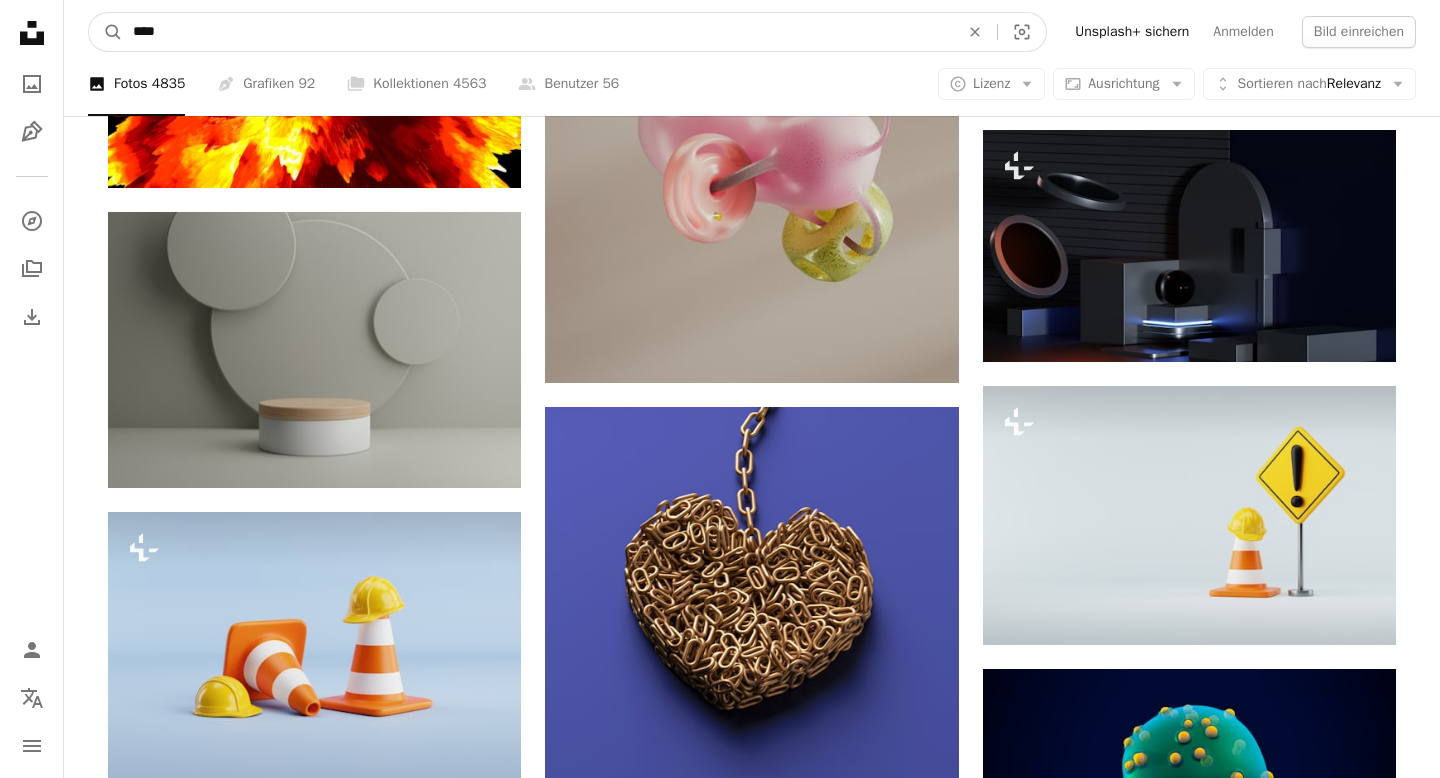 type on "*****" 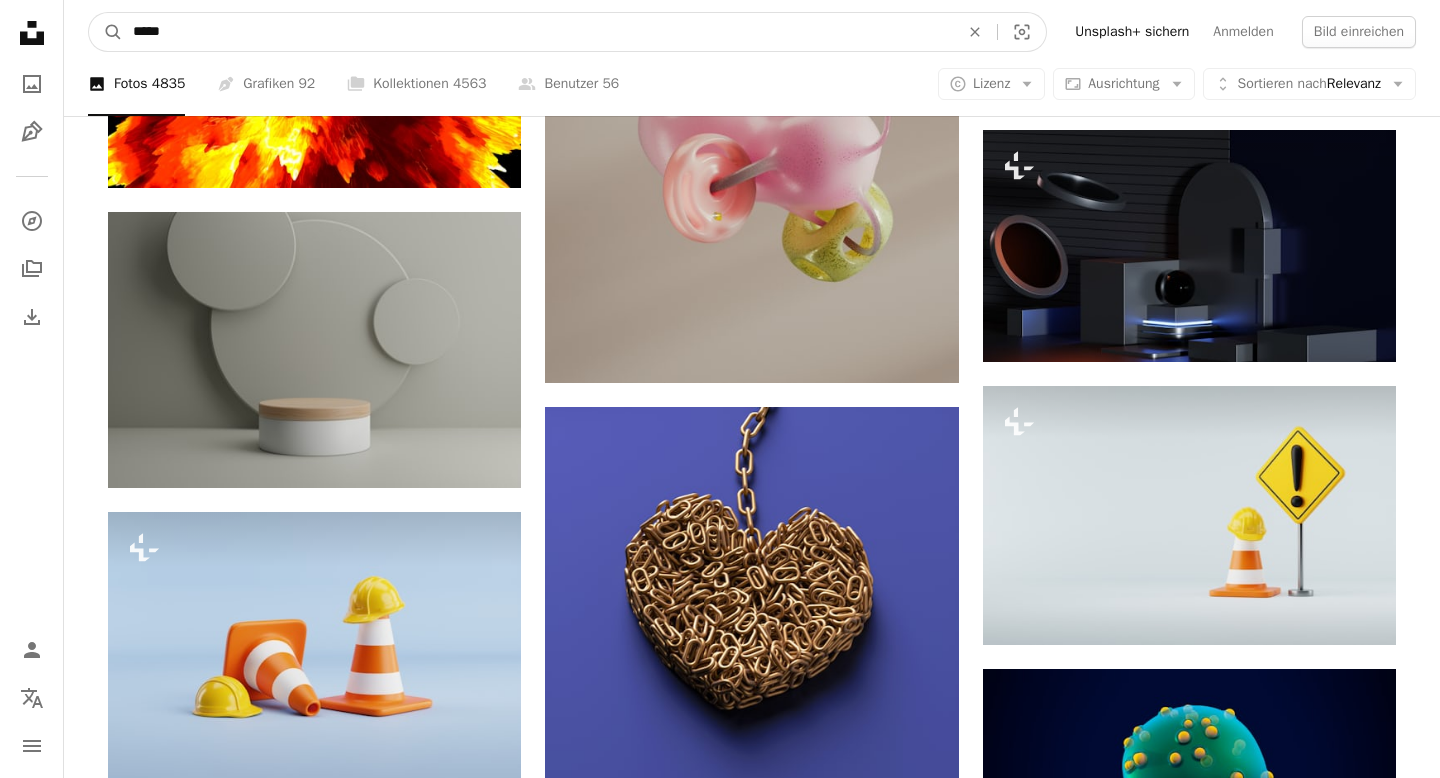 click on "A magnifying glass" at bounding box center [106, 32] 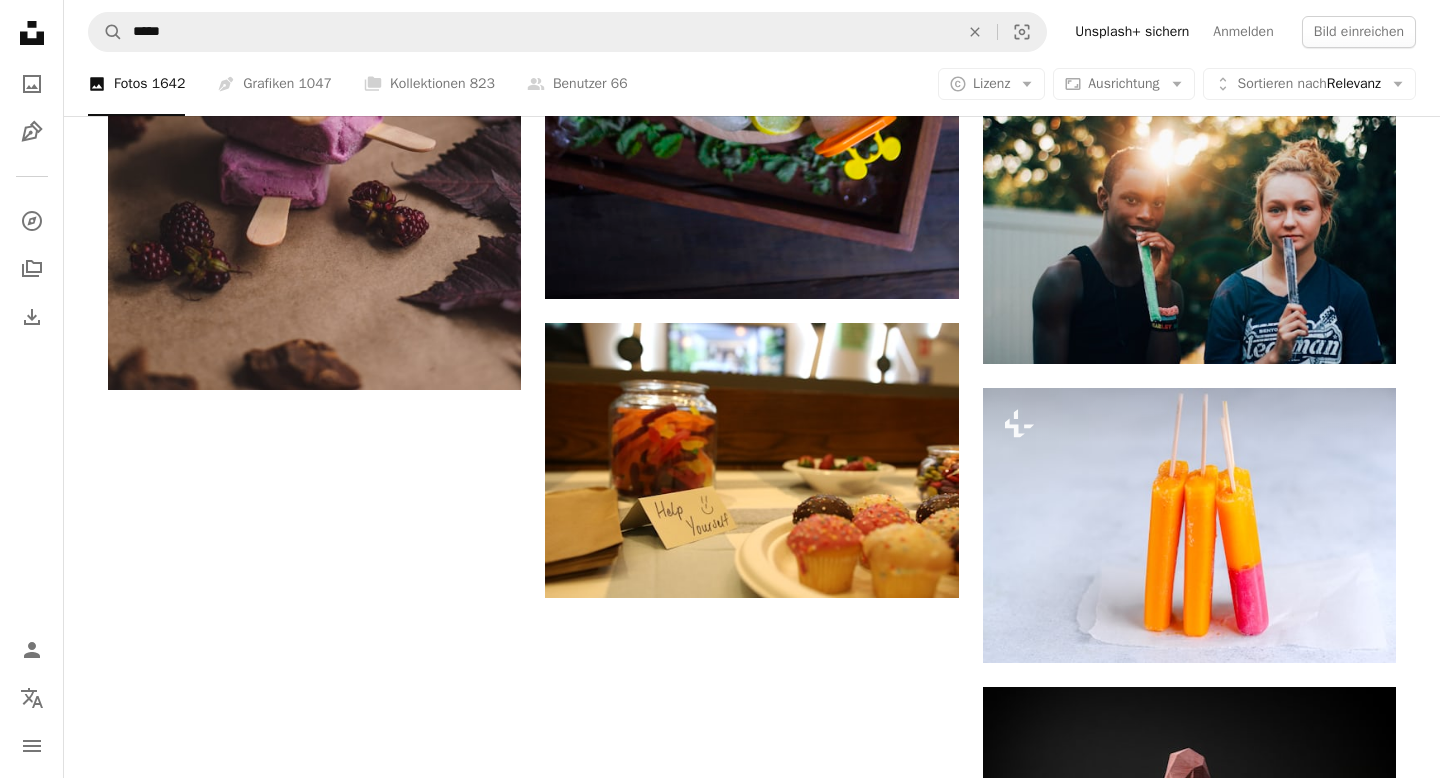 scroll, scrollTop: 2898, scrollLeft: 0, axis: vertical 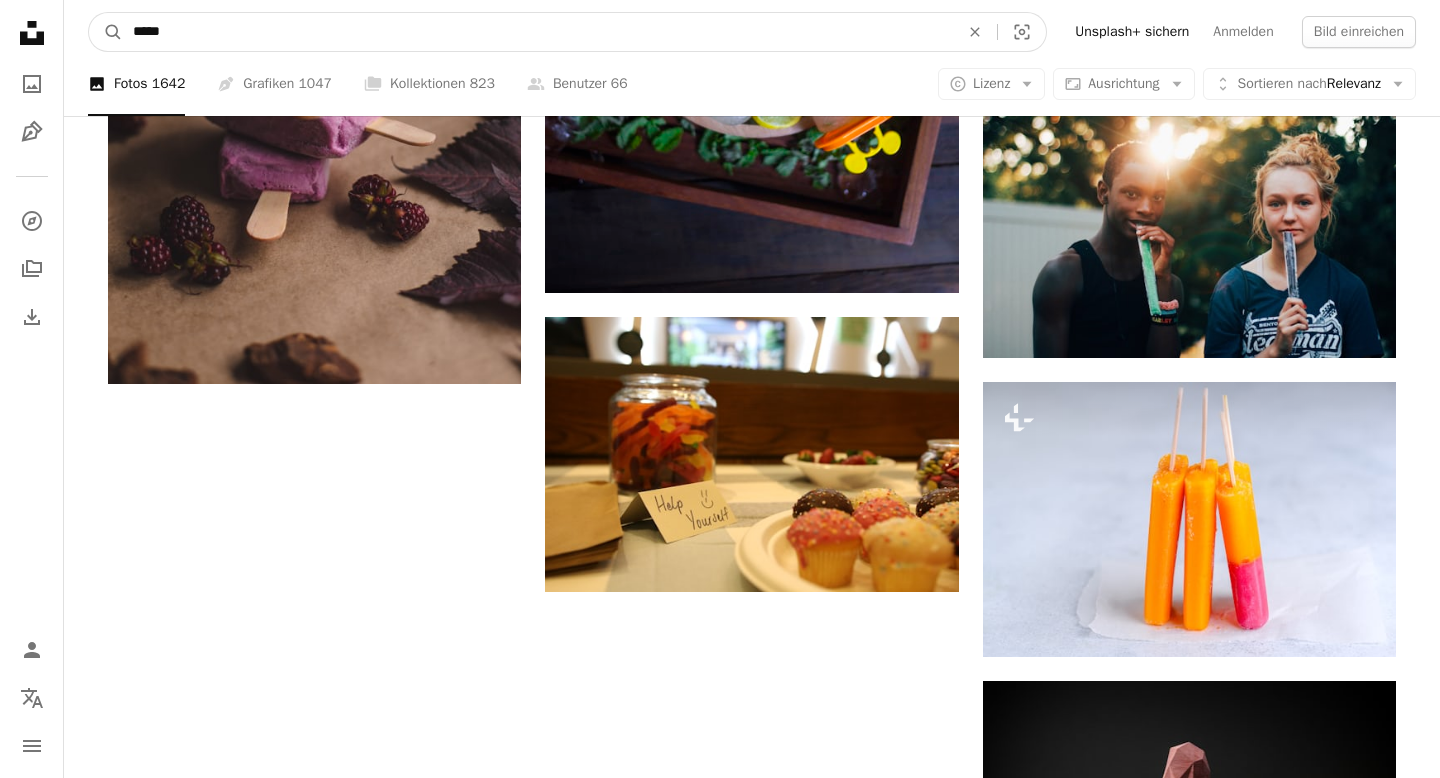click on "*****" at bounding box center (538, 32) 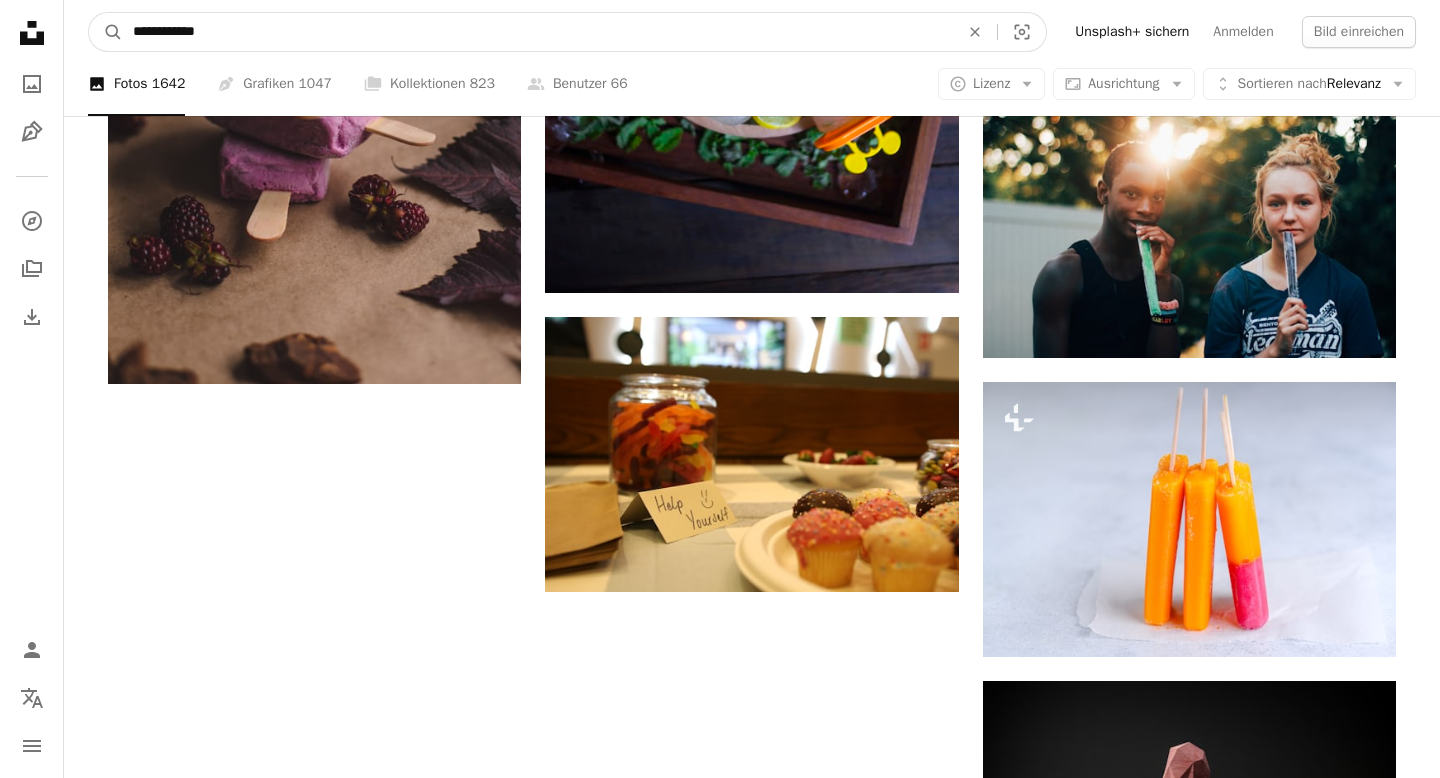 type on "**********" 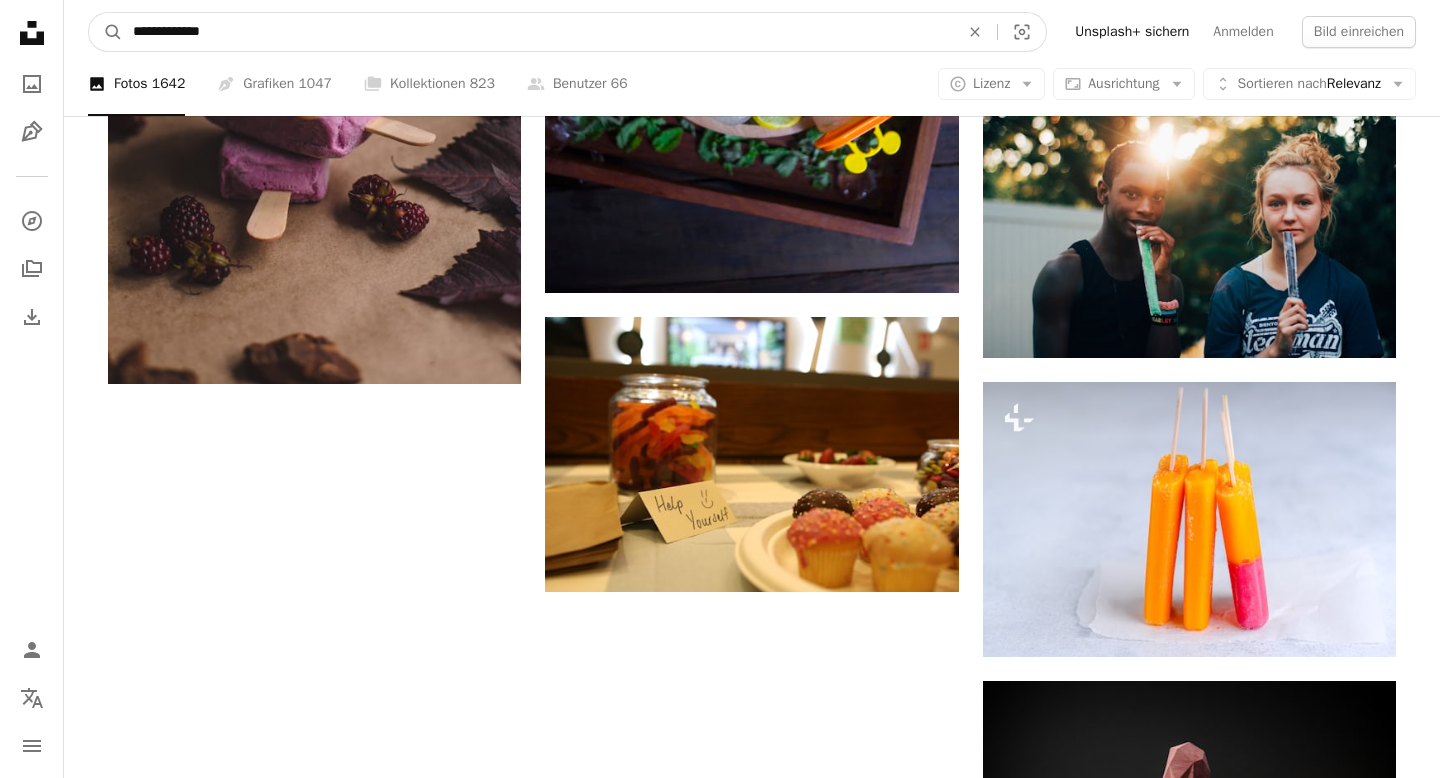 click on "A magnifying glass" at bounding box center [106, 32] 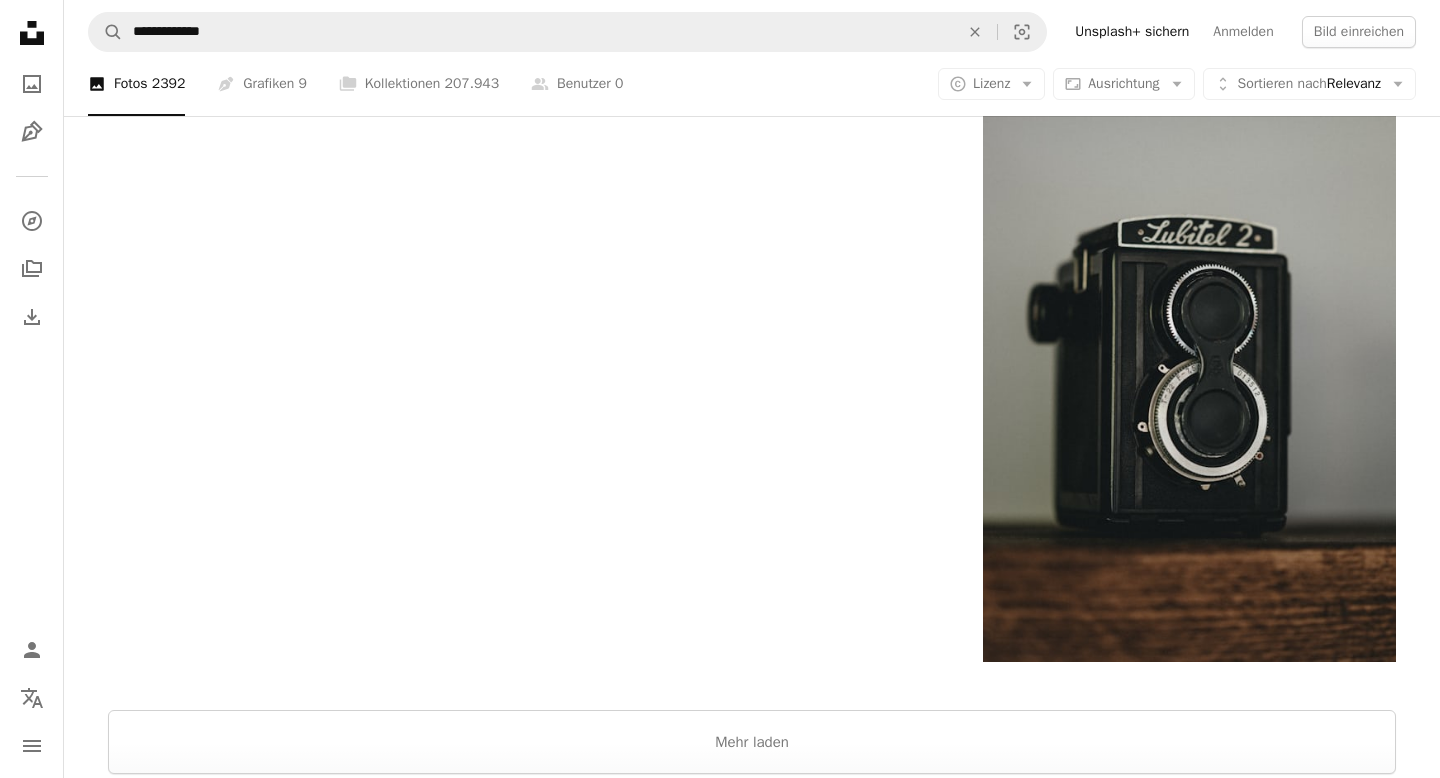 scroll, scrollTop: 3493, scrollLeft: 0, axis: vertical 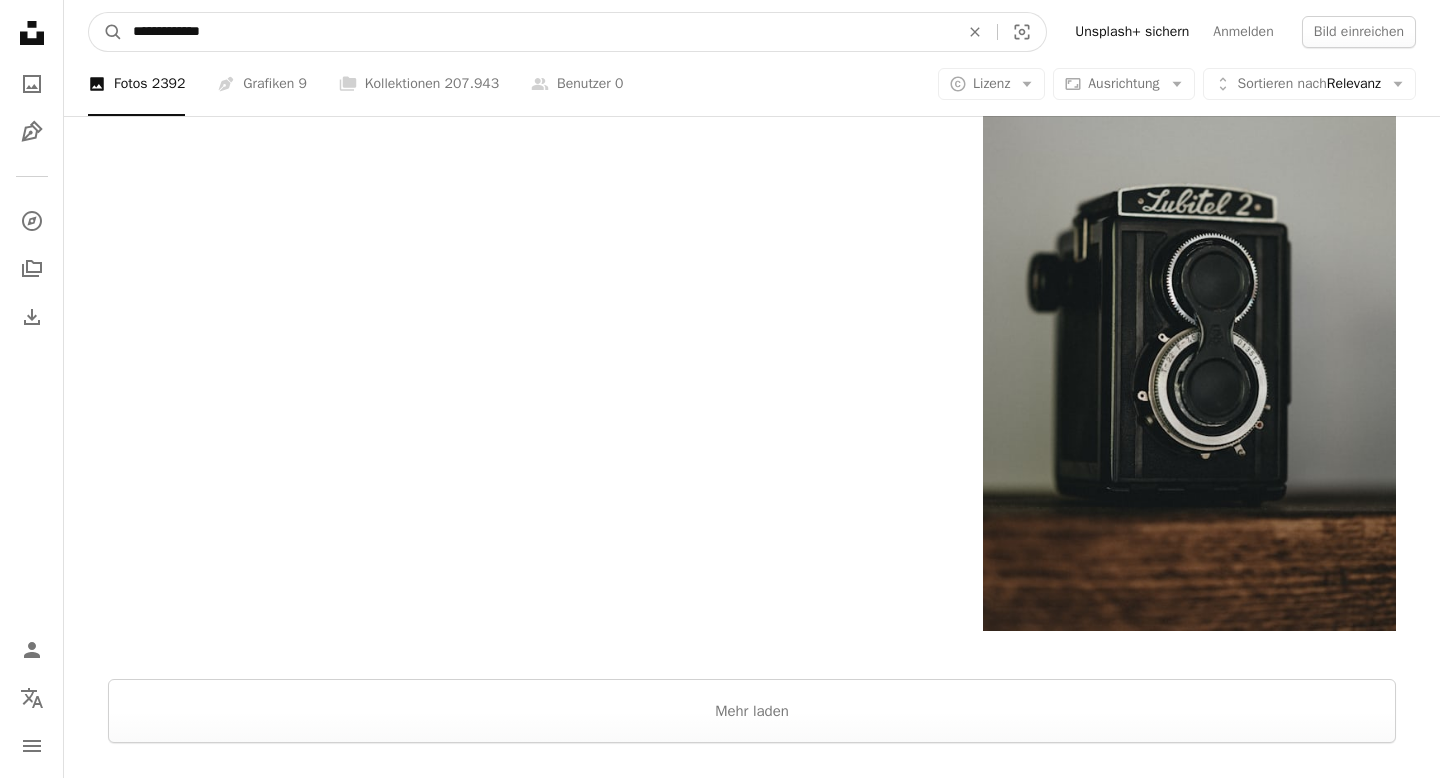click on "**********" at bounding box center (538, 32) 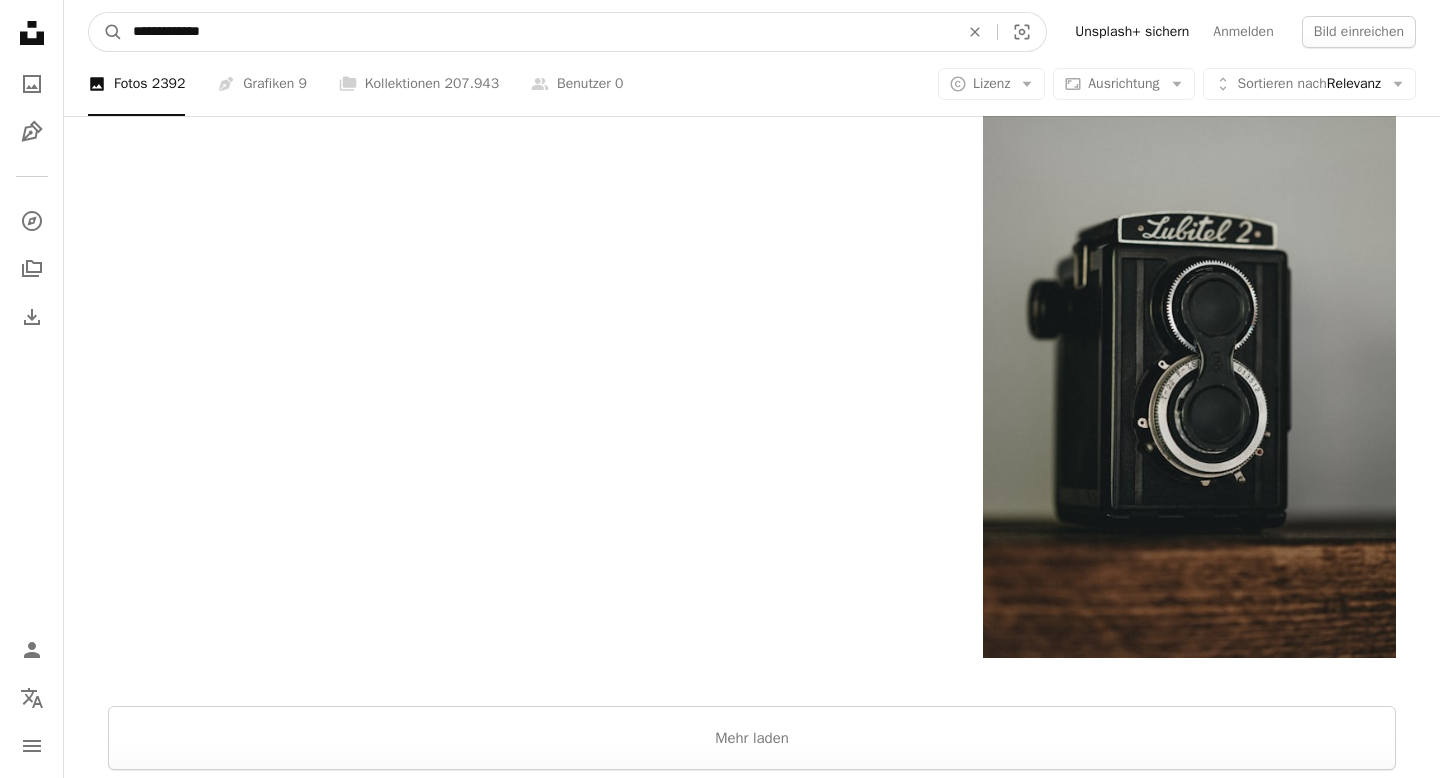 drag, startPoint x: 163, startPoint y: 29, endPoint x: 567, endPoint y: -29, distance: 408.14212 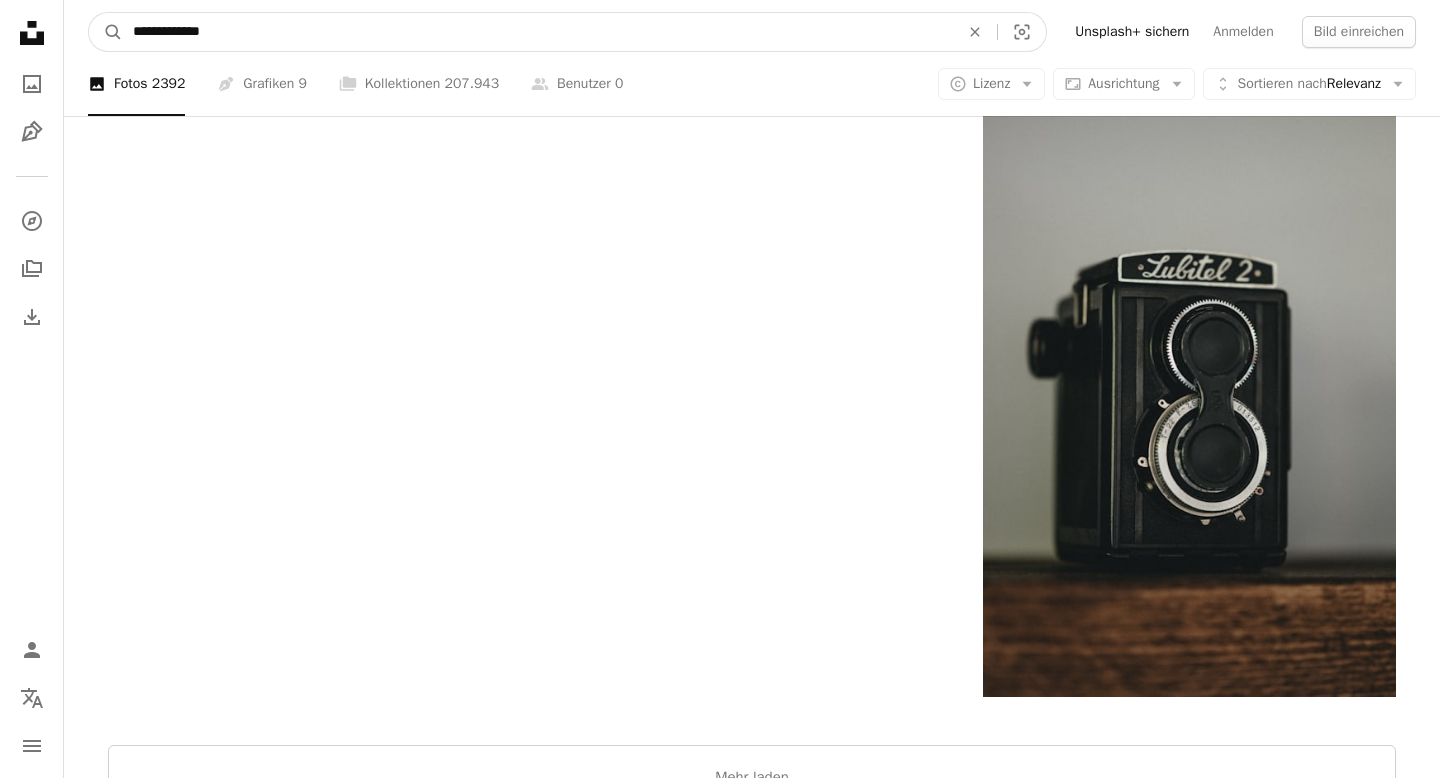 click on "**********" at bounding box center (538, 32) 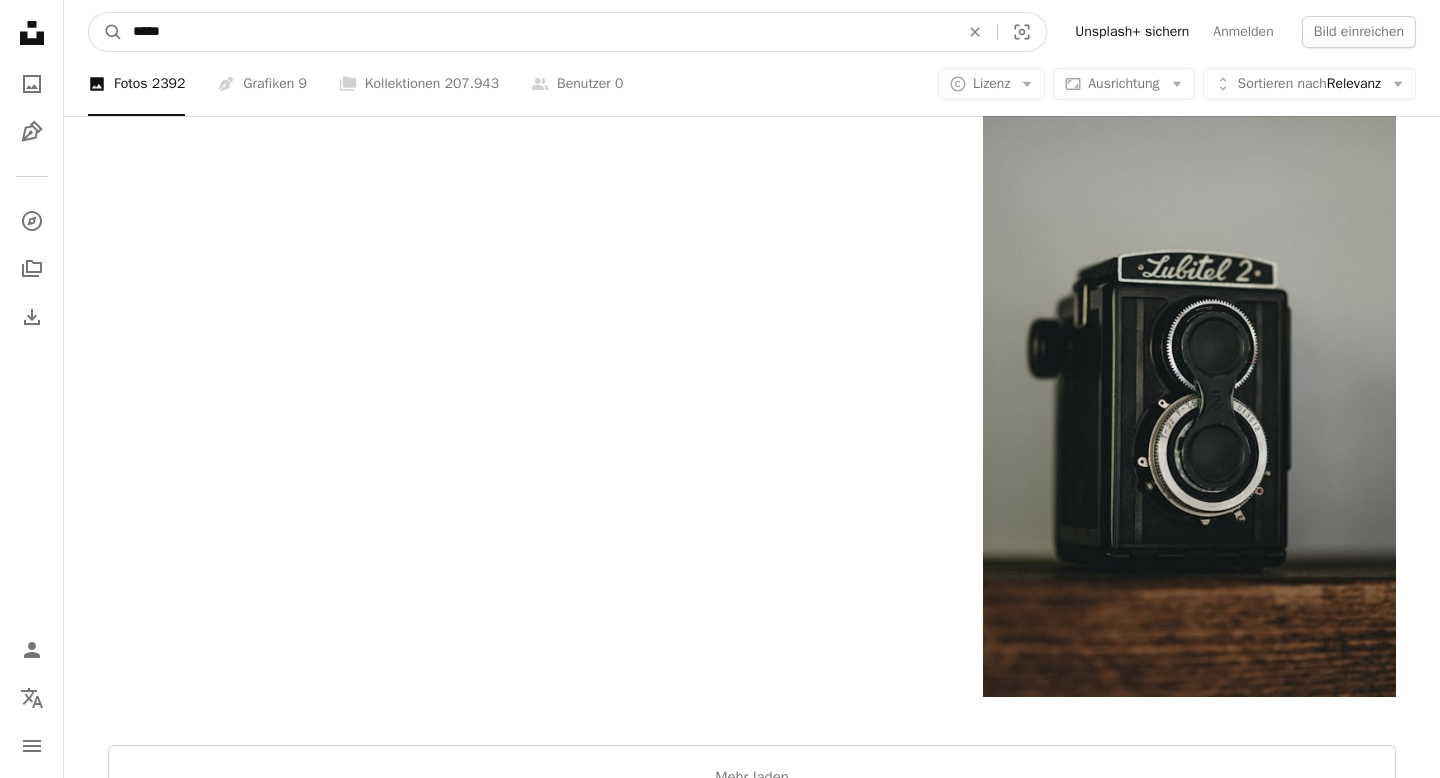 type on "*****" 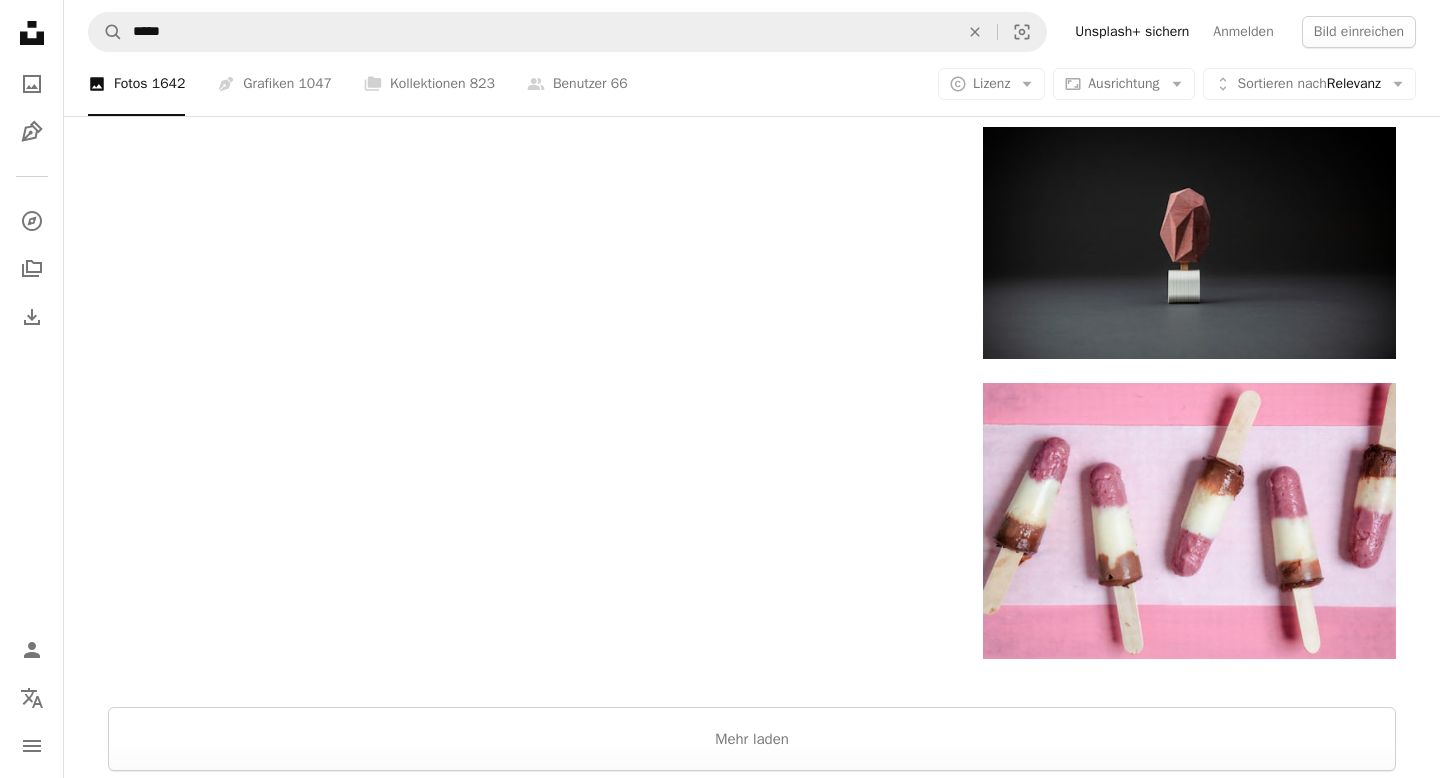 scroll, scrollTop: 3710, scrollLeft: 0, axis: vertical 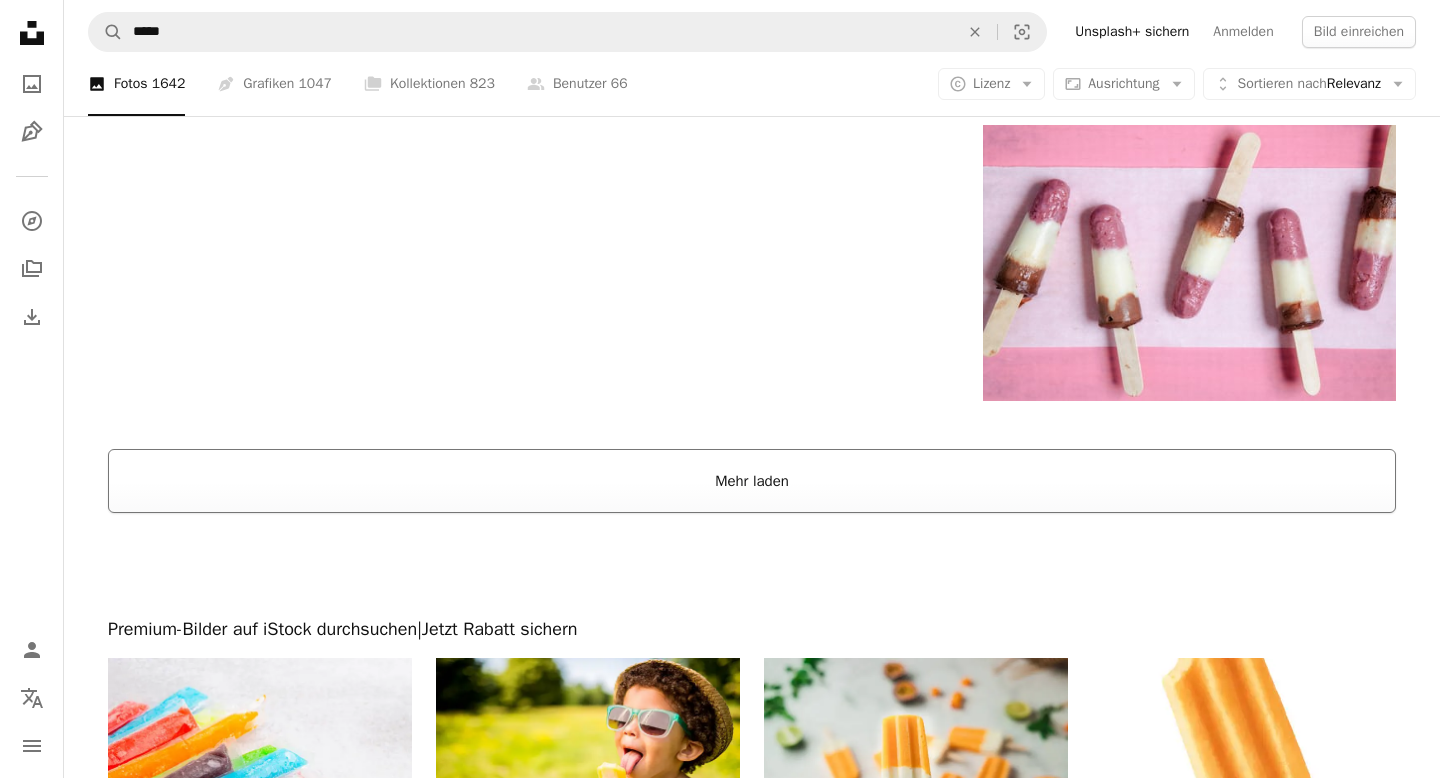 click on "Mehr laden" at bounding box center (752, 481) 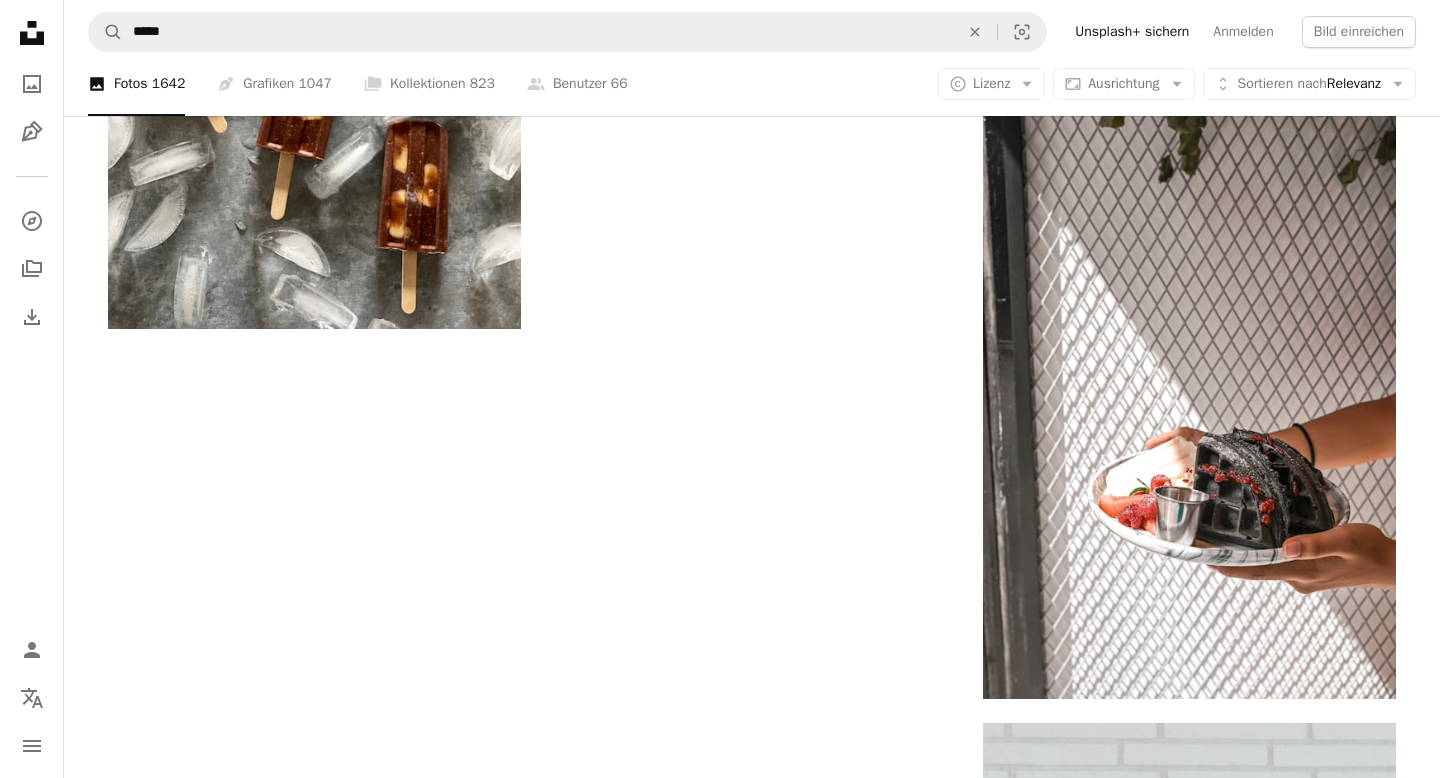 scroll, scrollTop: 9489, scrollLeft: 0, axis: vertical 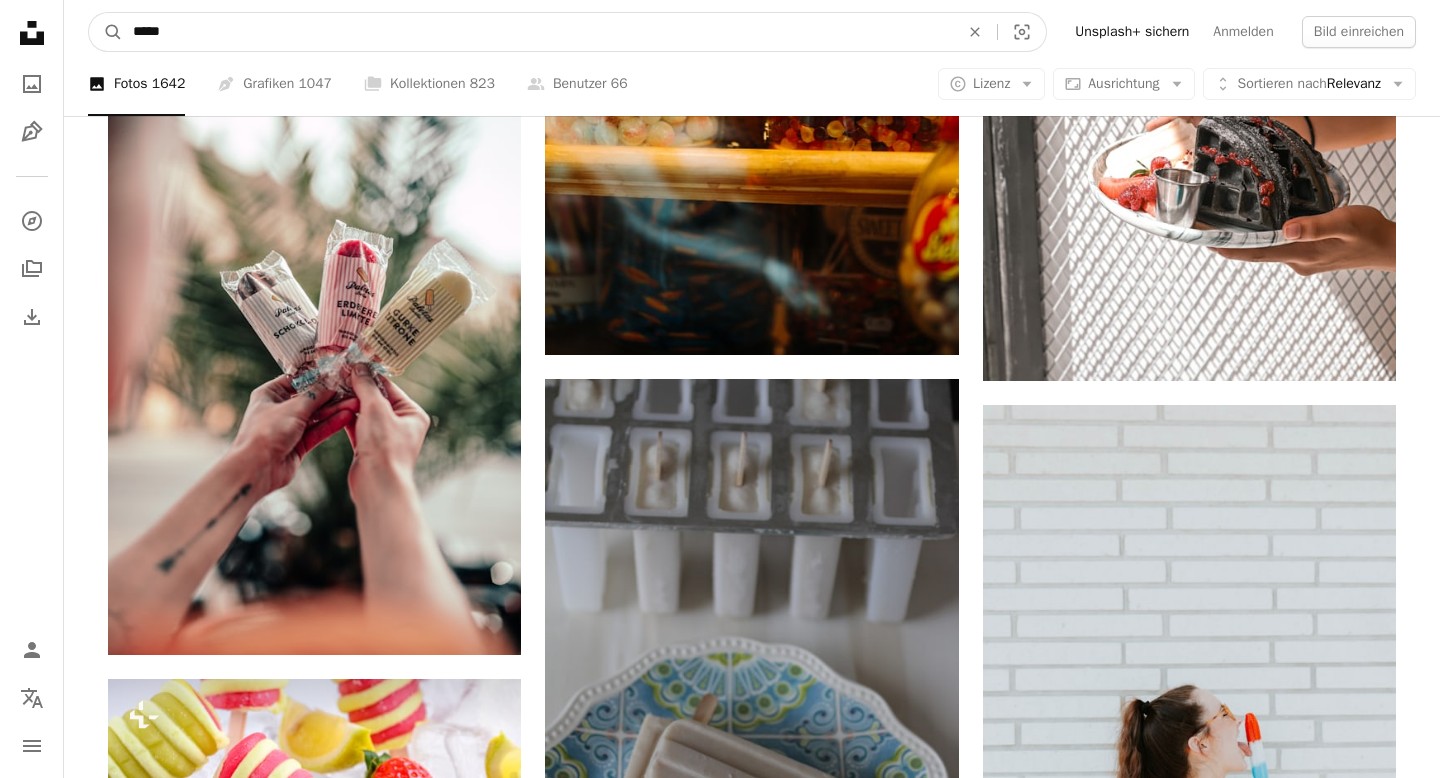 drag, startPoint x: 186, startPoint y: 31, endPoint x: 36, endPoint y: 24, distance: 150.16324 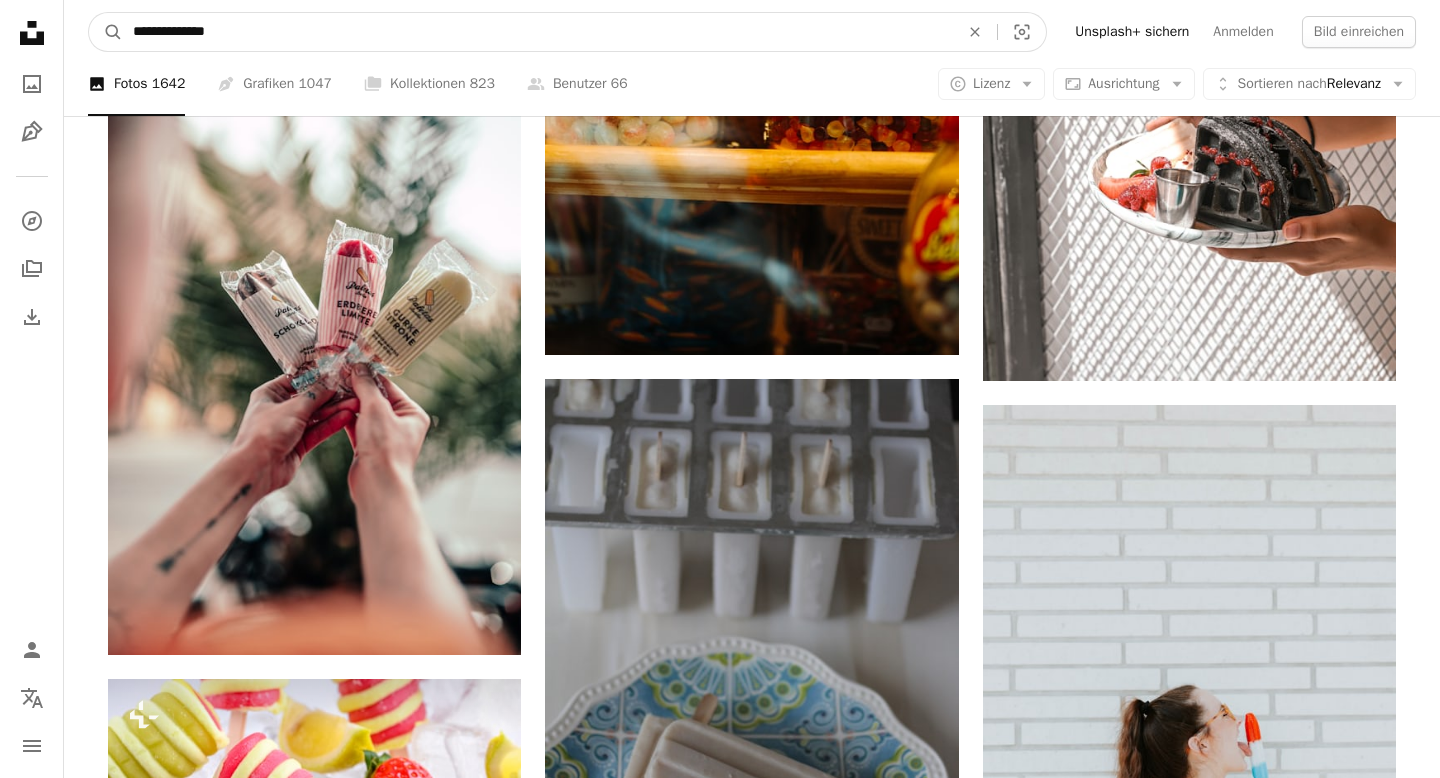 type on "**********" 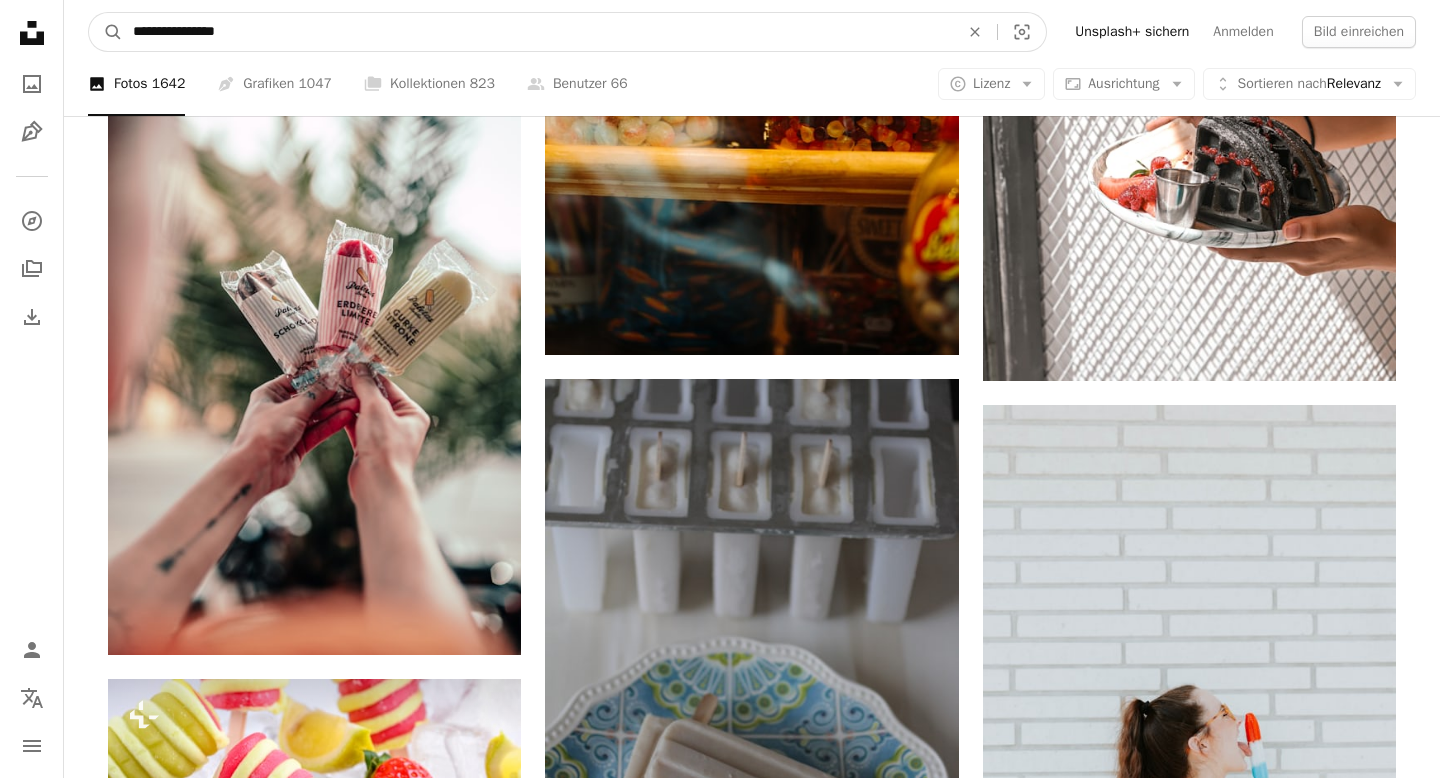 click on "A magnifying glass" at bounding box center (106, 32) 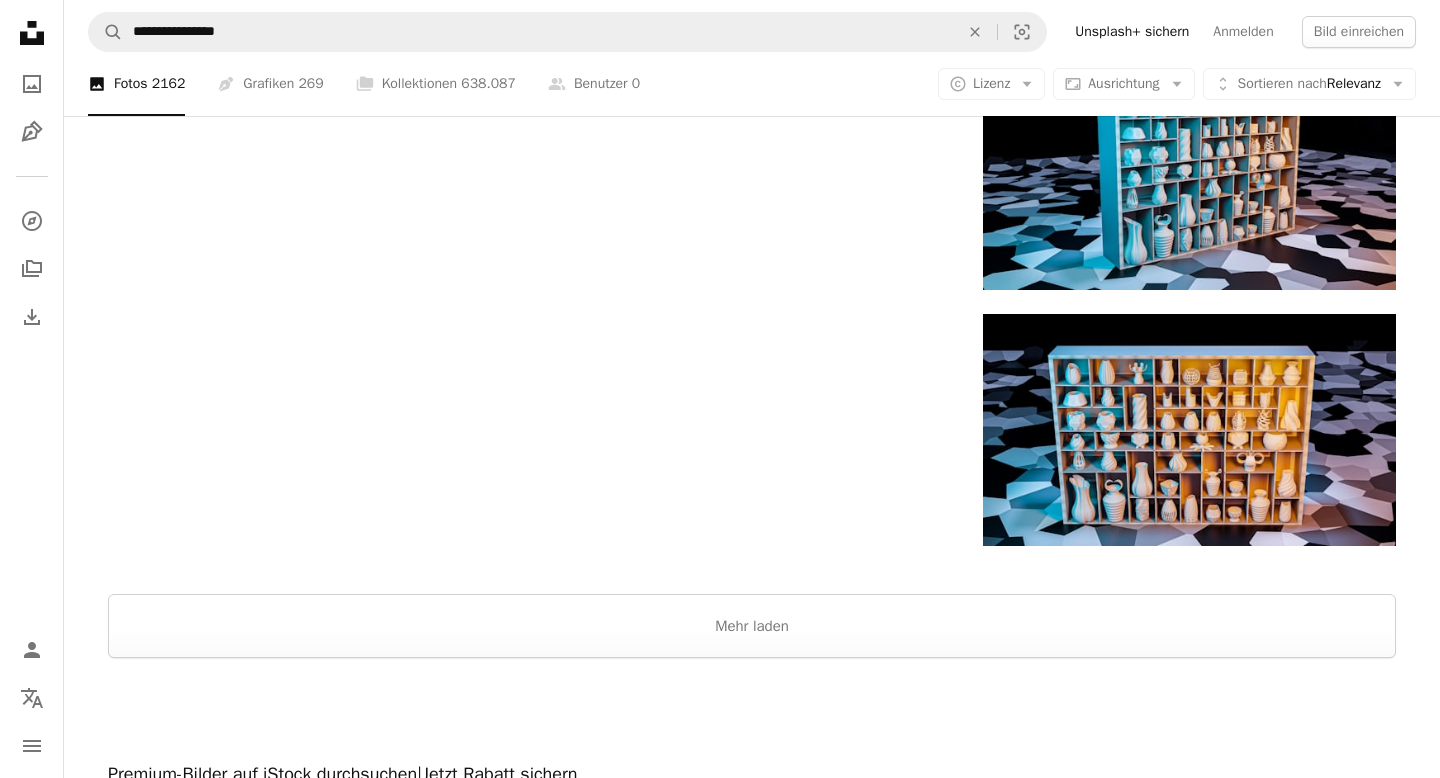 scroll, scrollTop: 3039, scrollLeft: 0, axis: vertical 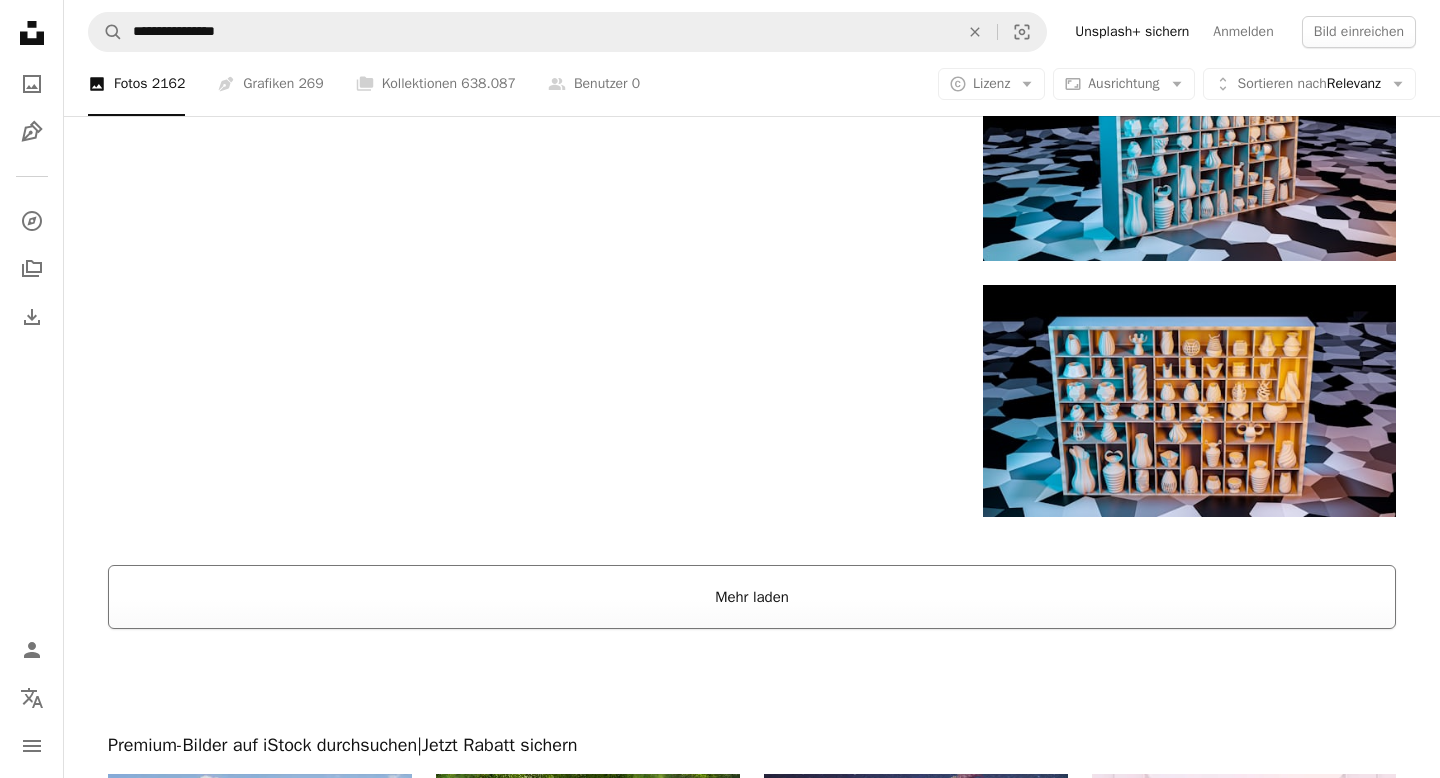 click on "Mehr laden" at bounding box center (752, 597) 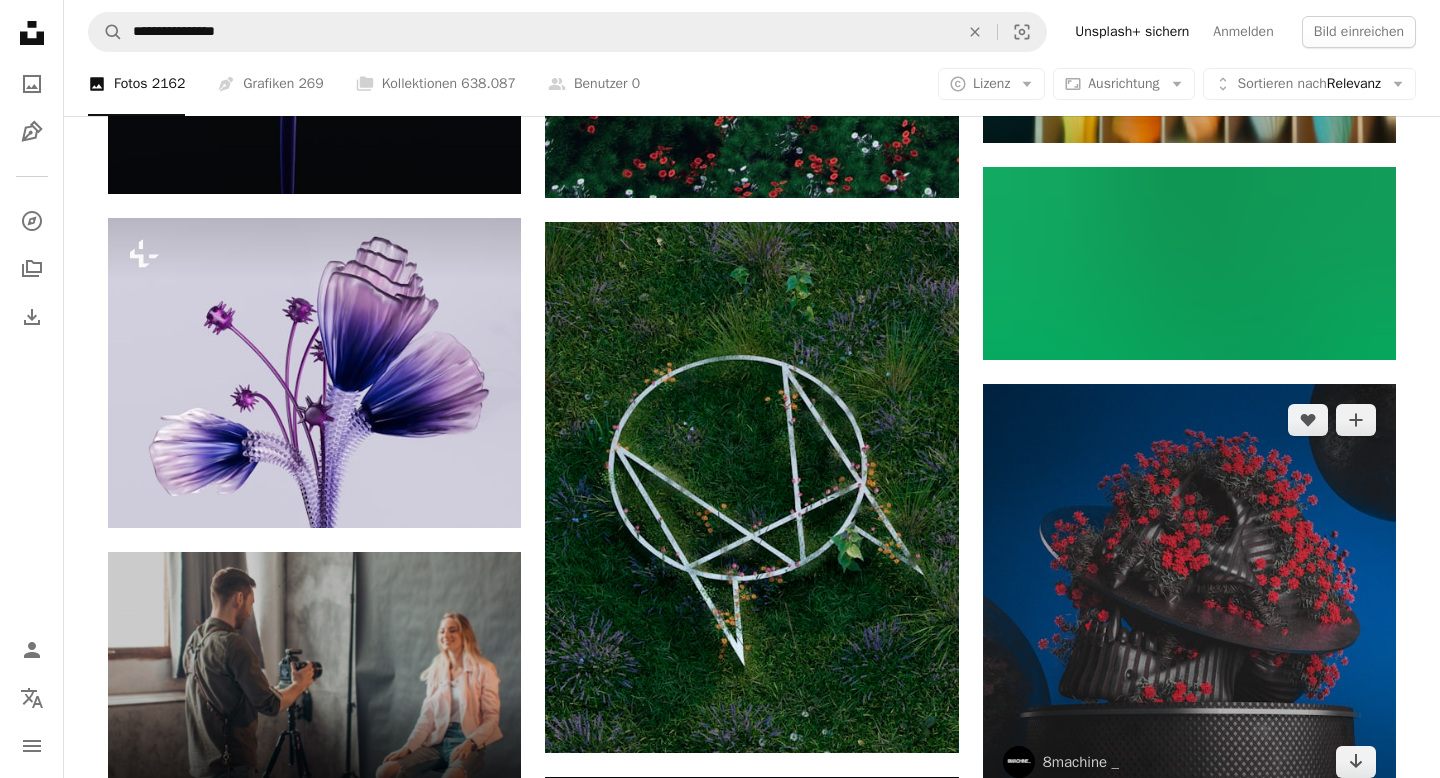 scroll, scrollTop: 3677, scrollLeft: 0, axis: vertical 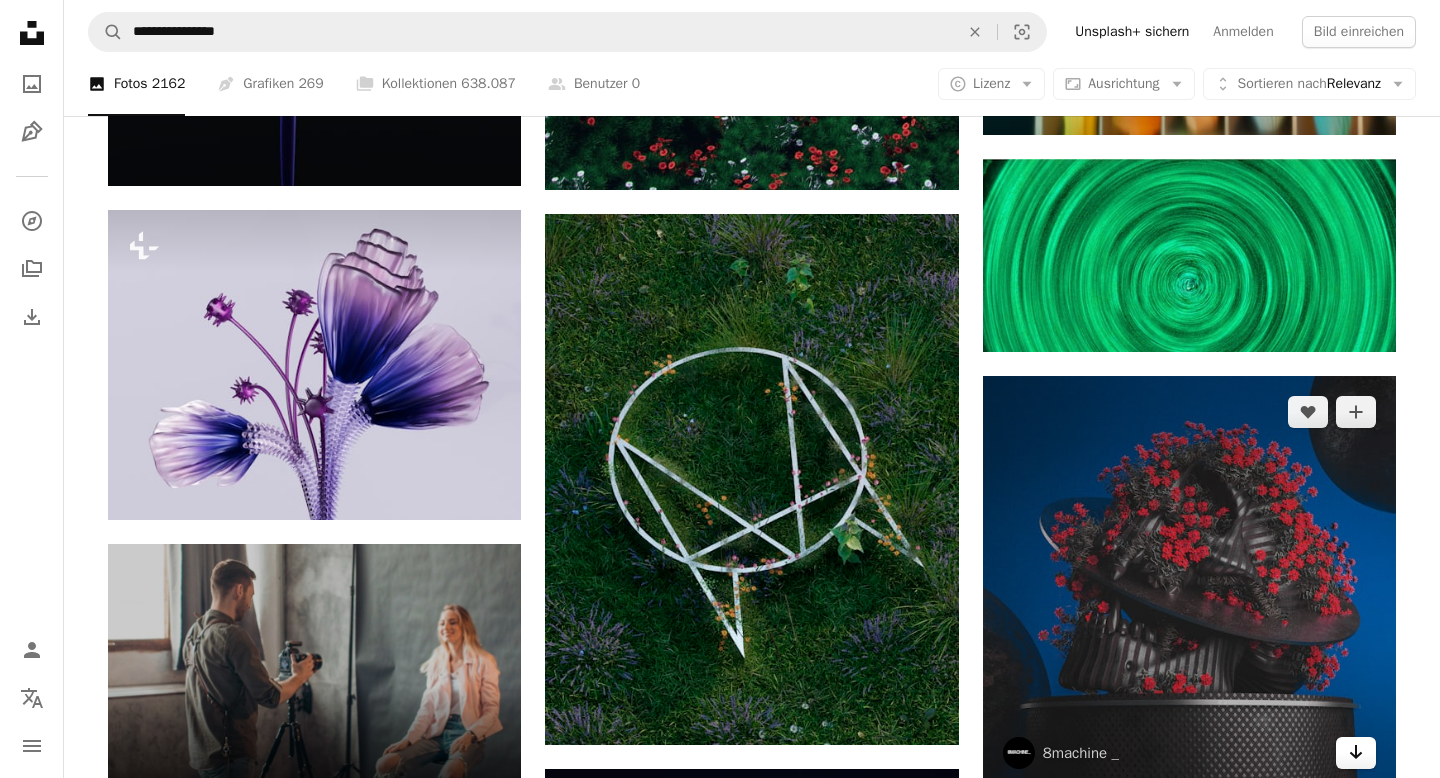 click 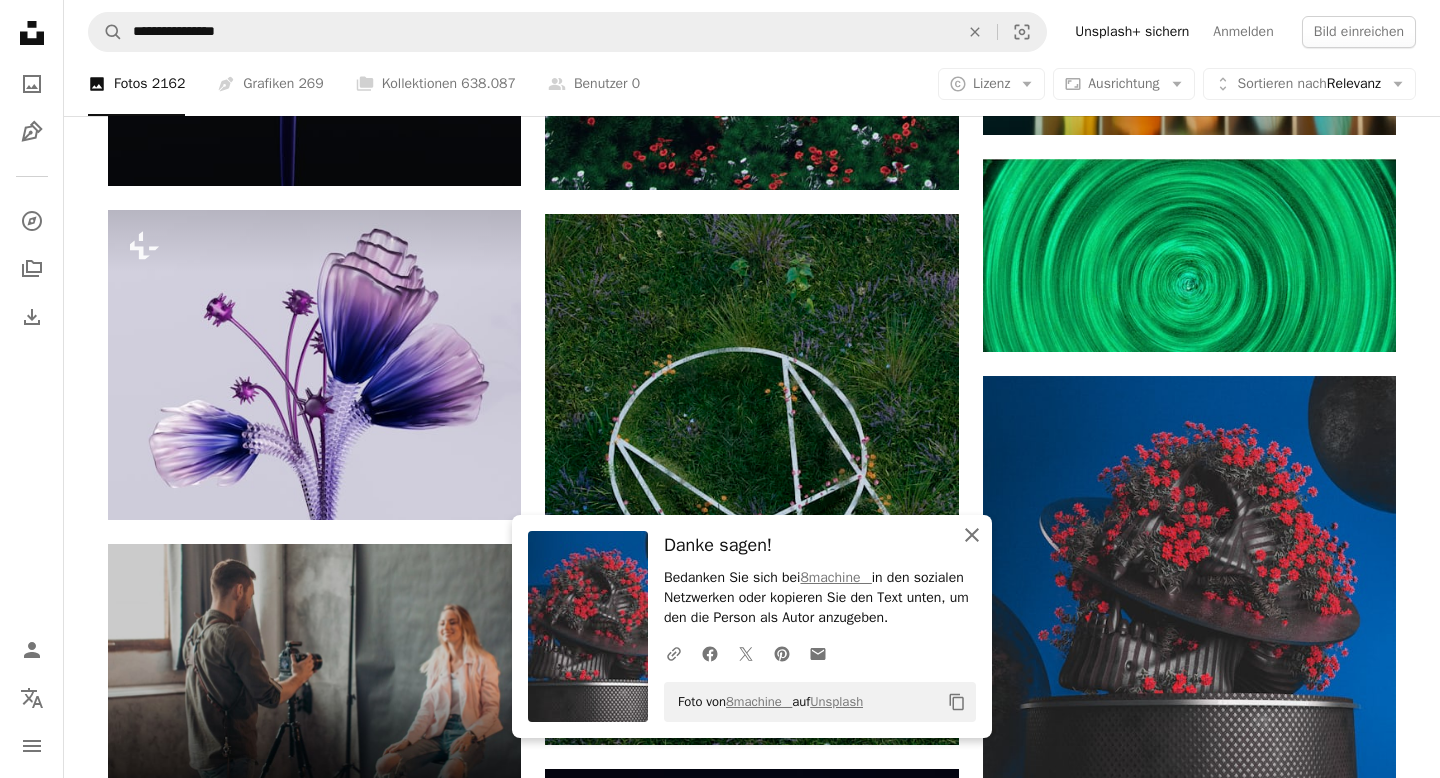 click 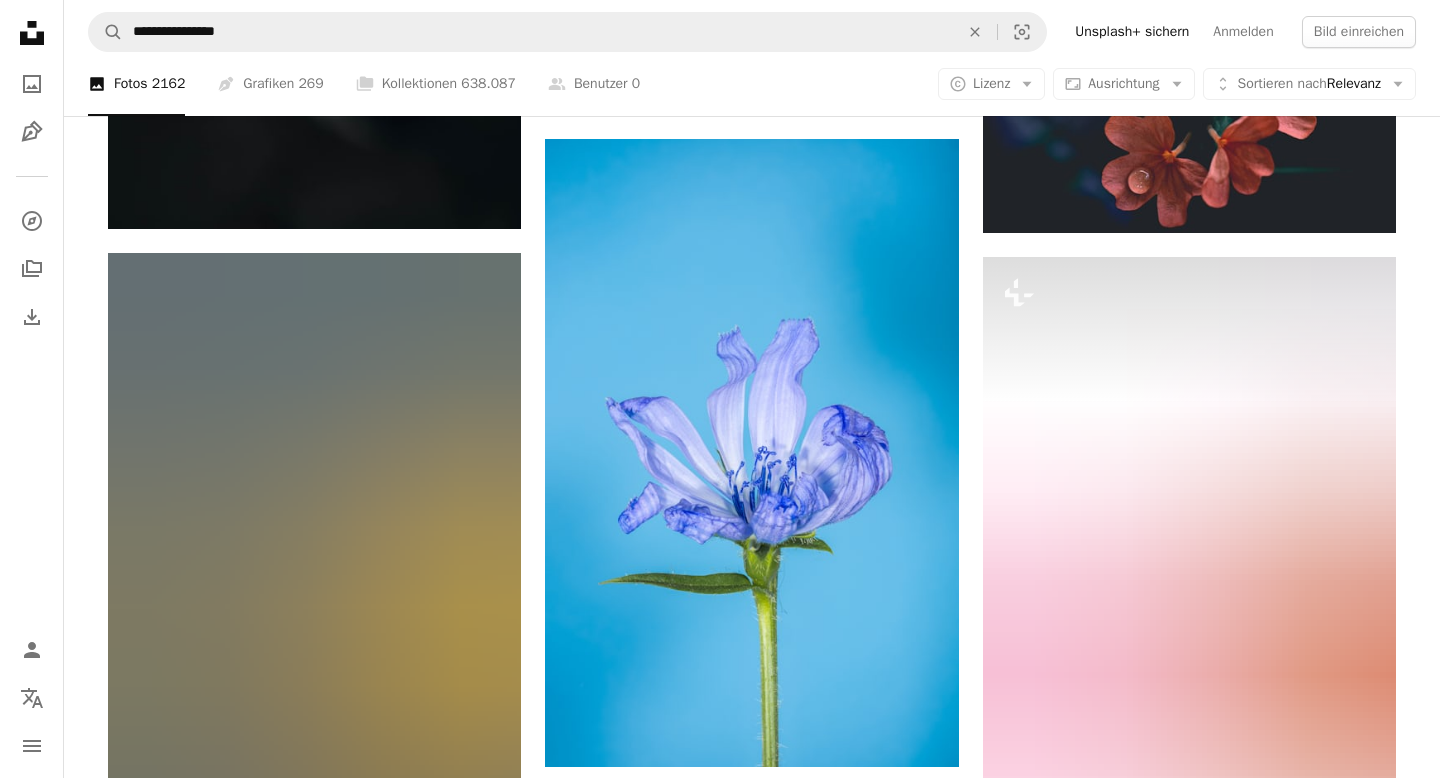 scroll, scrollTop: 38566, scrollLeft: 0, axis: vertical 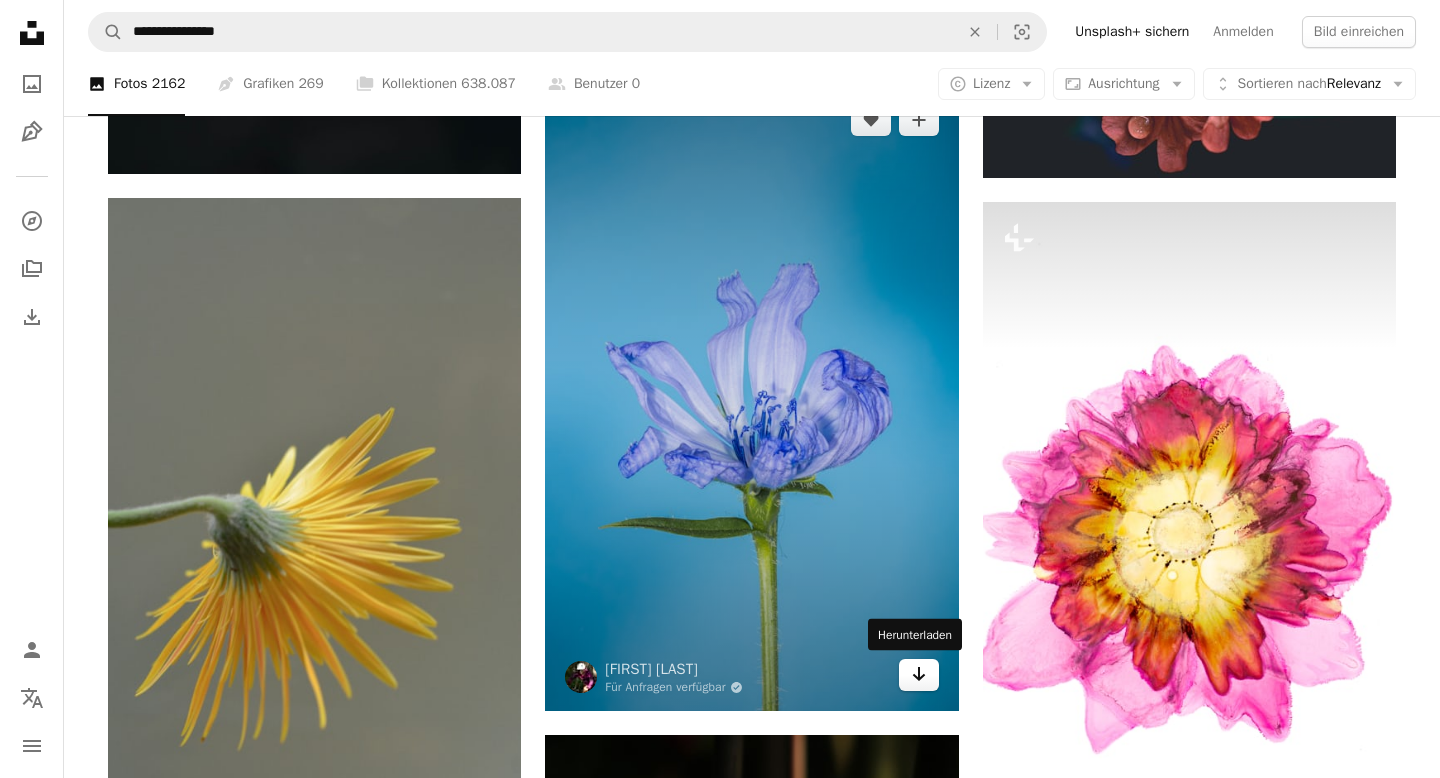 click on "Arrow pointing down" 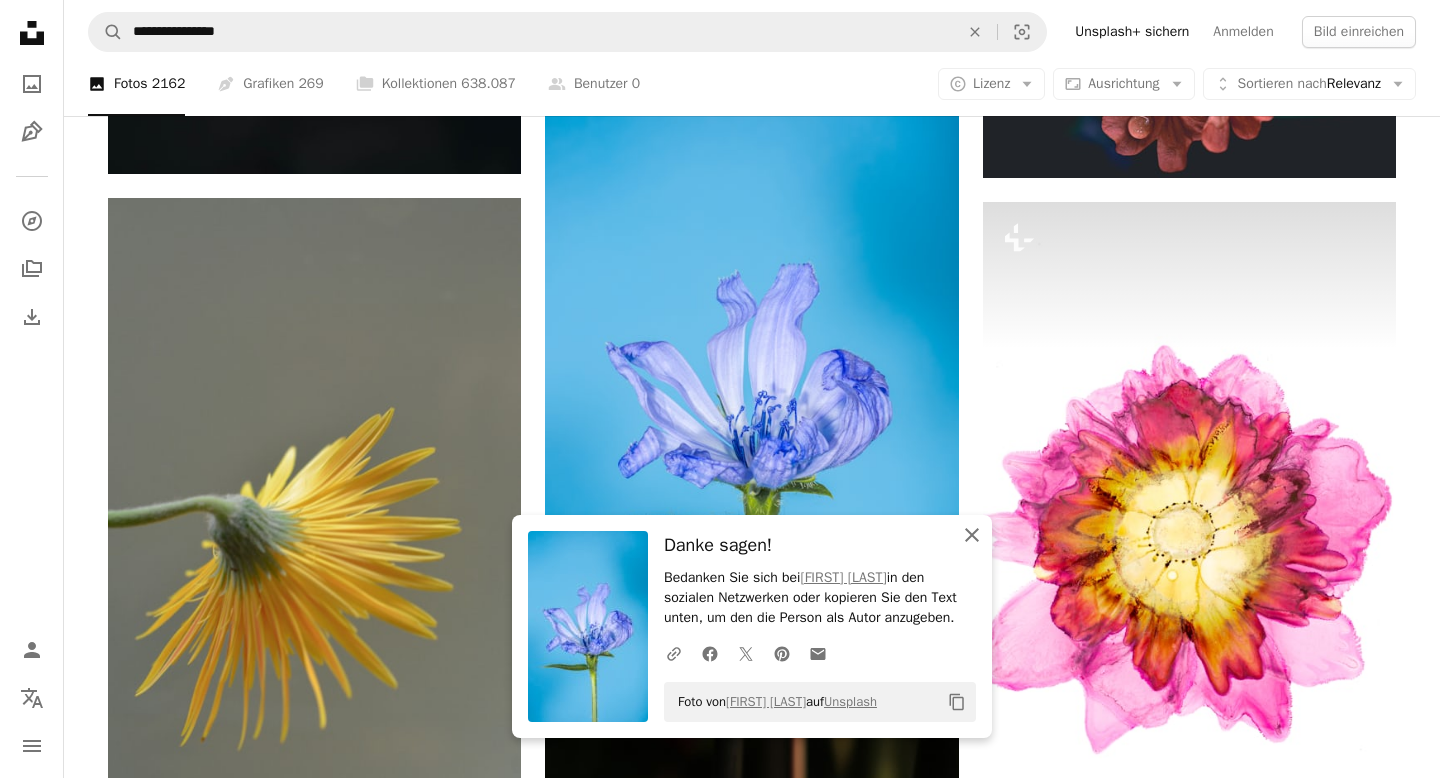 click on "An X shape" 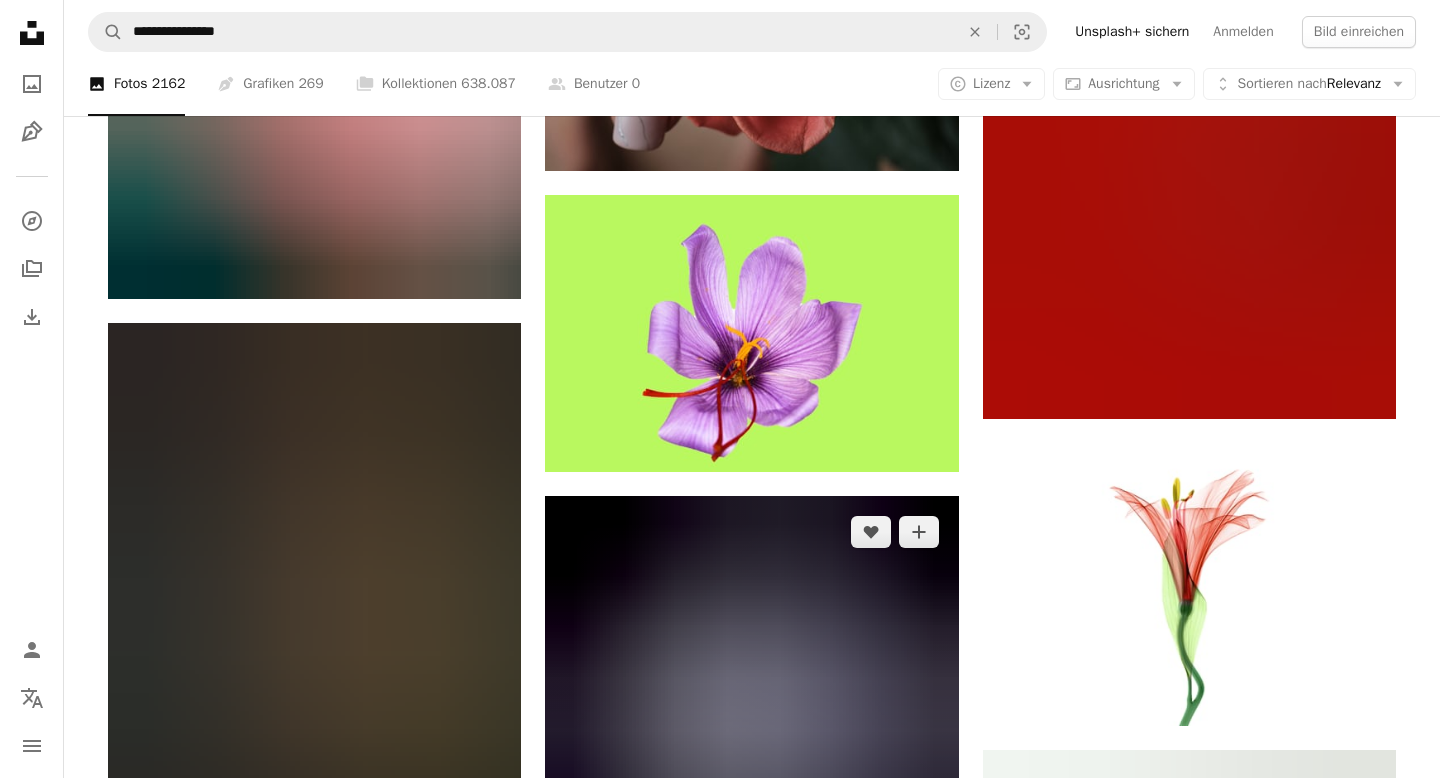 scroll, scrollTop: 74585, scrollLeft: 0, axis: vertical 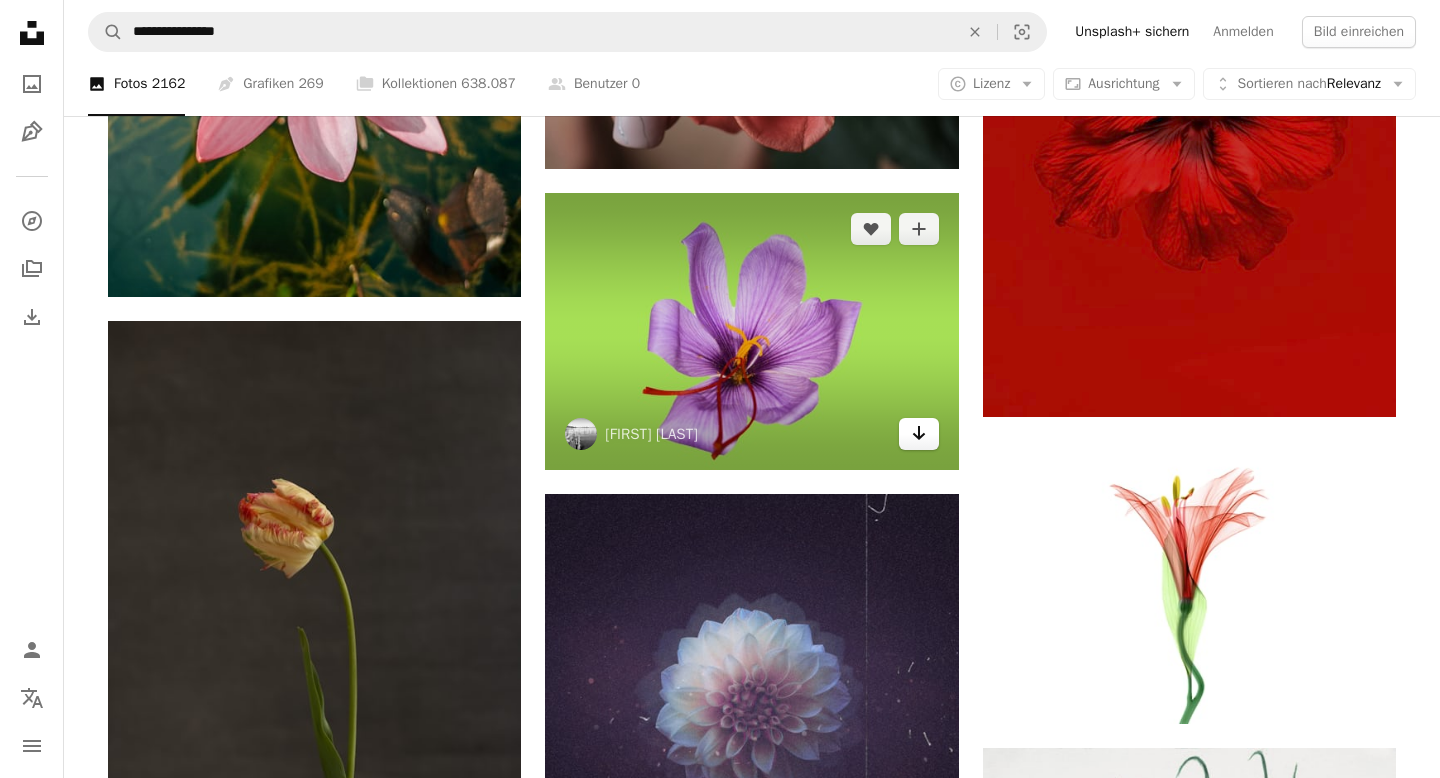 click on "Arrow pointing down" 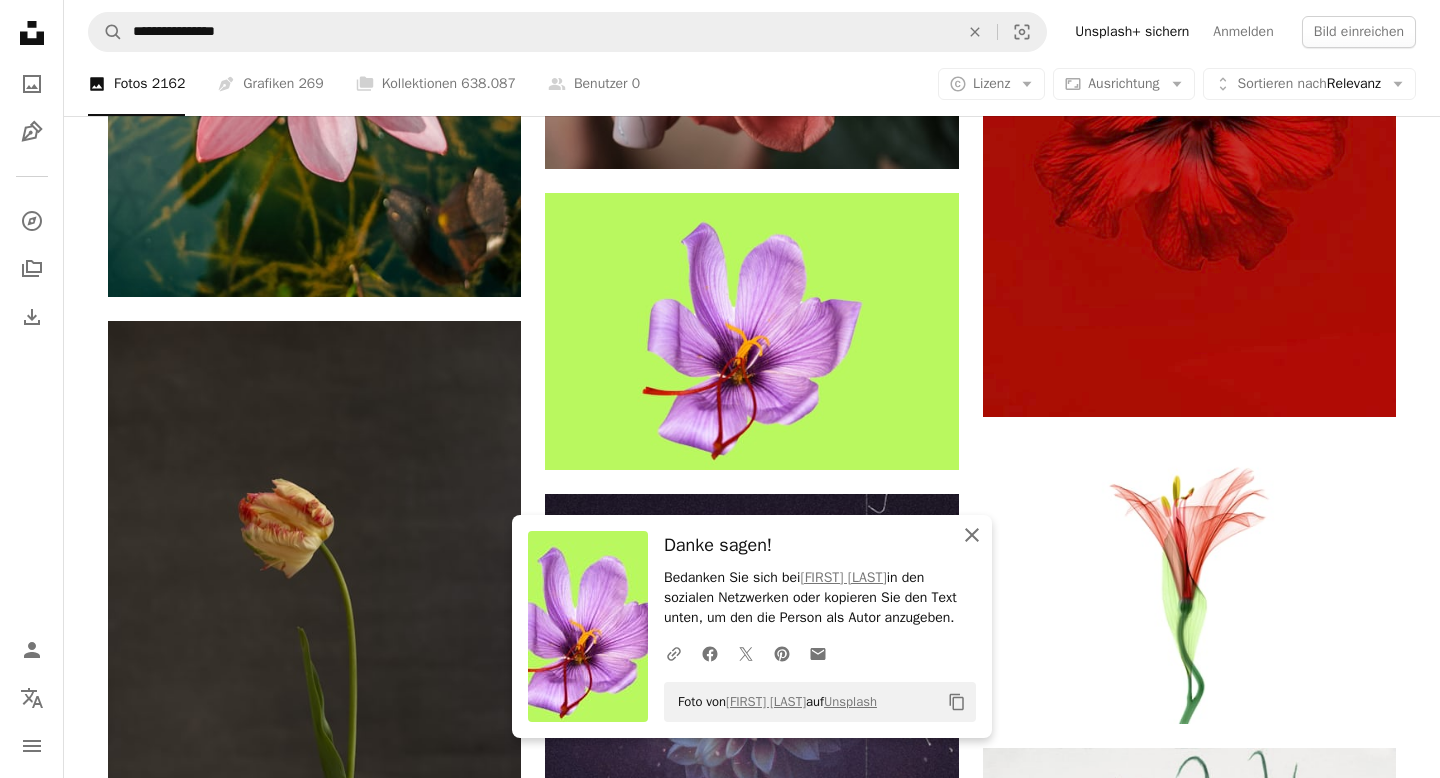 click on "An X shape" 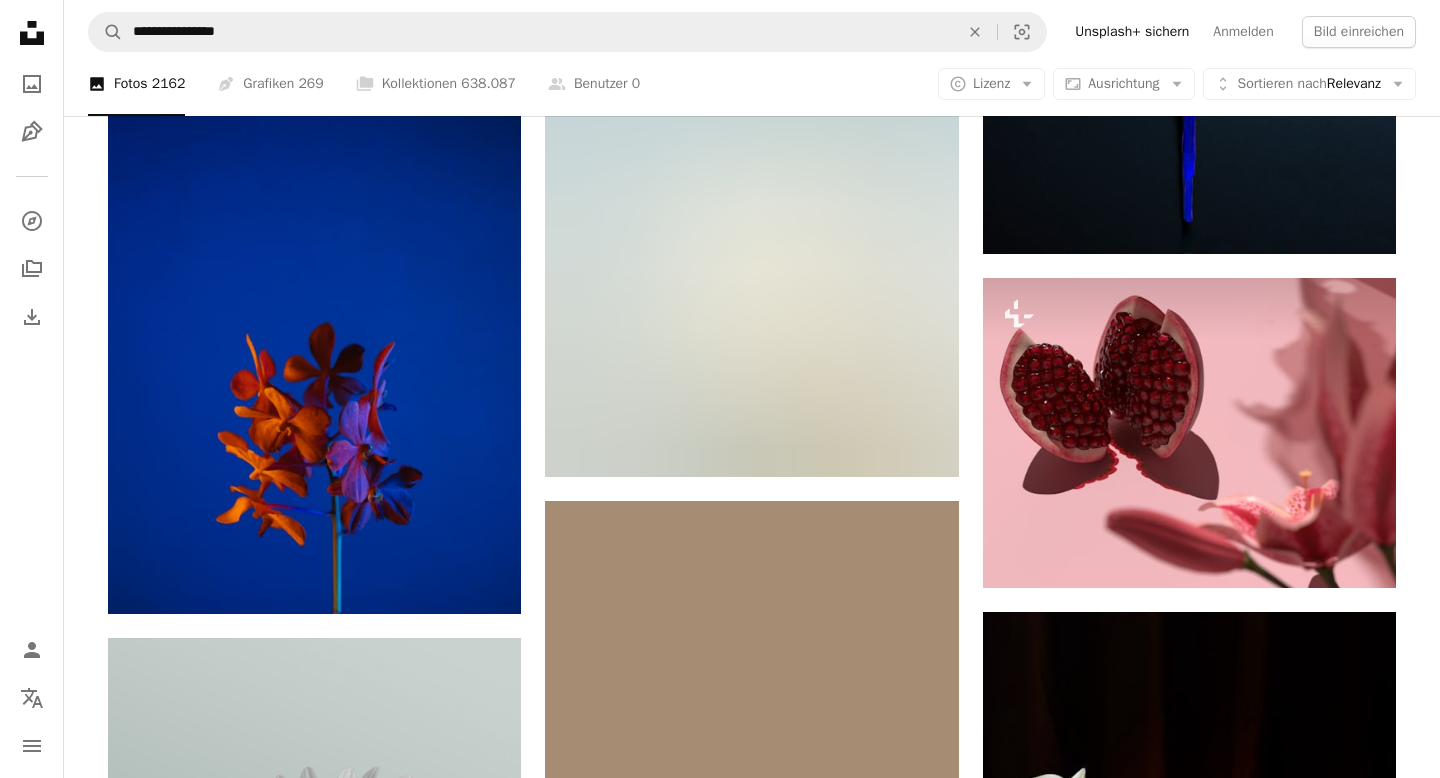 scroll, scrollTop: 76147, scrollLeft: 0, axis: vertical 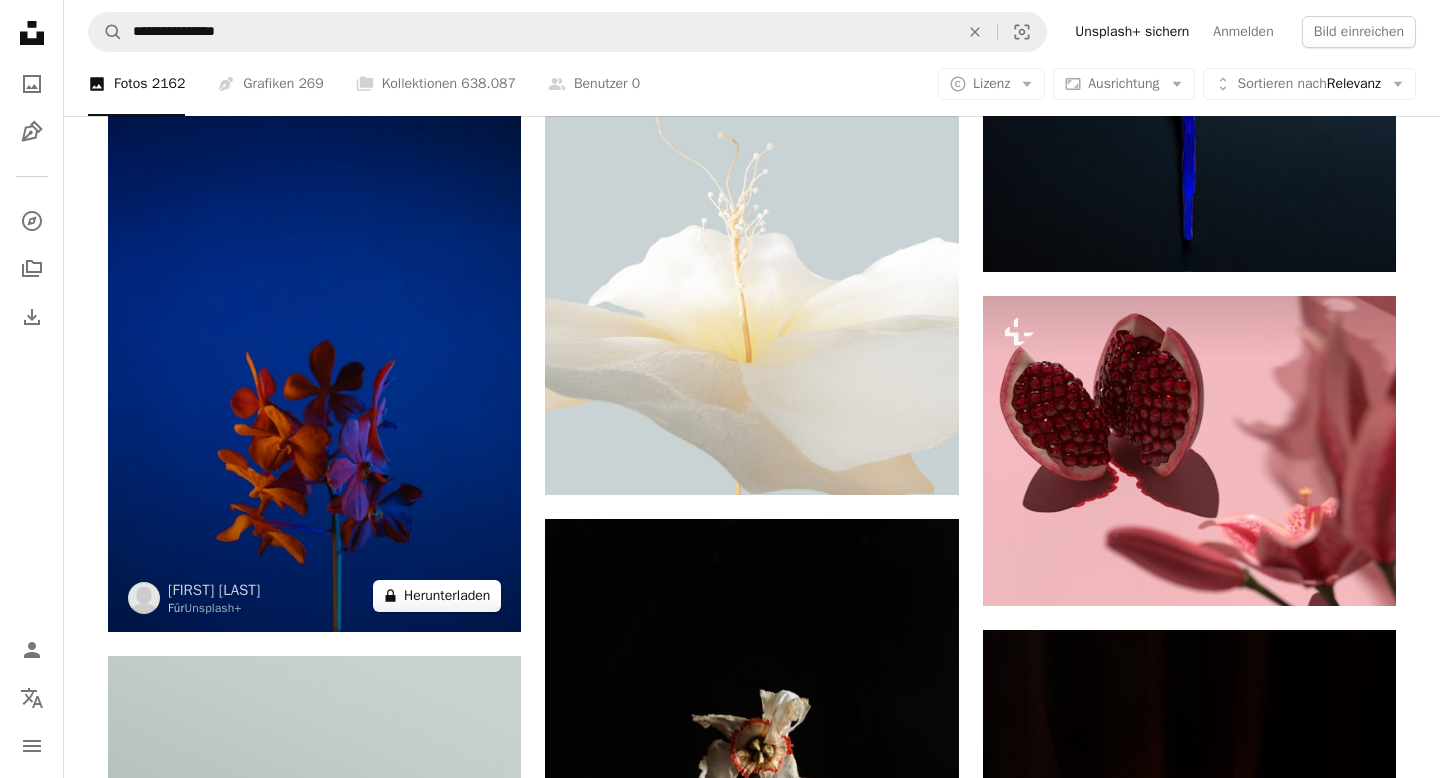 click on "A lock Herunterladen" at bounding box center (437, 596) 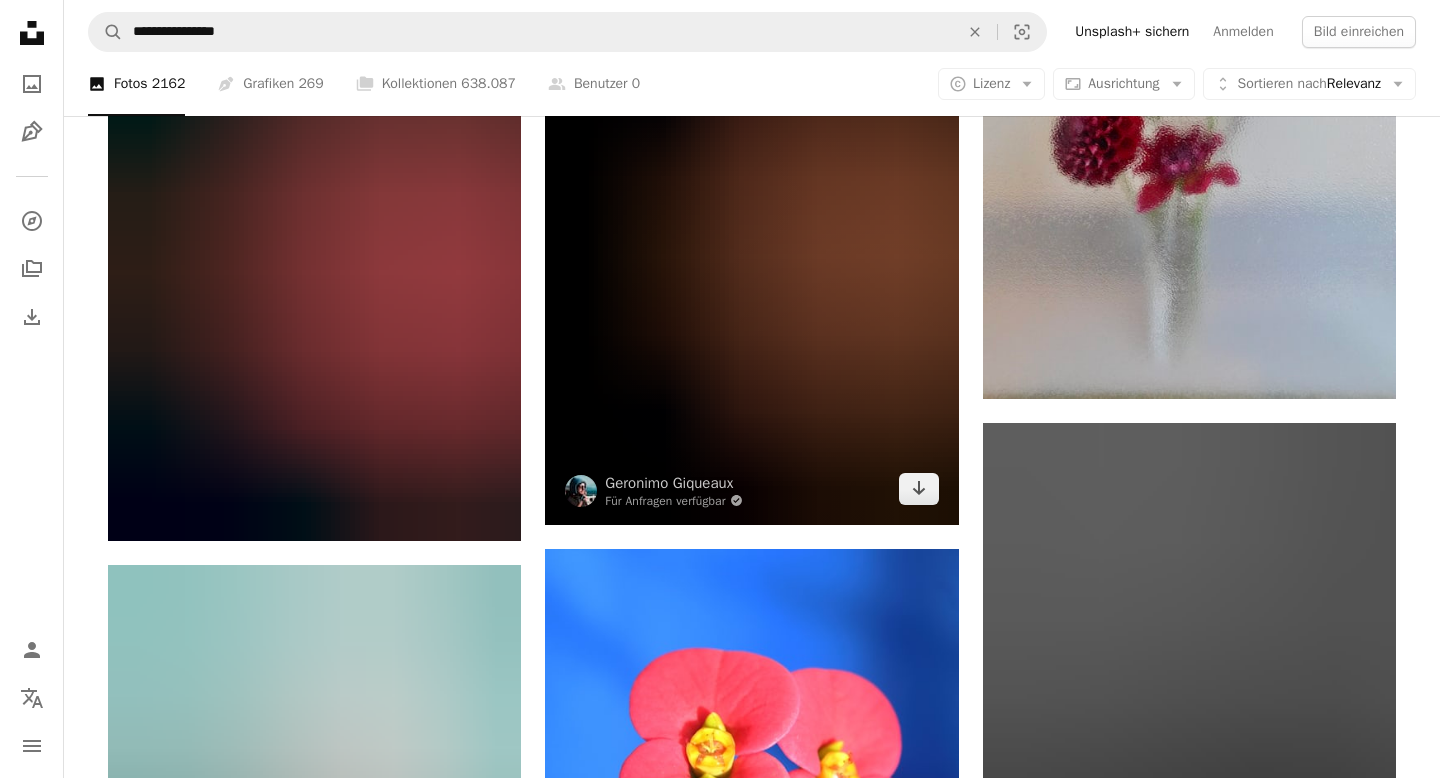 scroll, scrollTop: 86617, scrollLeft: 0, axis: vertical 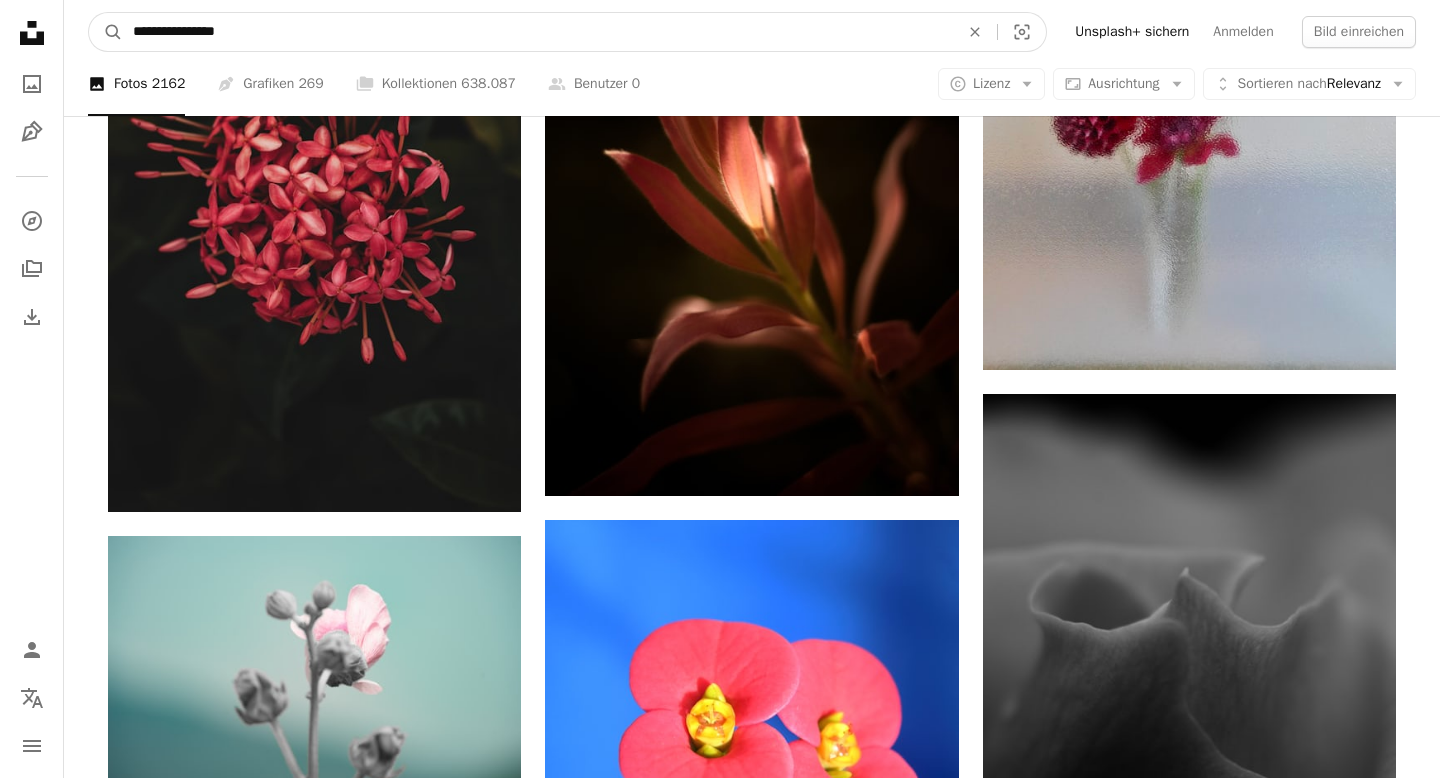 drag, startPoint x: 260, startPoint y: 42, endPoint x: 0, endPoint y: 41, distance: 260.00192 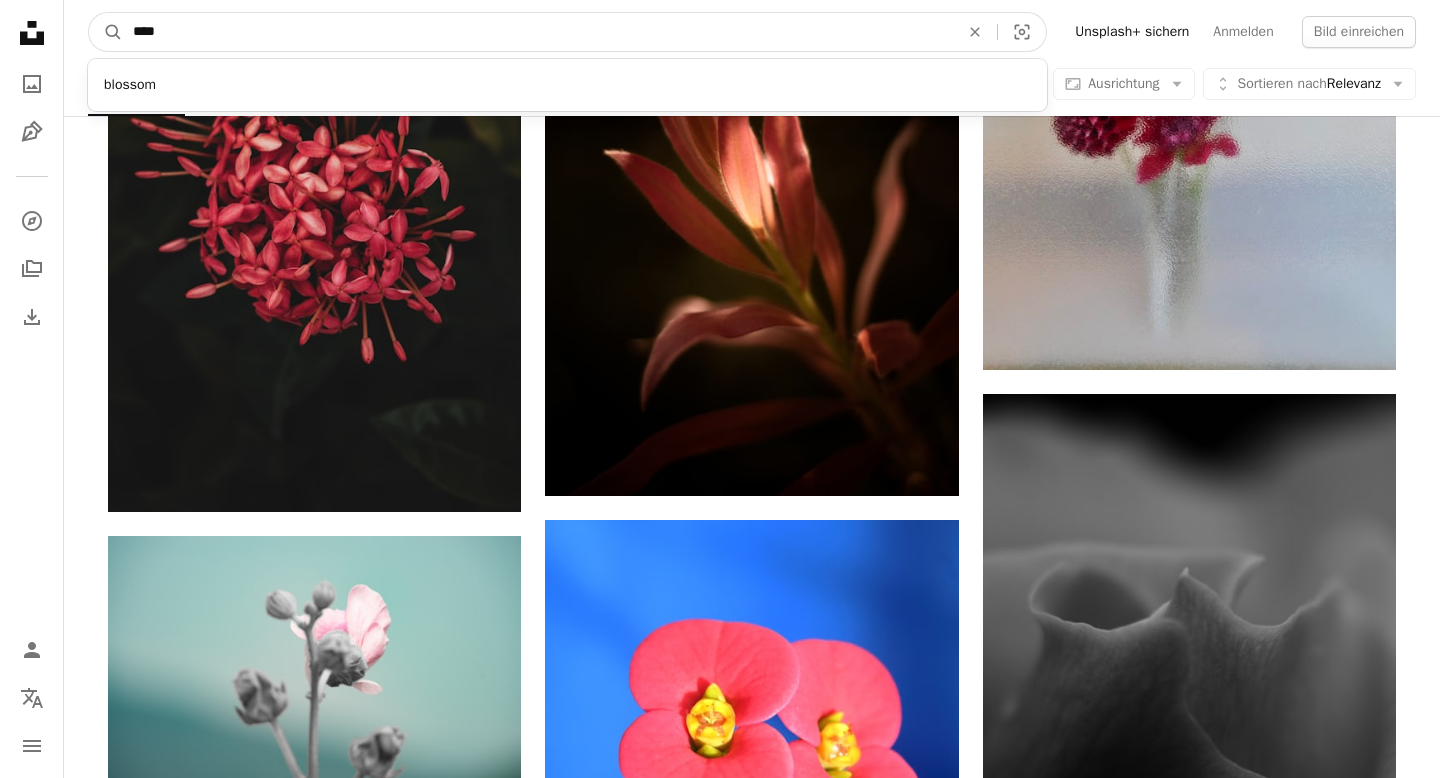 type on "*****" 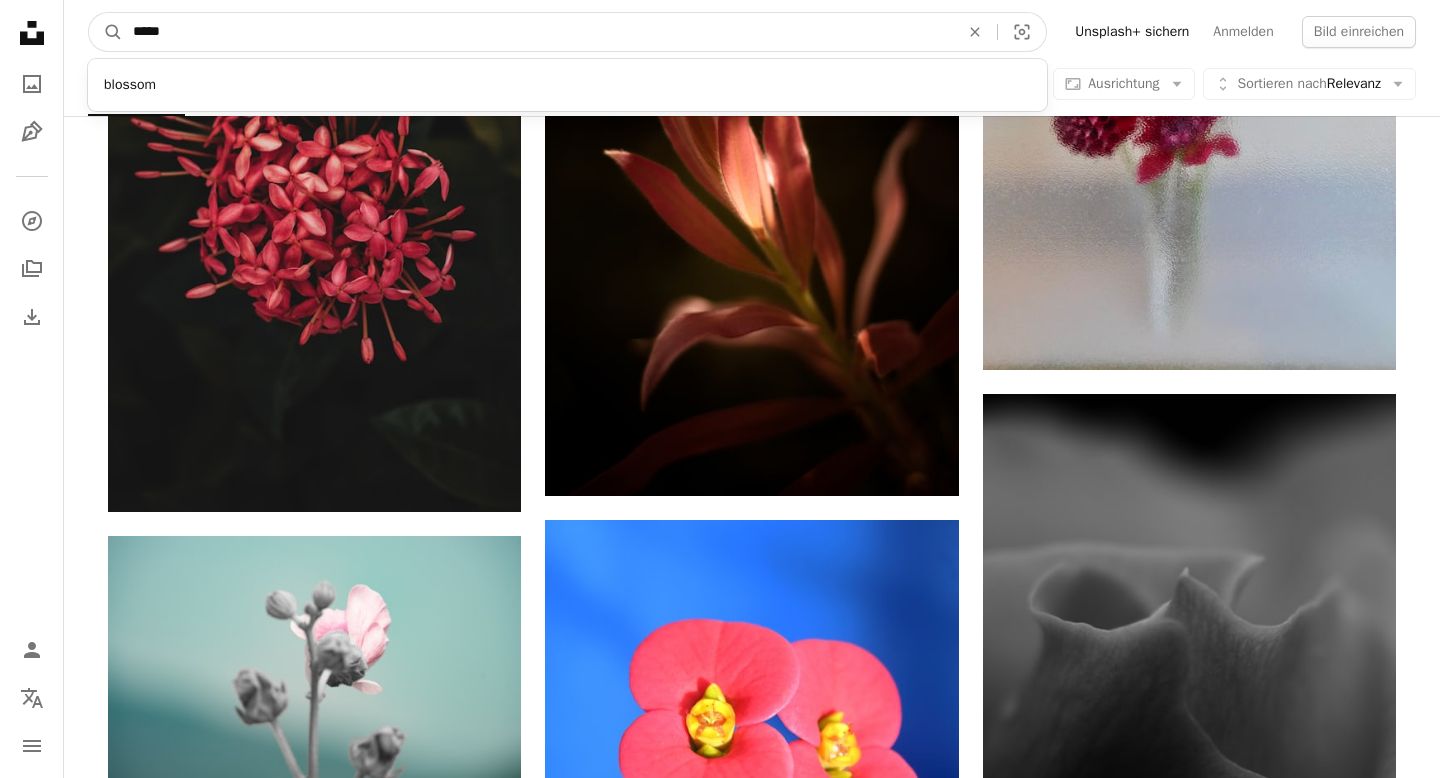 click on "A magnifying glass" at bounding box center (106, 32) 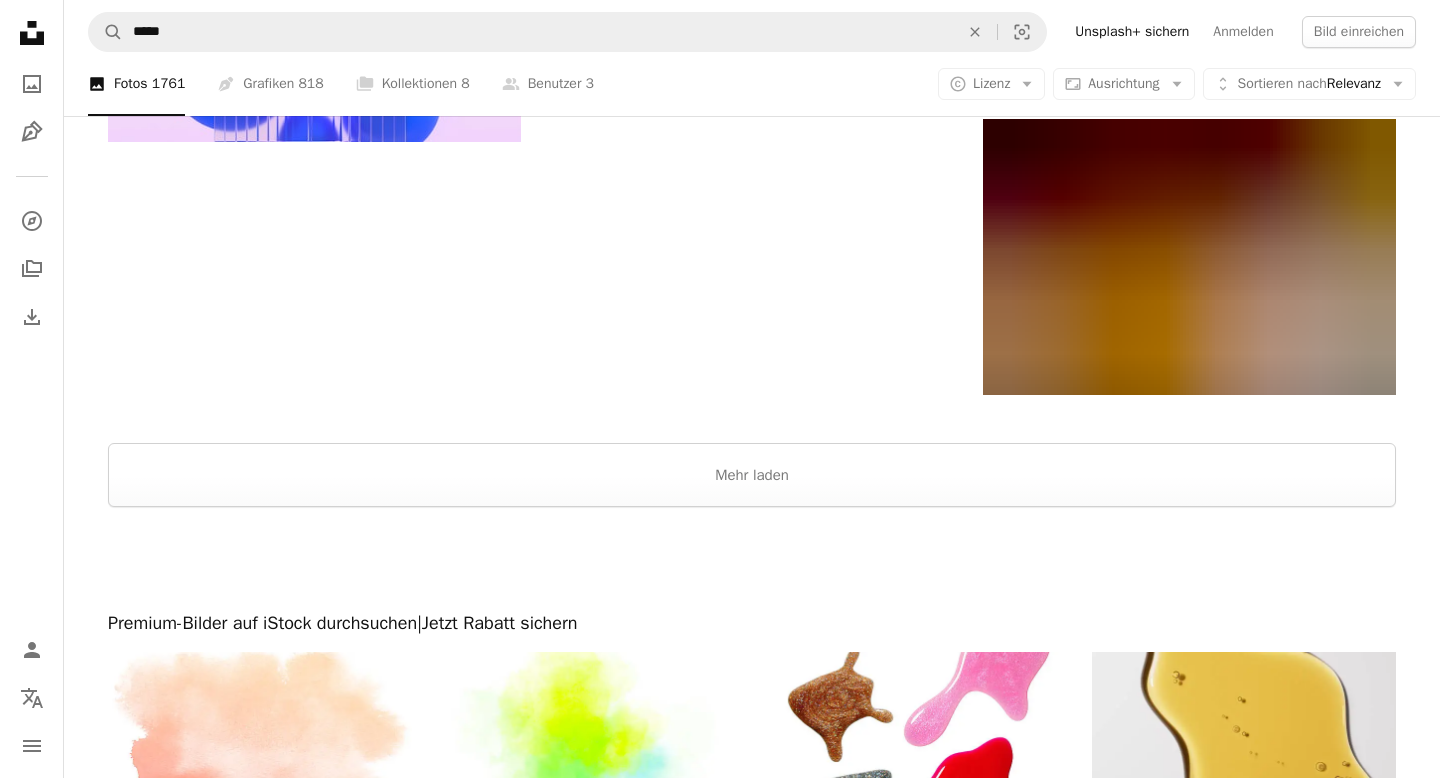 scroll, scrollTop: 2964, scrollLeft: 0, axis: vertical 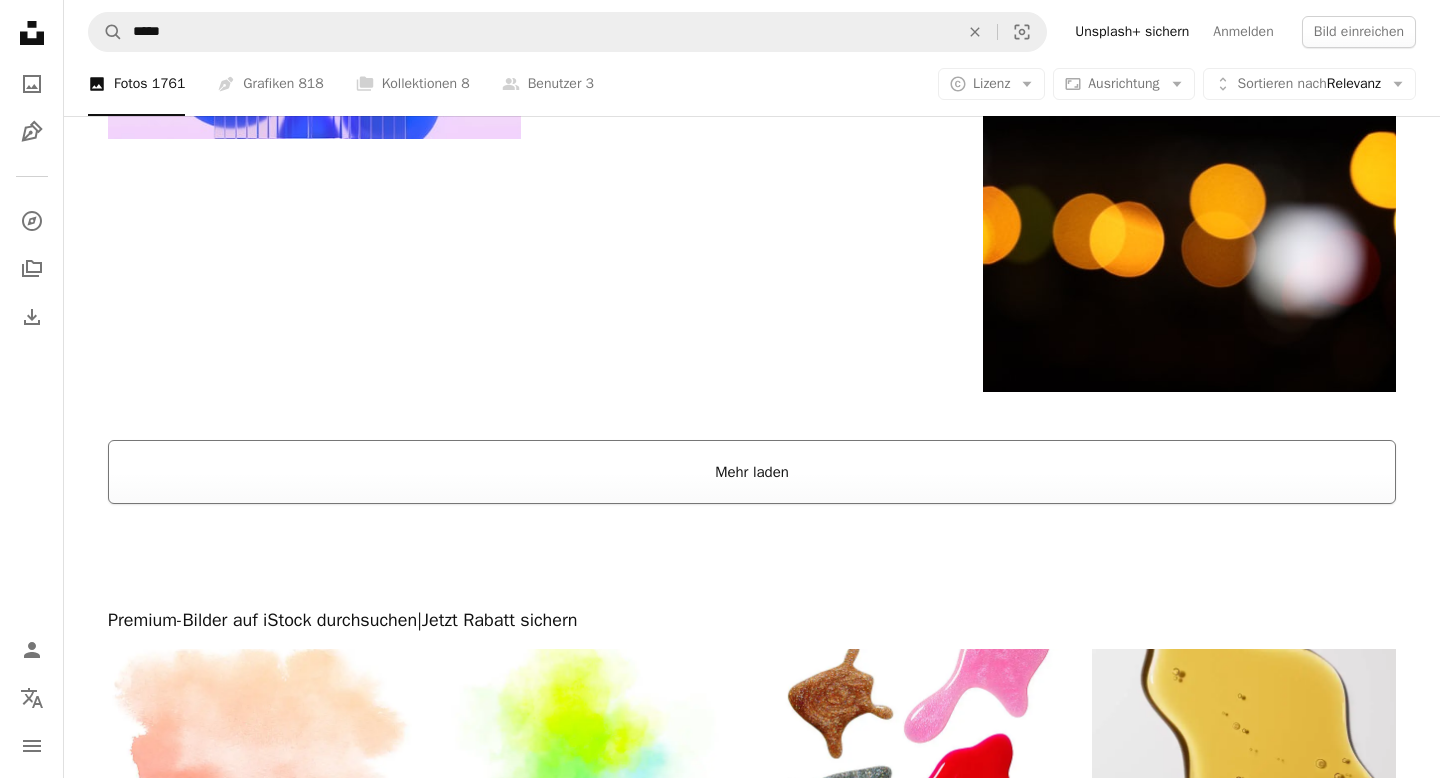 click on "Mehr laden" at bounding box center (752, 472) 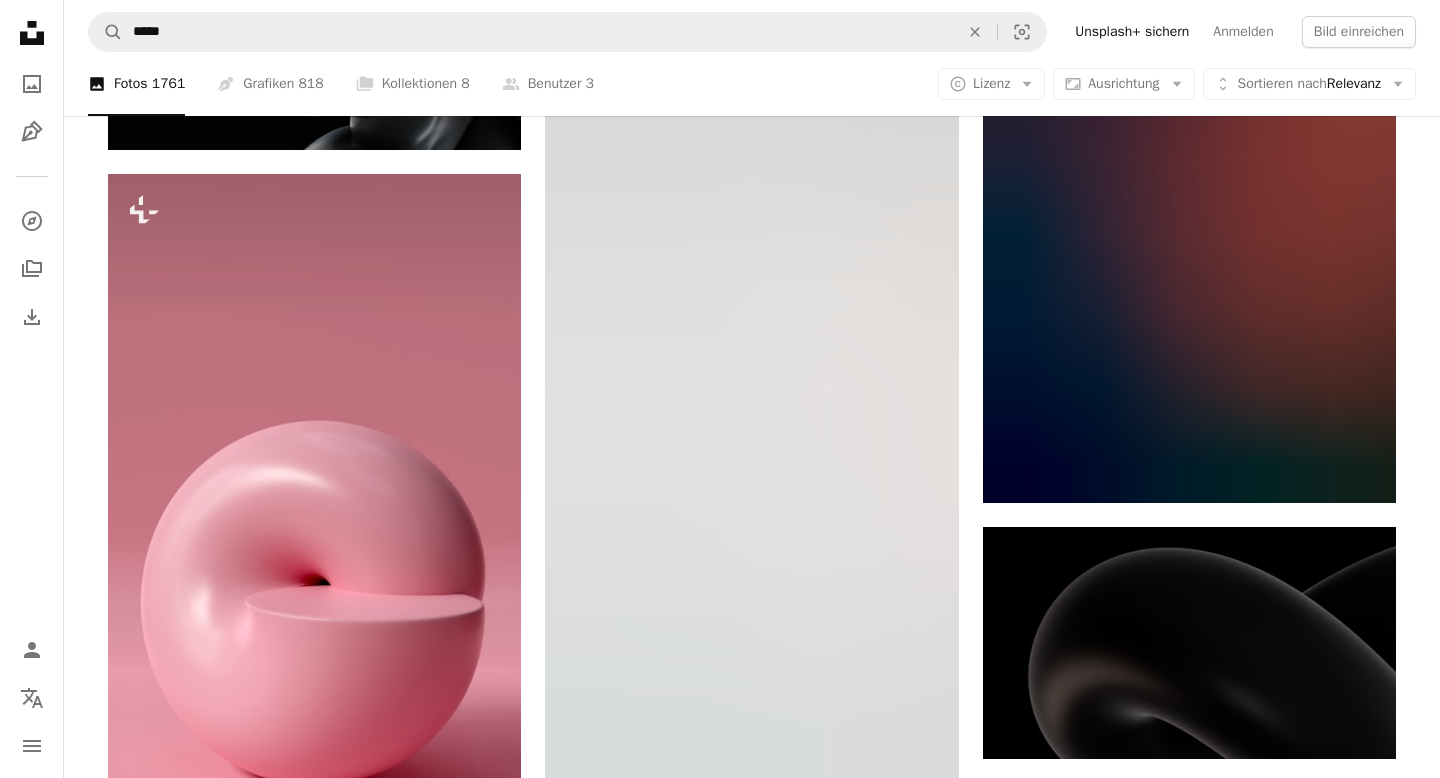 scroll, scrollTop: 30293, scrollLeft: 0, axis: vertical 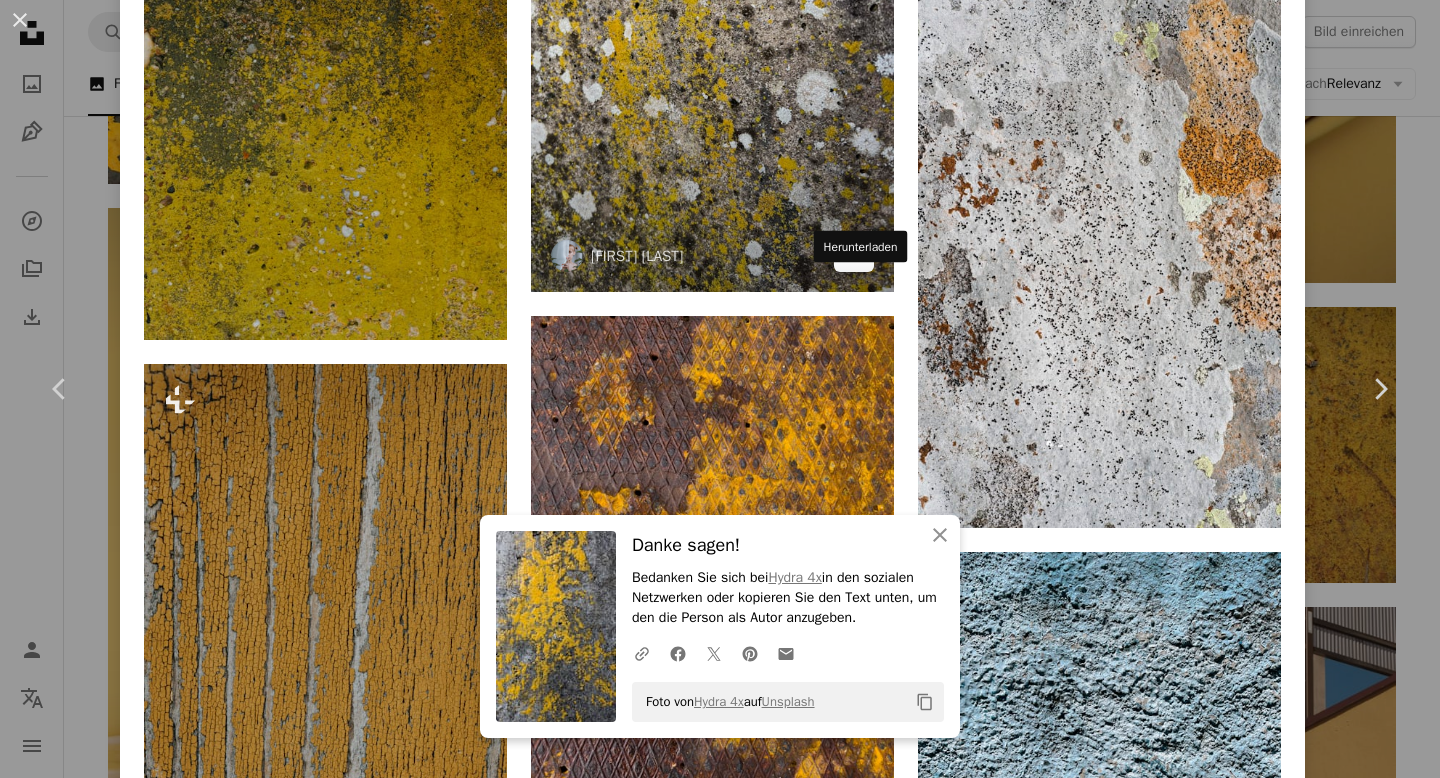 click on "Arrow pointing down" 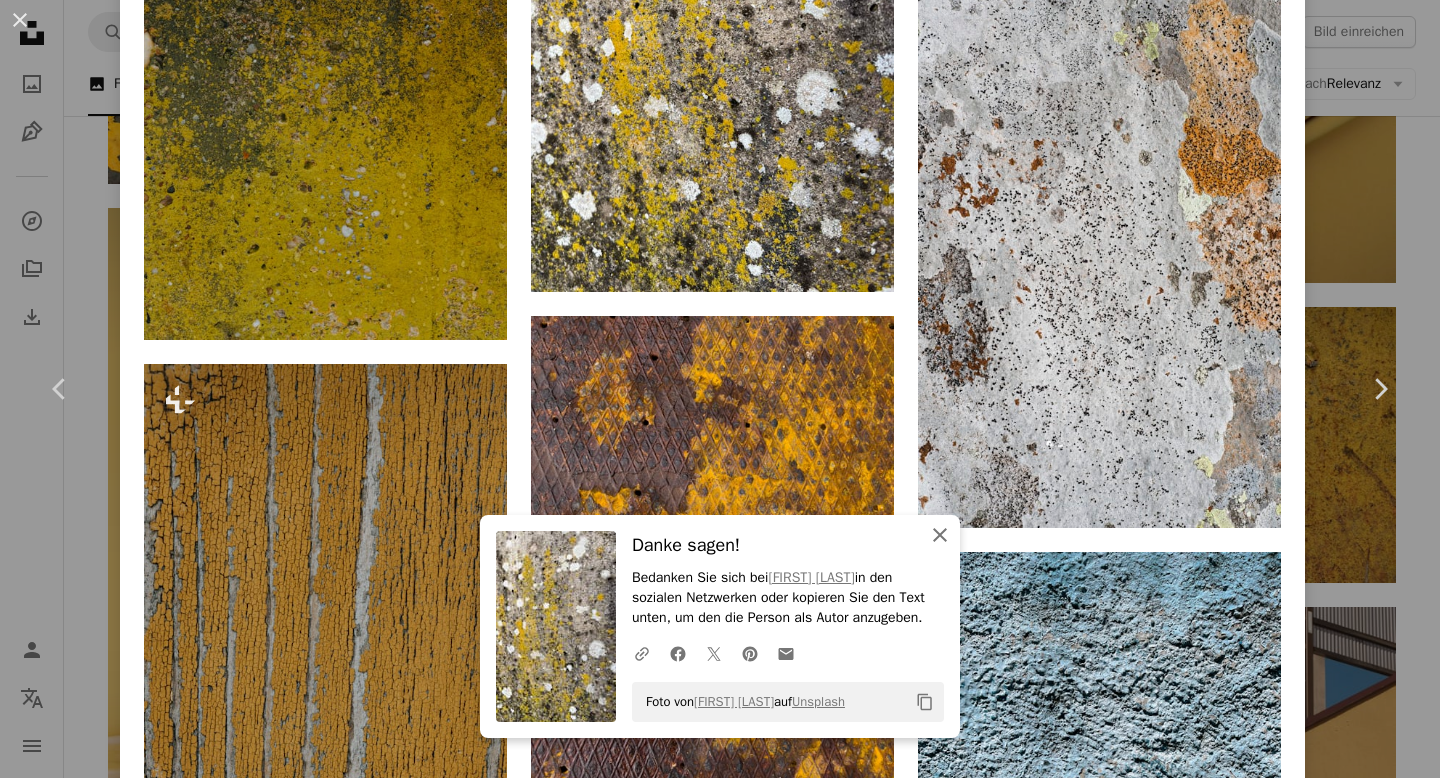 click on "An X shape Schließen" at bounding box center (940, 535) 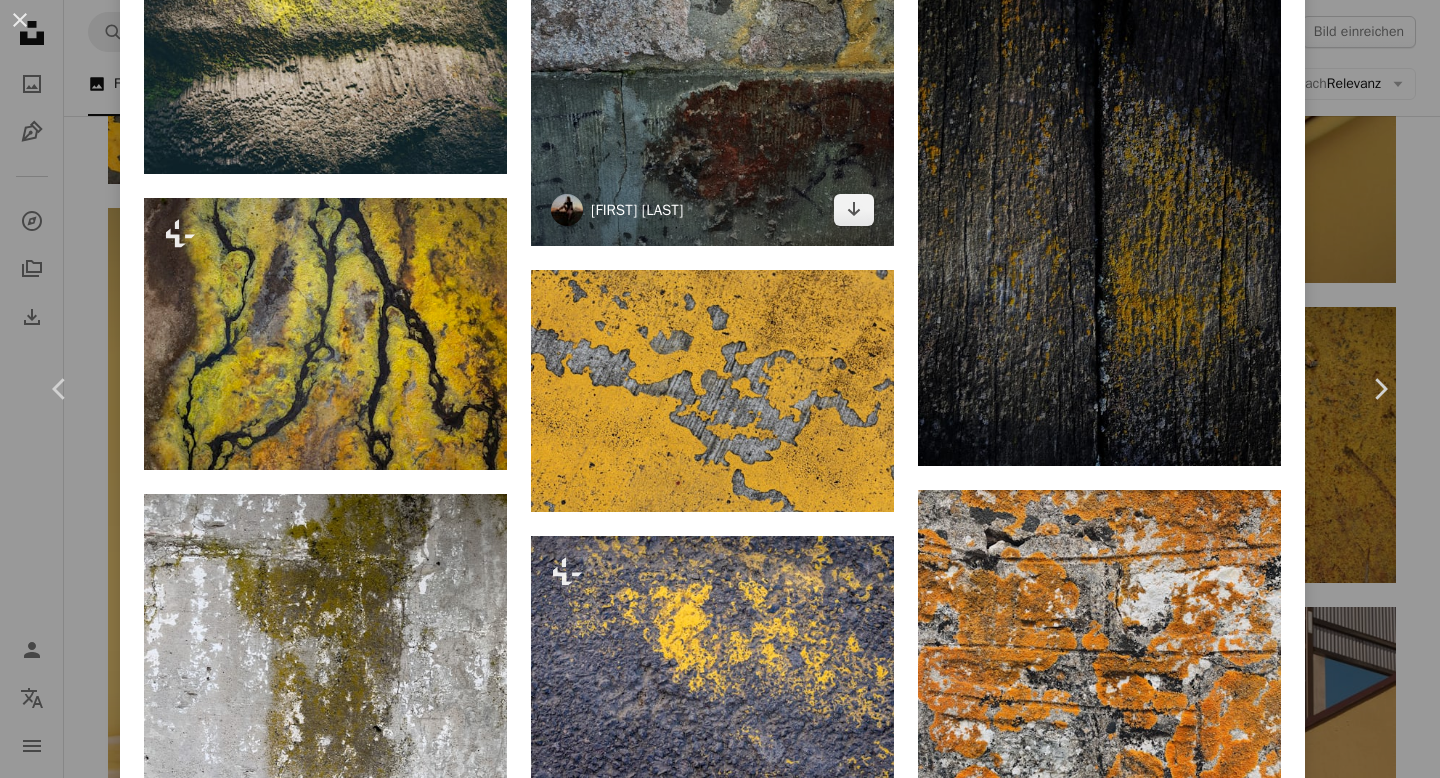 scroll, scrollTop: 5949, scrollLeft: 0, axis: vertical 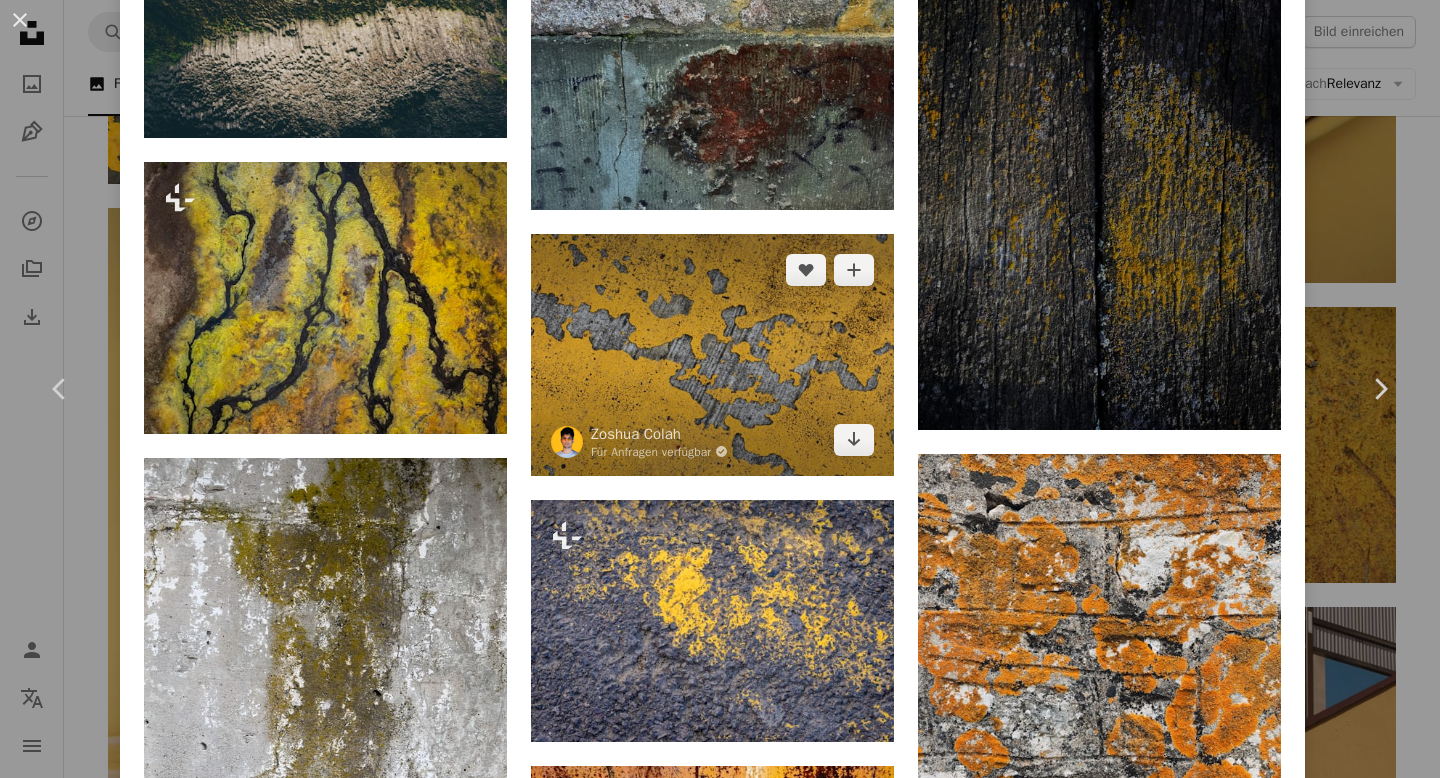 click at bounding box center (712, 355) 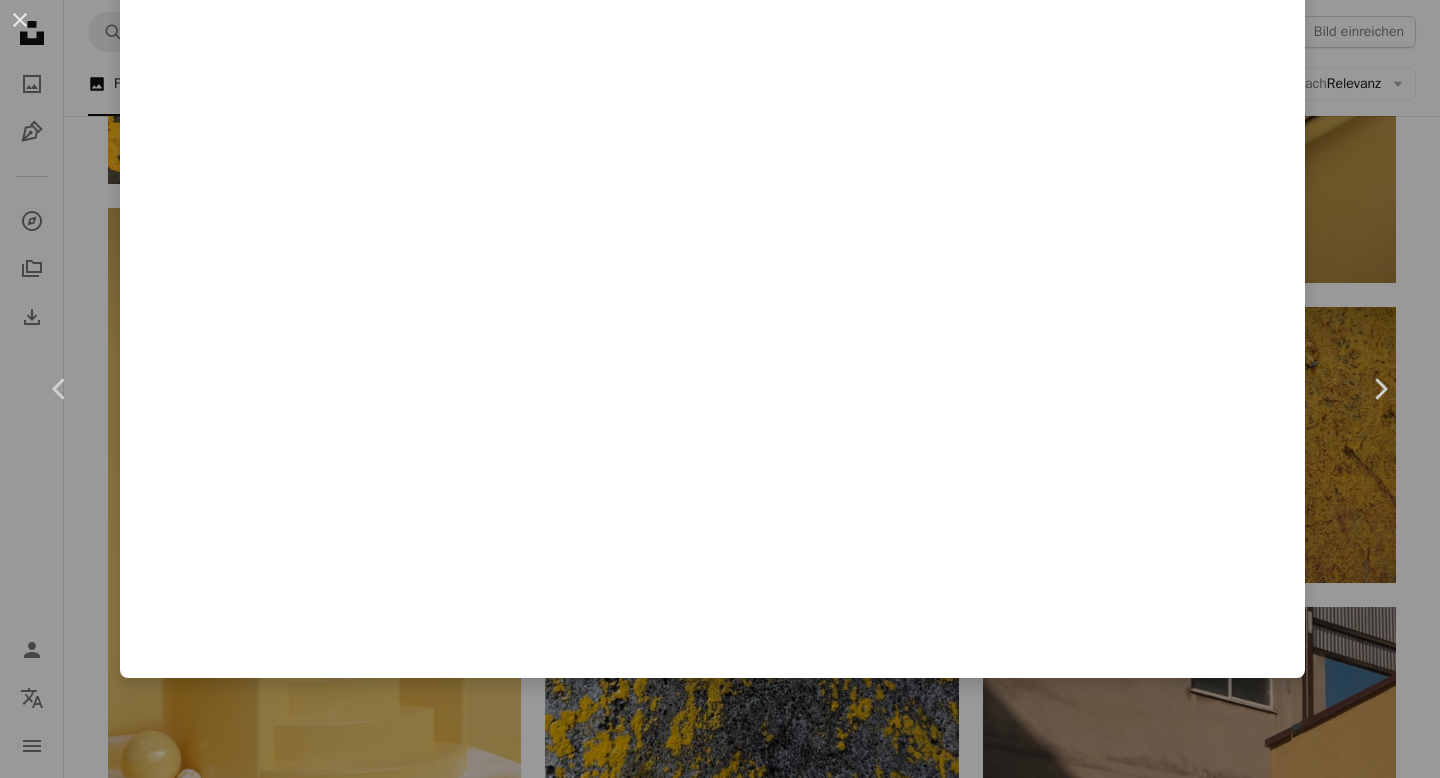 scroll, scrollTop: 0, scrollLeft: 0, axis: both 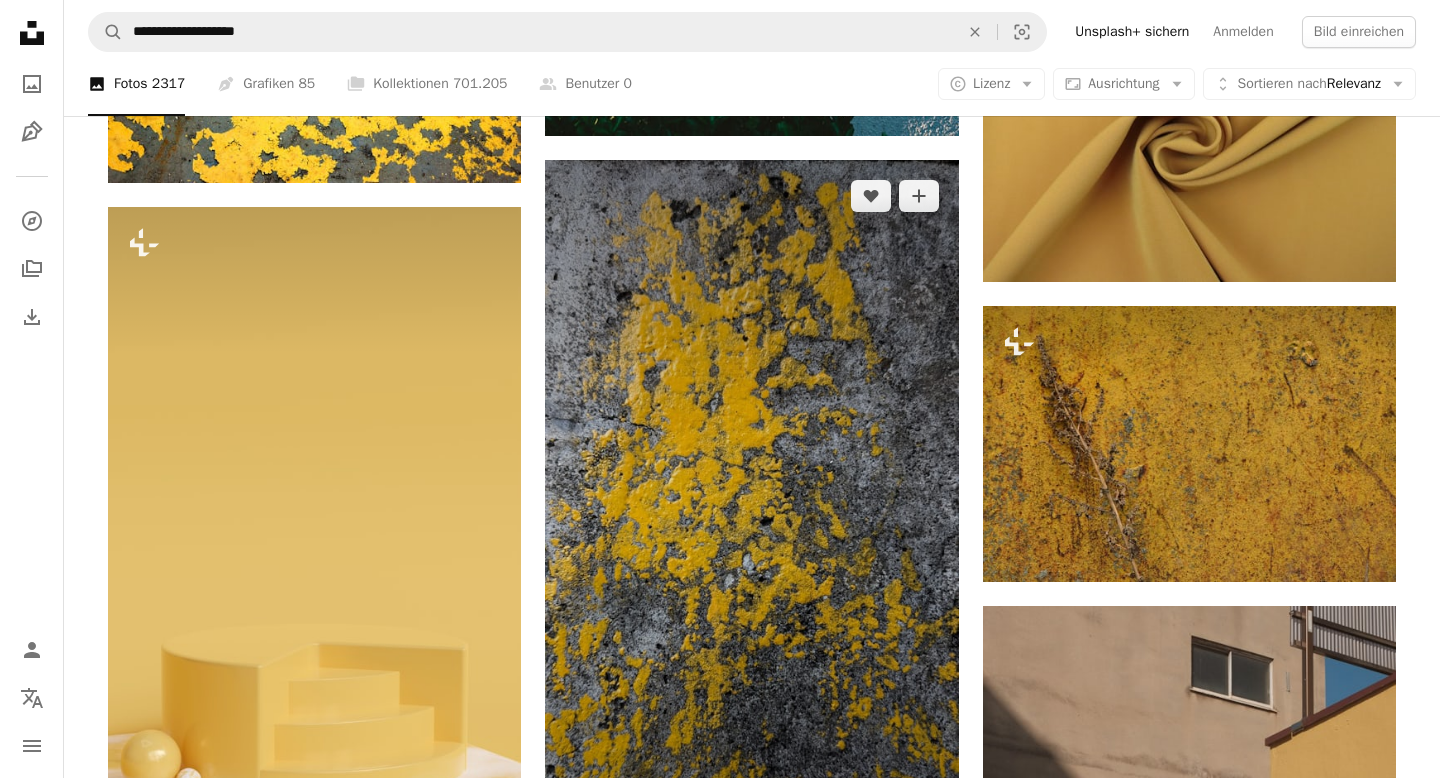 click at bounding box center (751, 527) 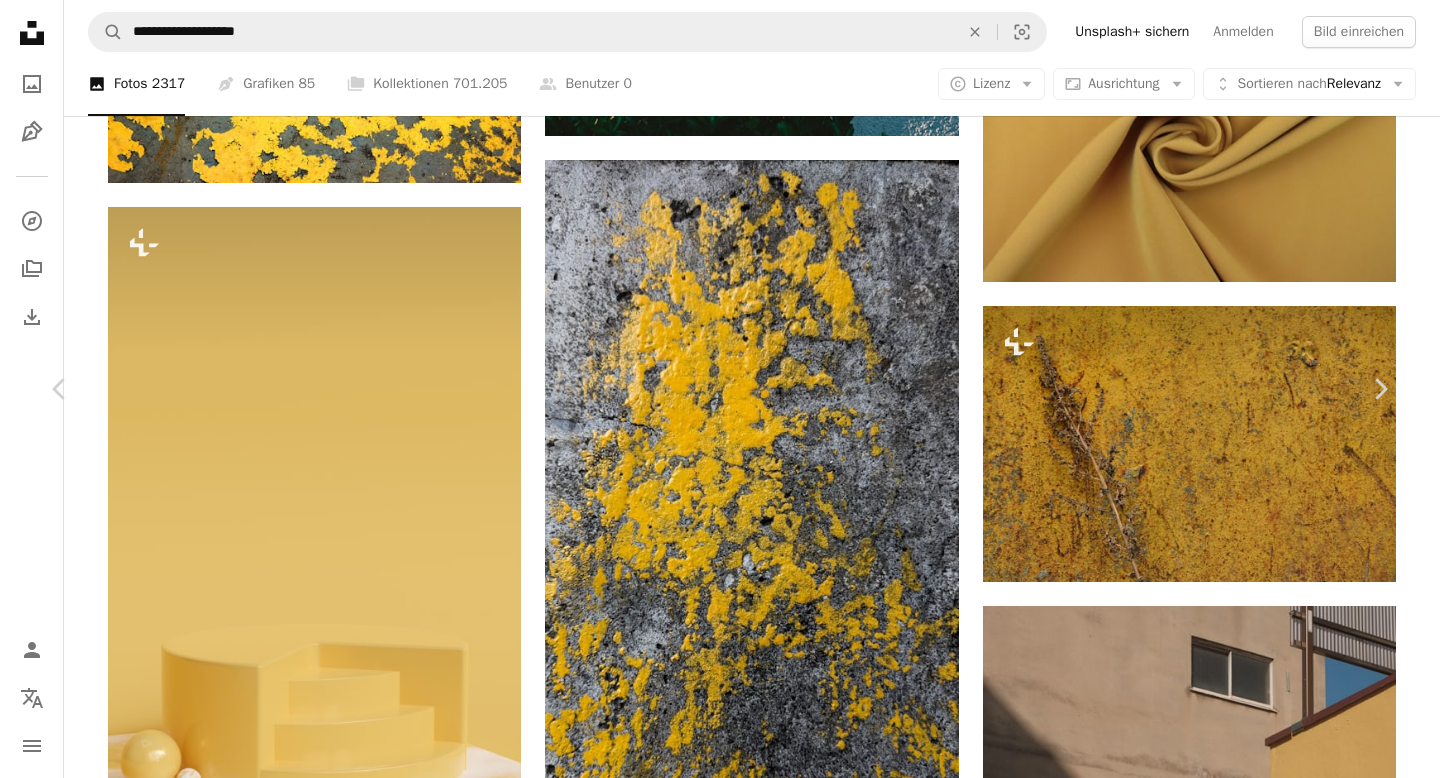 scroll, scrollTop: 14693, scrollLeft: 0, axis: vertical 